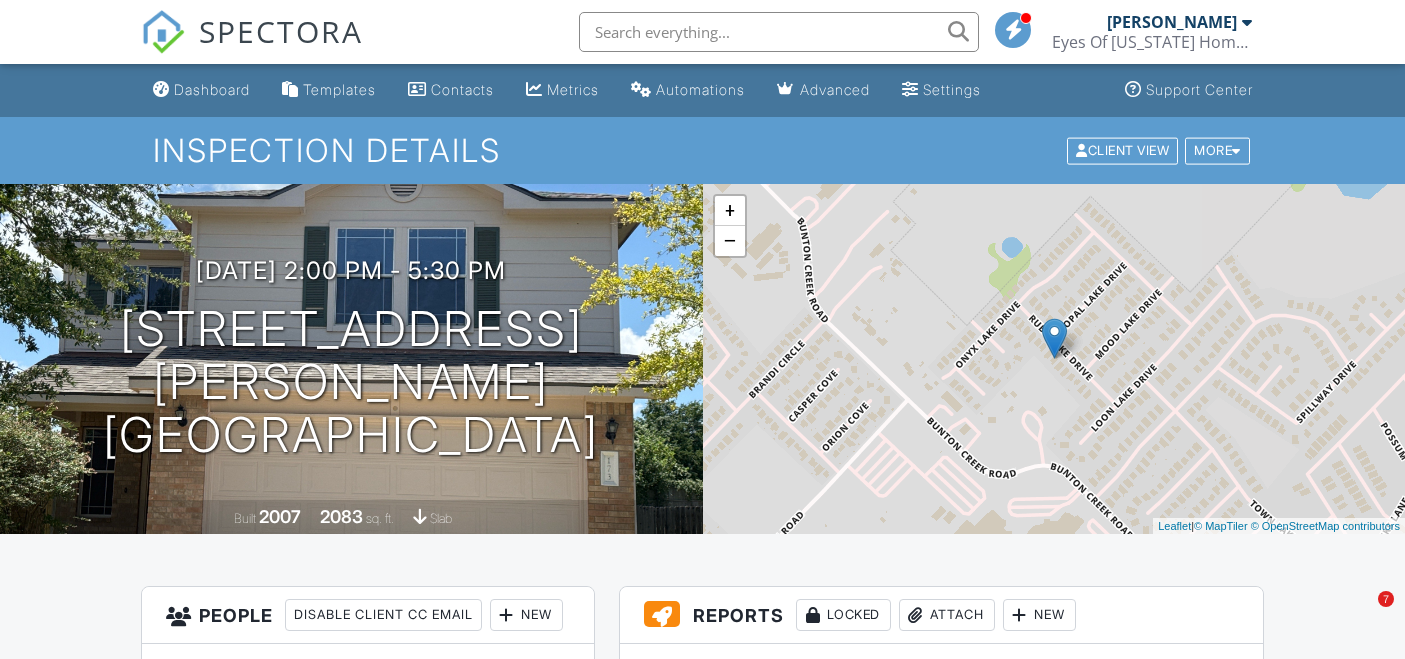 scroll, scrollTop: 0, scrollLeft: 0, axis: both 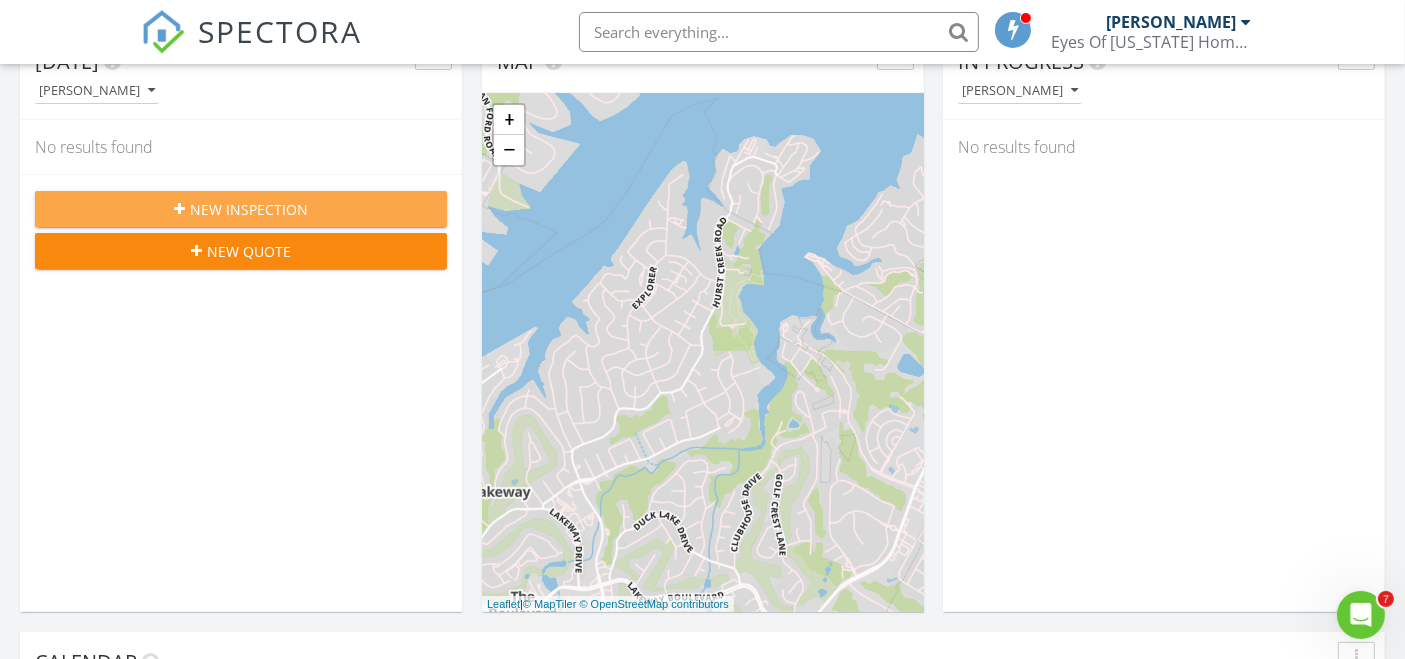 click on "New Inspection" at bounding box center (249, 209) 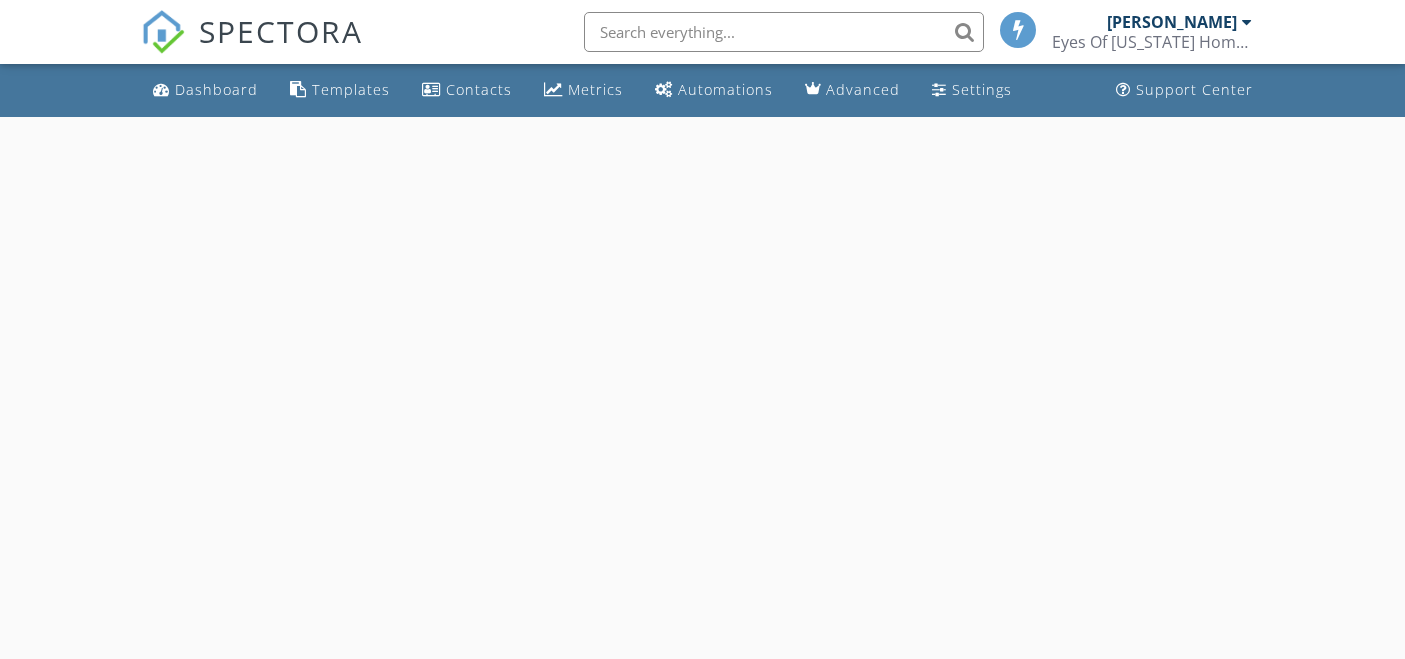 scroll, scrollTop: 0, scrollLeft: 0, axis: both 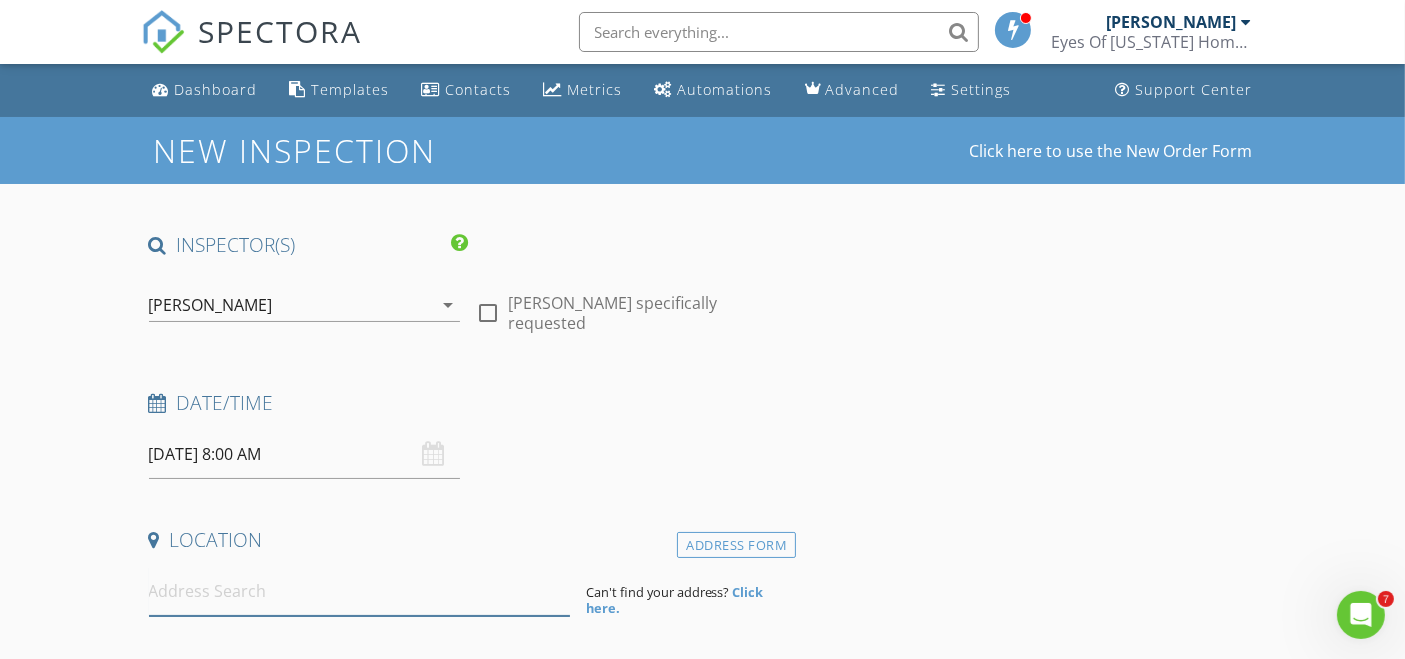 click at bounding box center (359, 591) 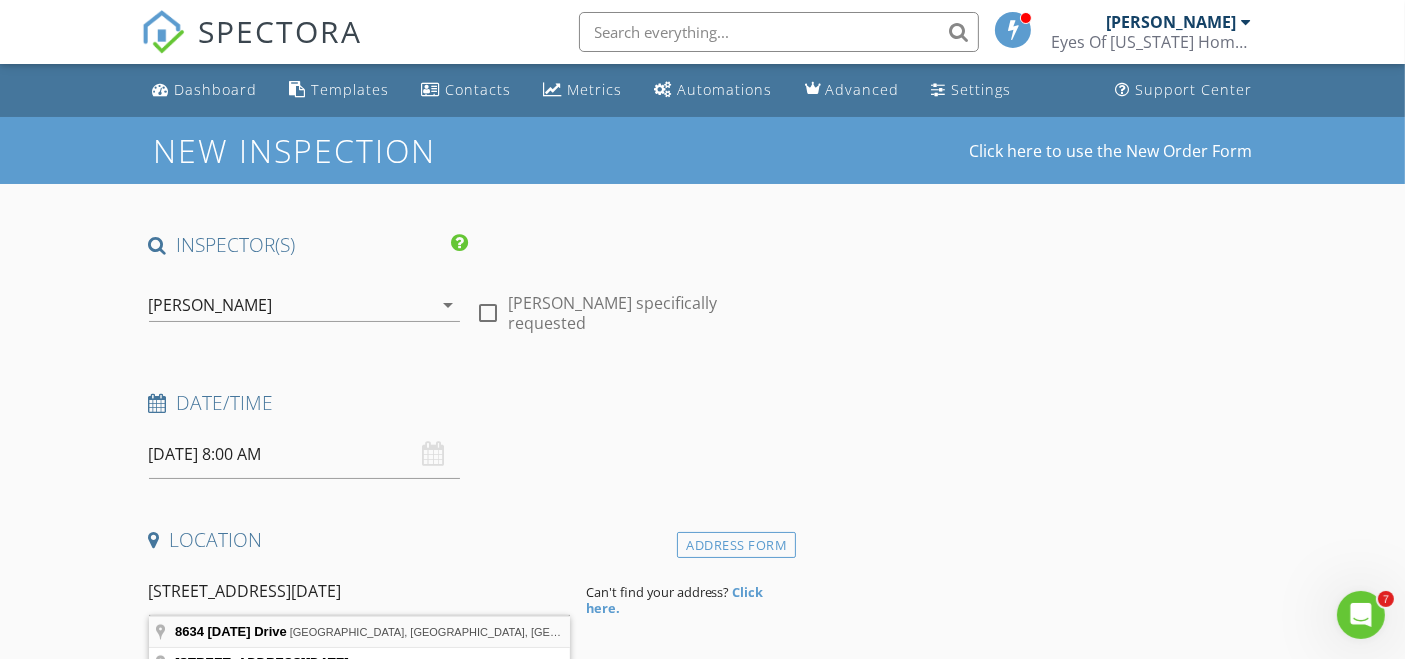type on "8634 Navidad Drive, Austin, TX, USA" 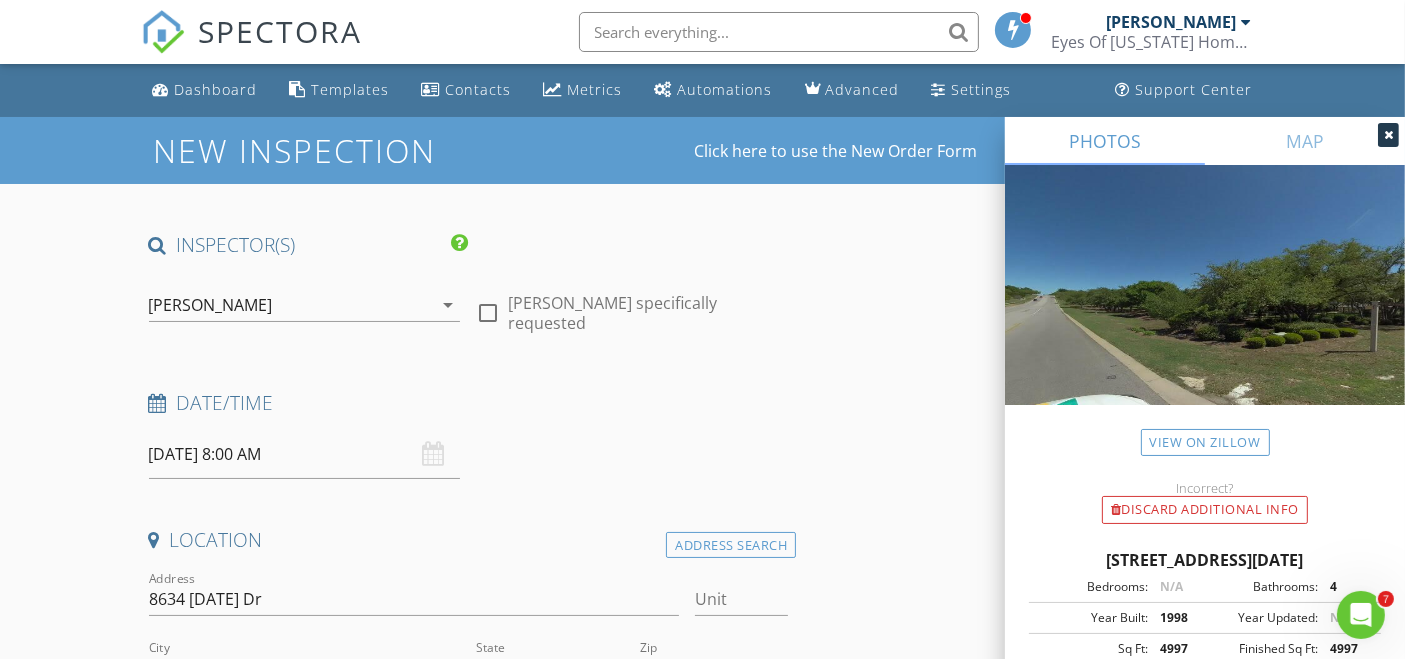 click at bounding box center [1388, 135] 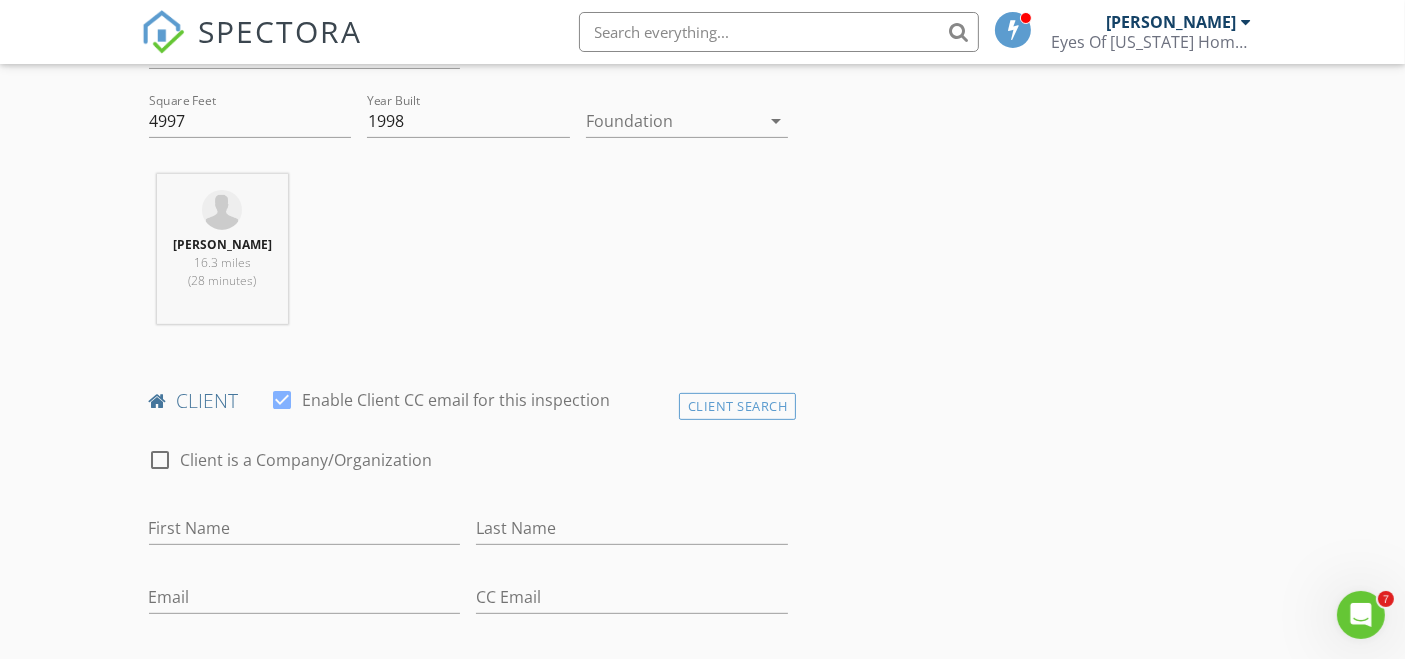 scroll, scrollTop: 698, scrollLeft: 0, axis: vertical 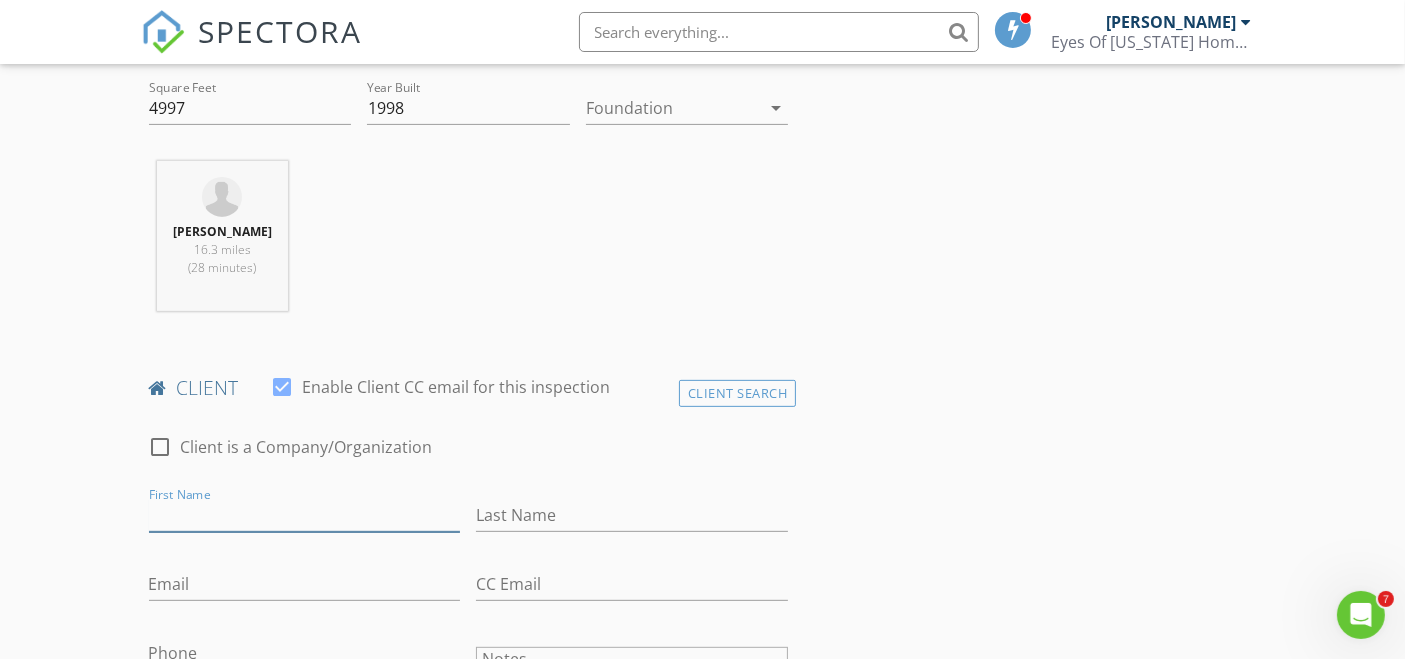 click on "First Name" at bounding box center (305, 515) 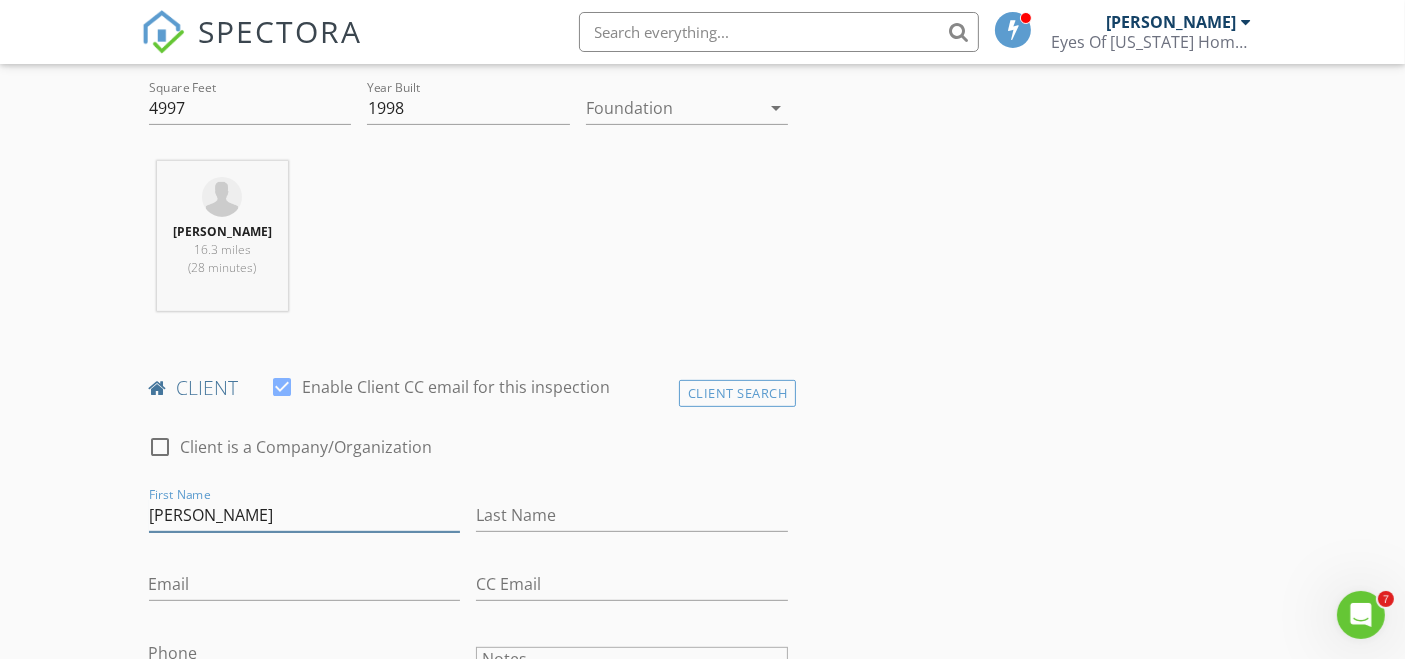 type on "Roberto" 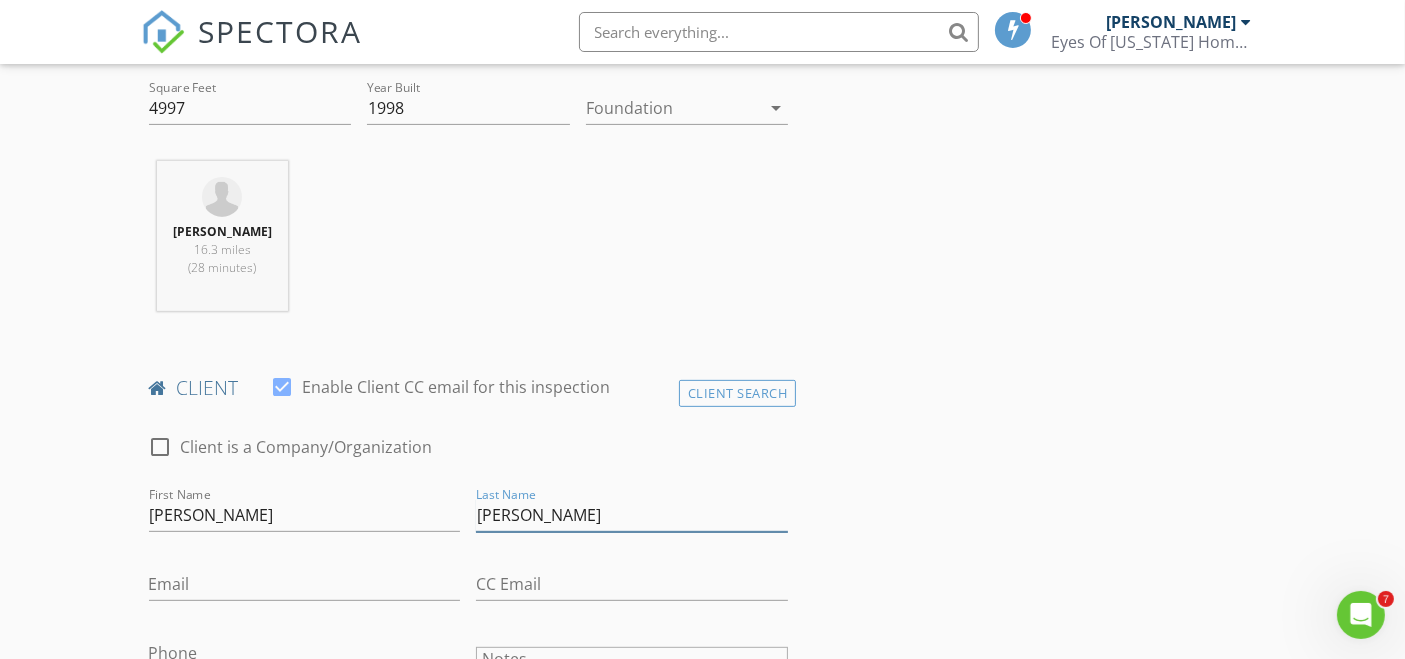 type on "Aguayo" 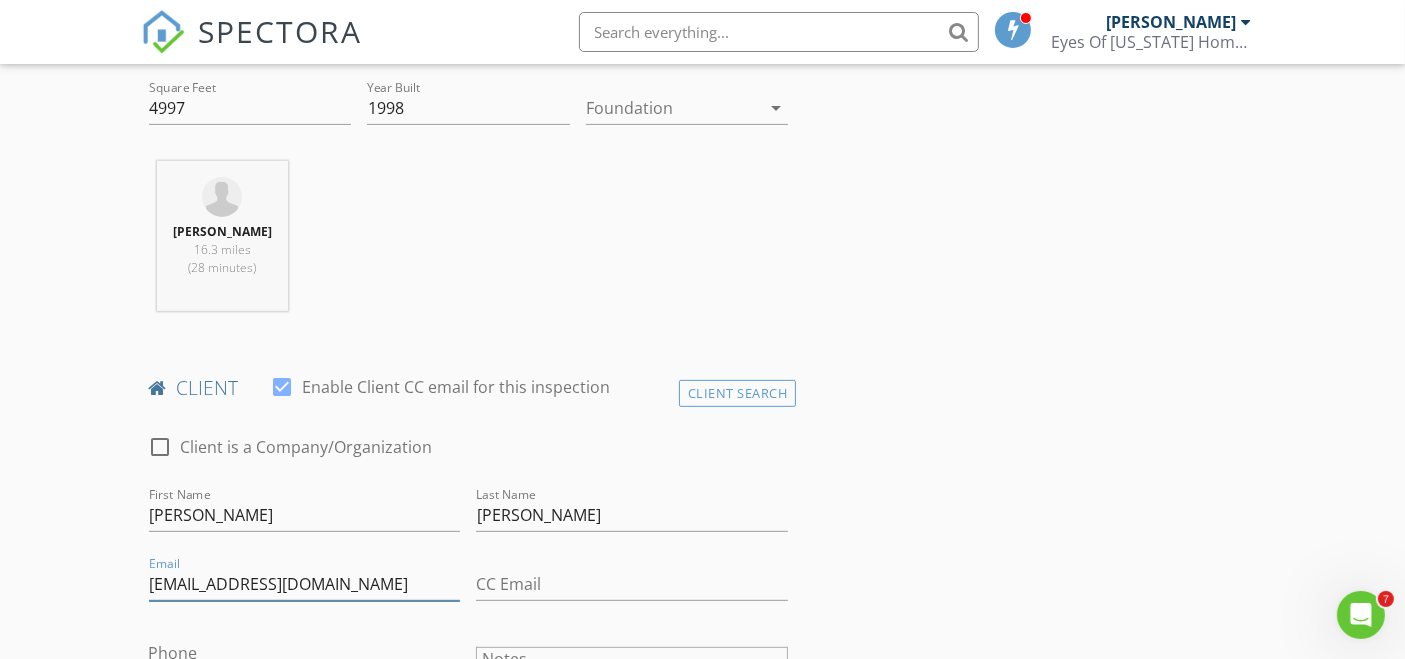 type on "raguayodiaz@gmail.com" 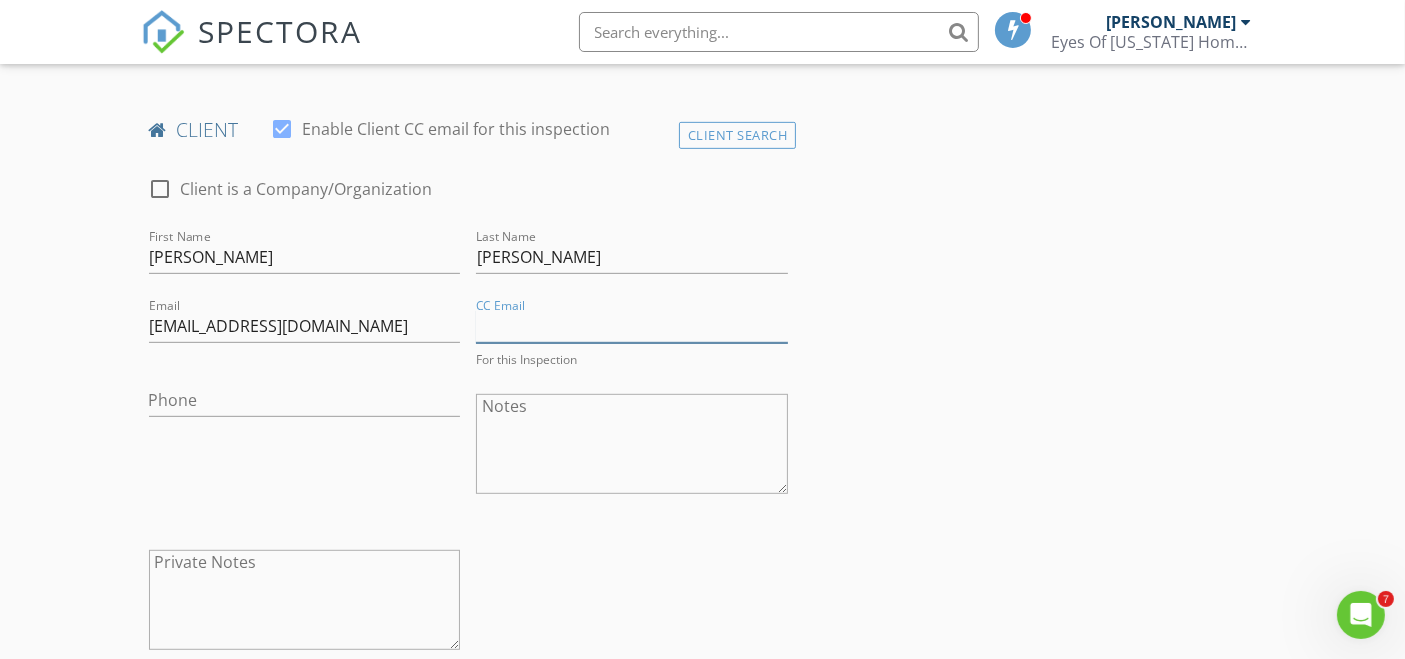 scroll, scrollTop: 964, scrollLeft: 0, axis: vertical 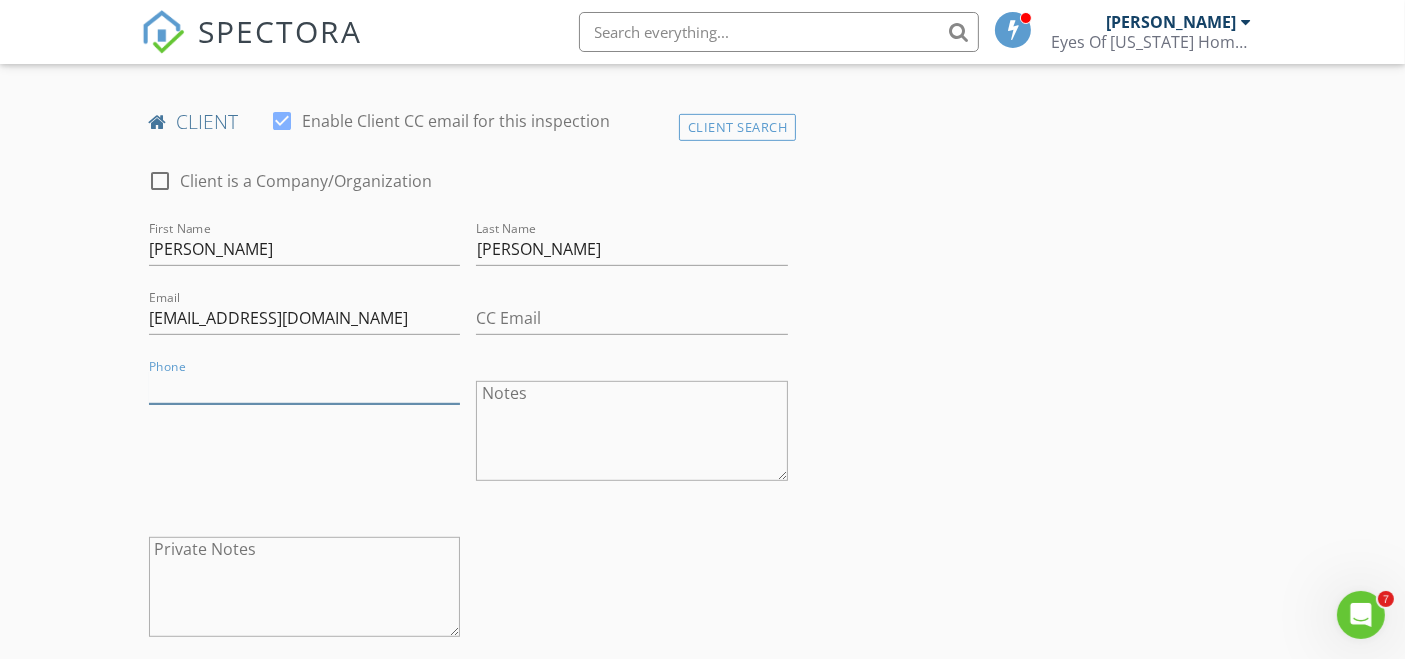 click on "Phone" at bounding box center [305, 387] 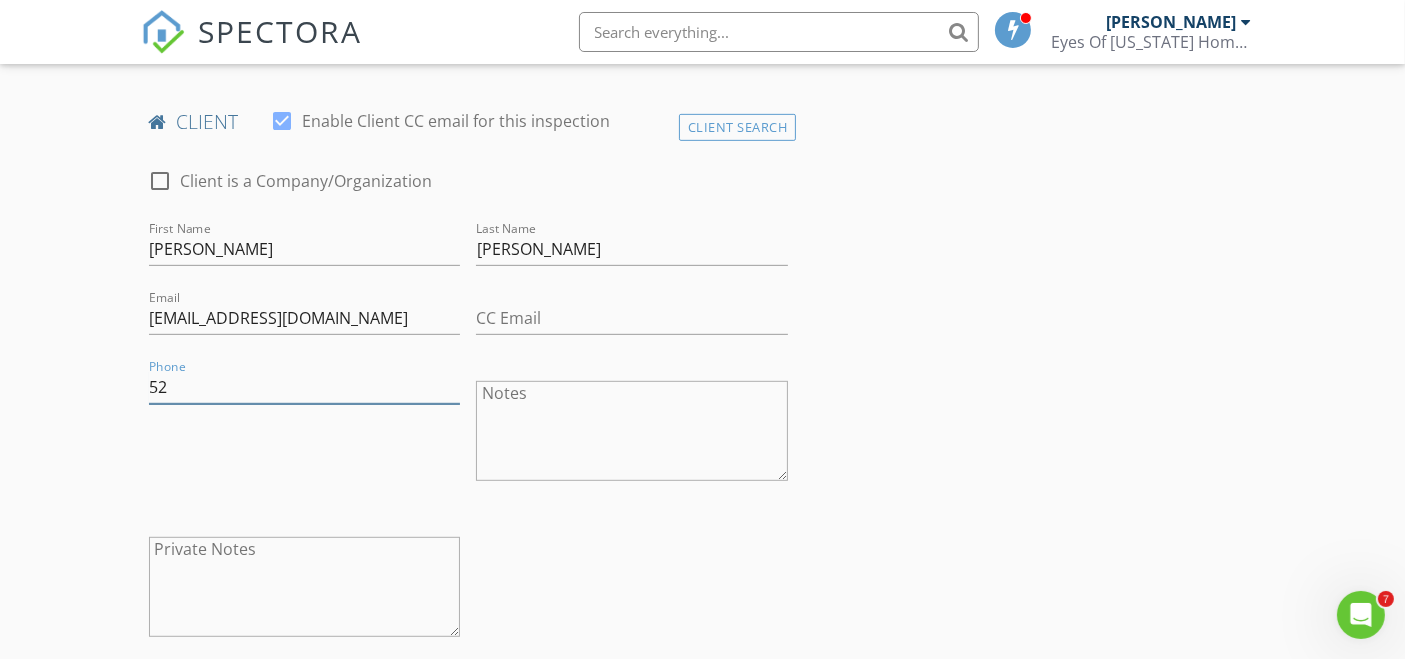 type on "5" 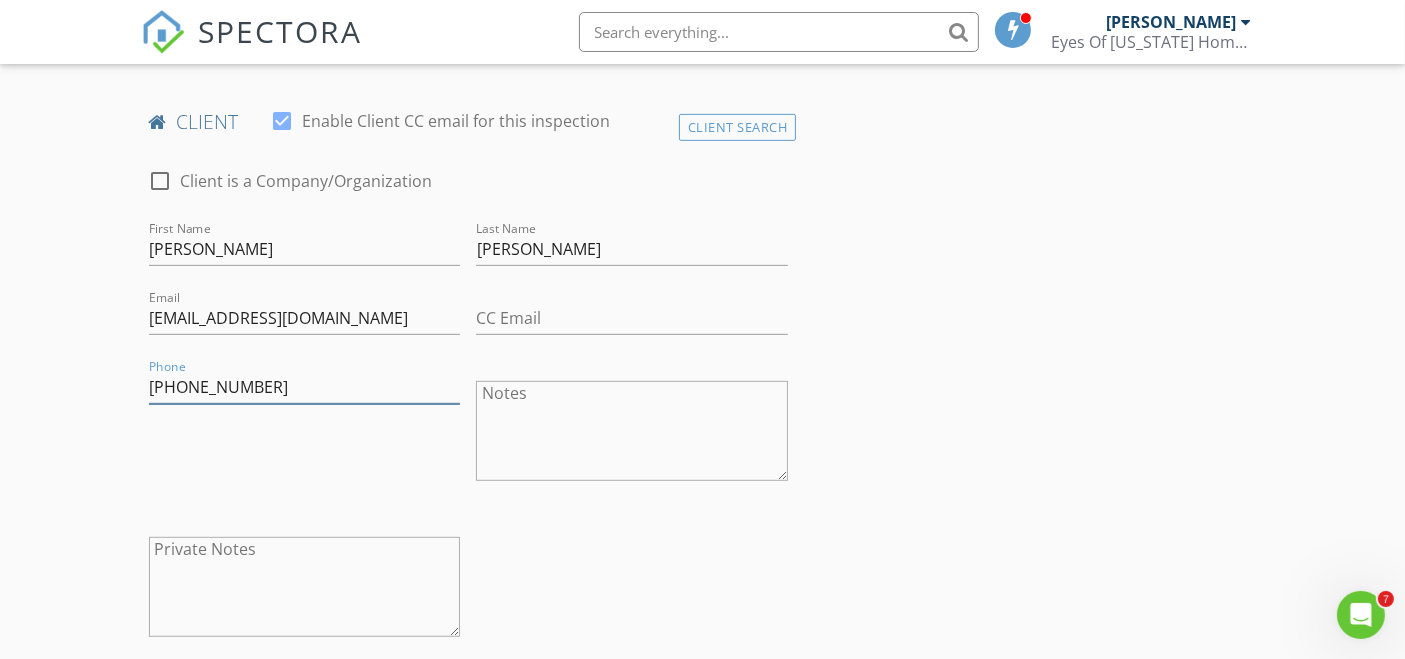 click on "526-621-800695" at bounding box center (305, 387) 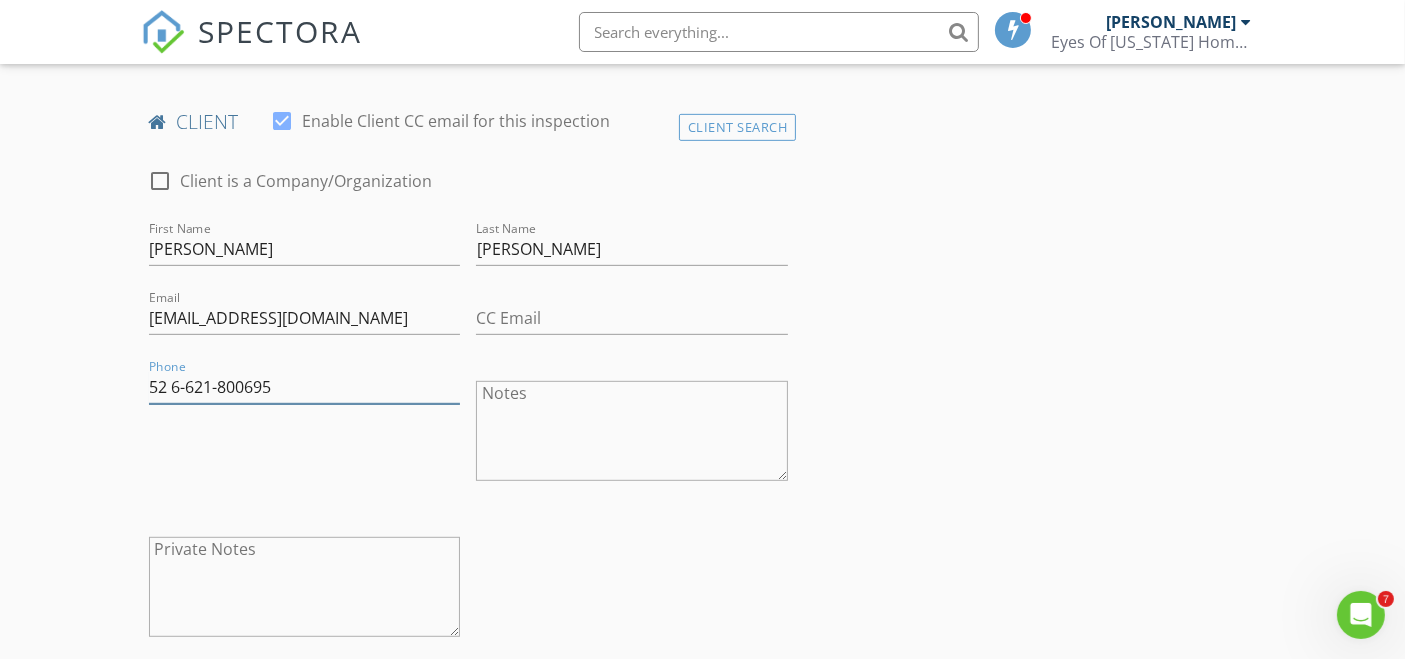 click on "52 6-621-800695" at bounding box center (305, 387) 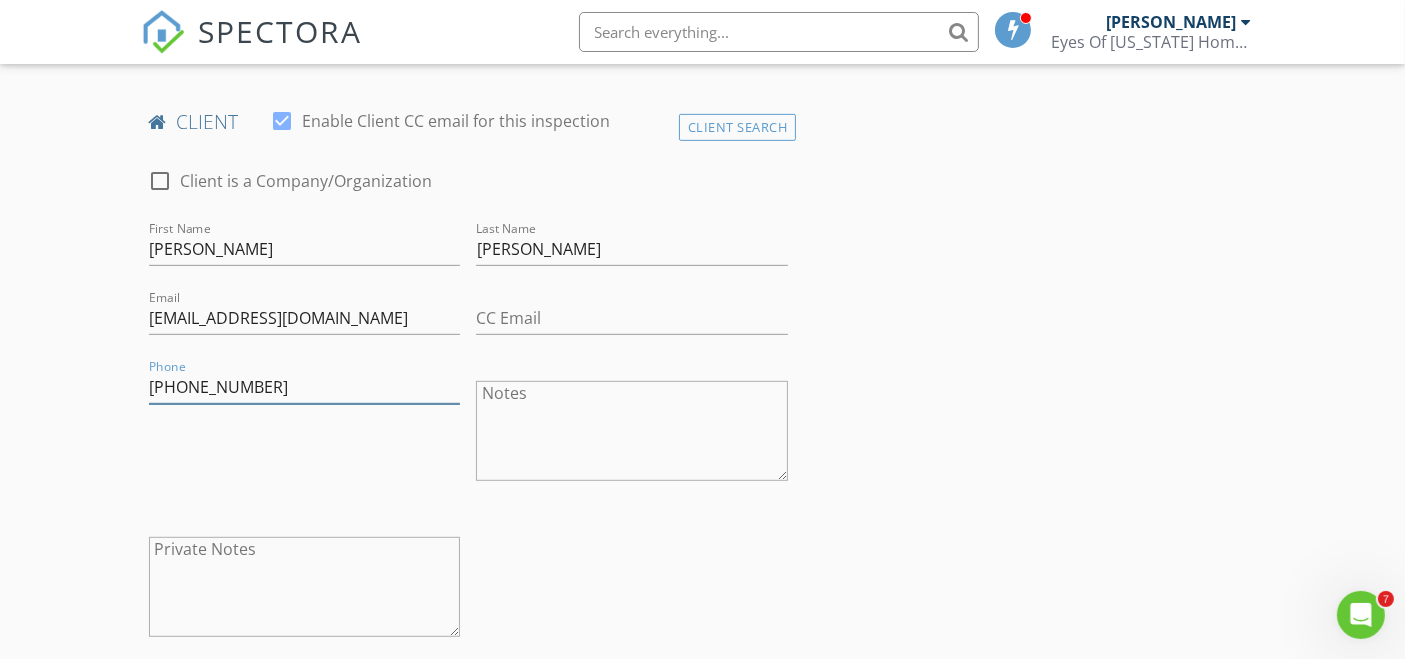 click on "52 6621-800695" at bounding box center [305, 387] 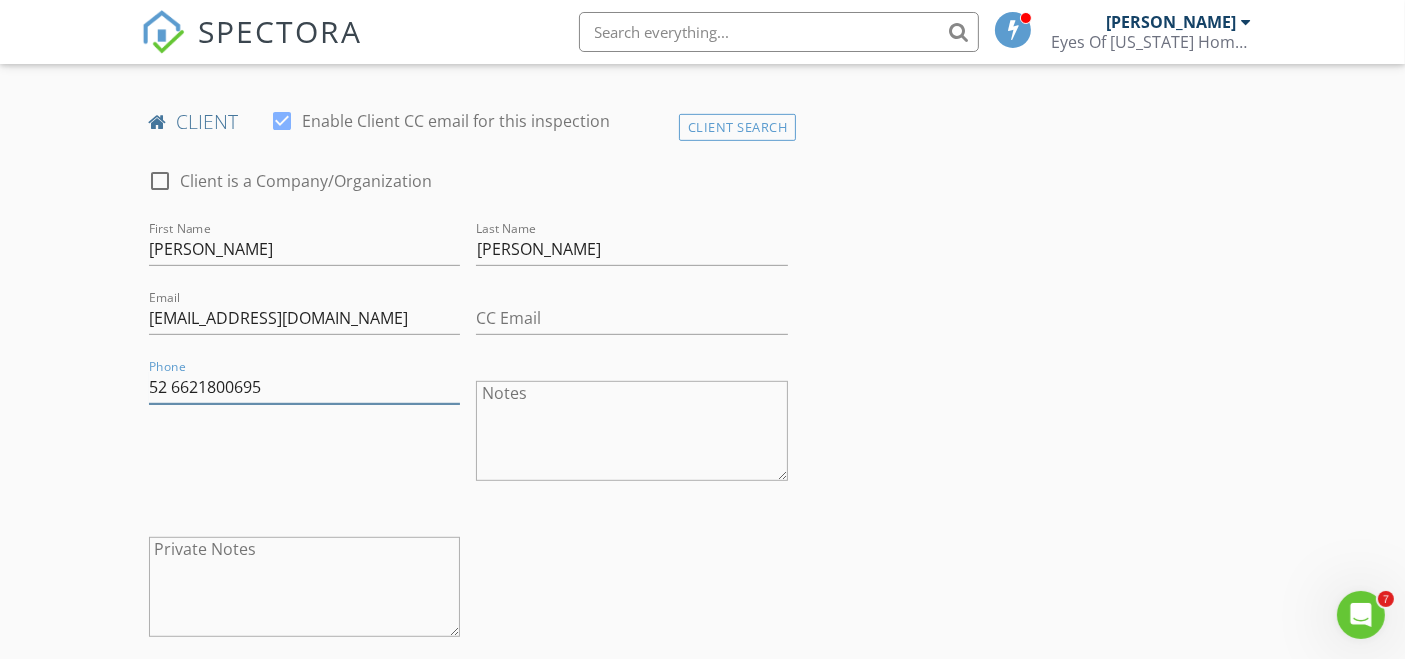 type on "52 6621800695" 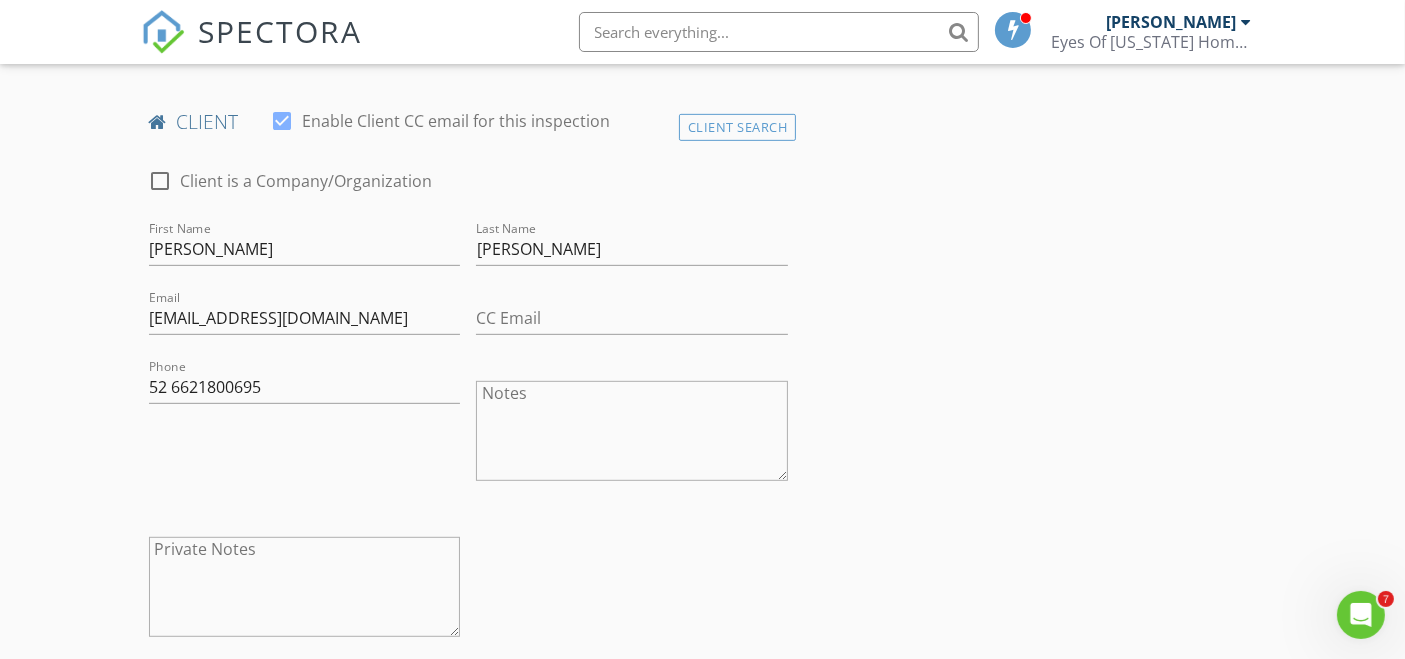 click on "check_box_outline_blank Client is a Company/Organization     First Name Roberto   Last Name Aguayo   Email raguayodiaz@gmail.com   CC Email   Phone 52 6621800695           Notes   Private Notes" at bounding box center (469, 408) 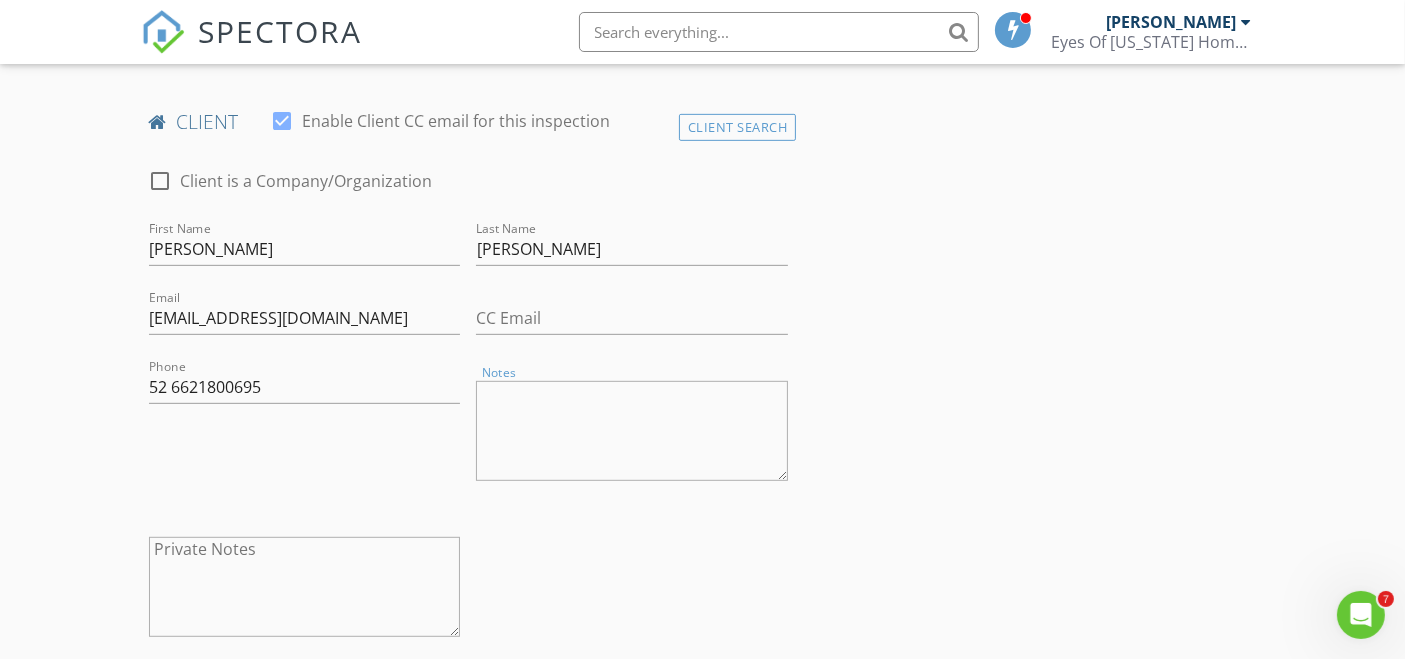 click on "Notes" at bounding box center [632, 431] 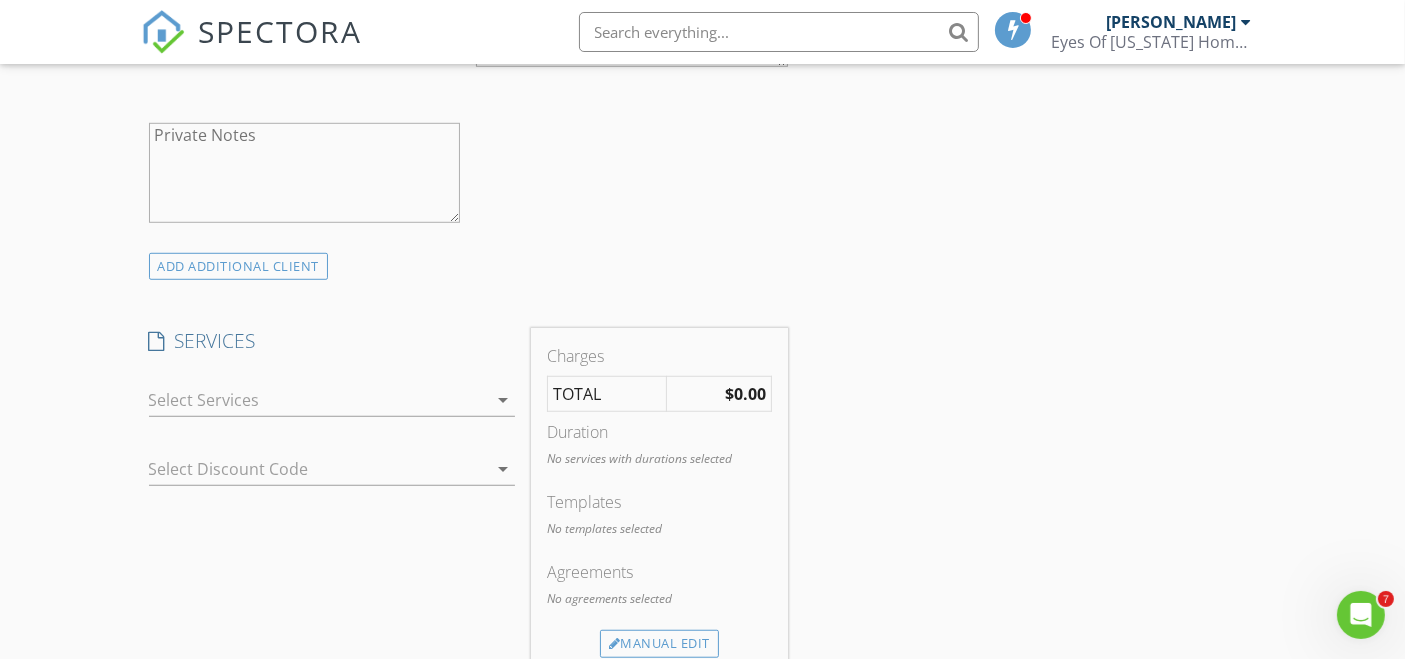 scroll, scrollTop: 1391, scrollLeft: 0, axis: vertical 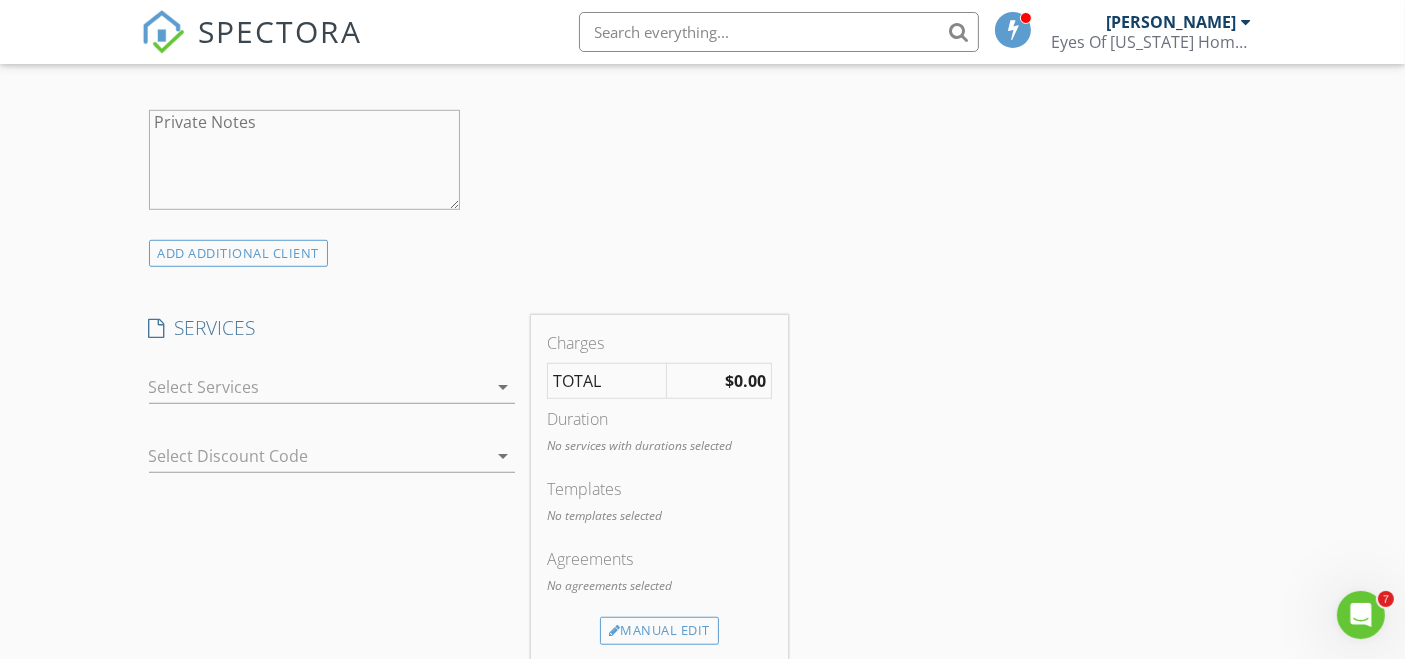 click at bounding box center (318, 387) 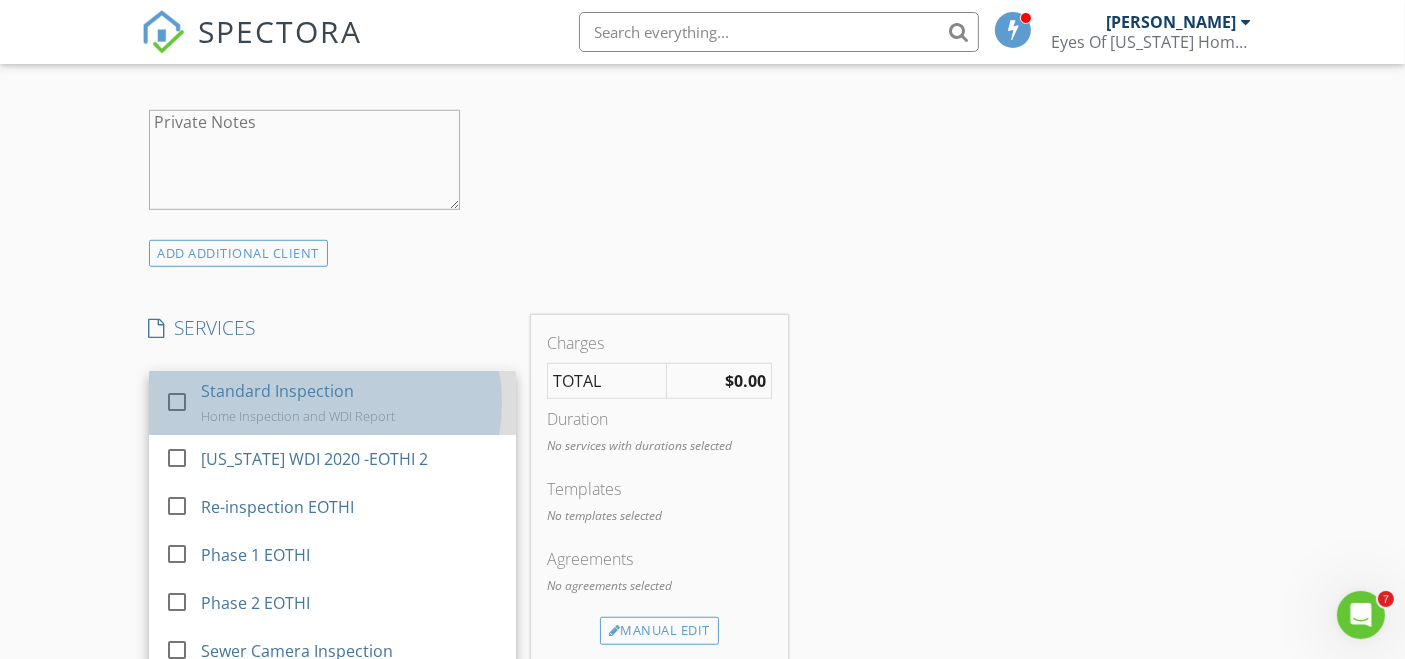 click on "Standard Inspection" at bounding box center (276, 391) 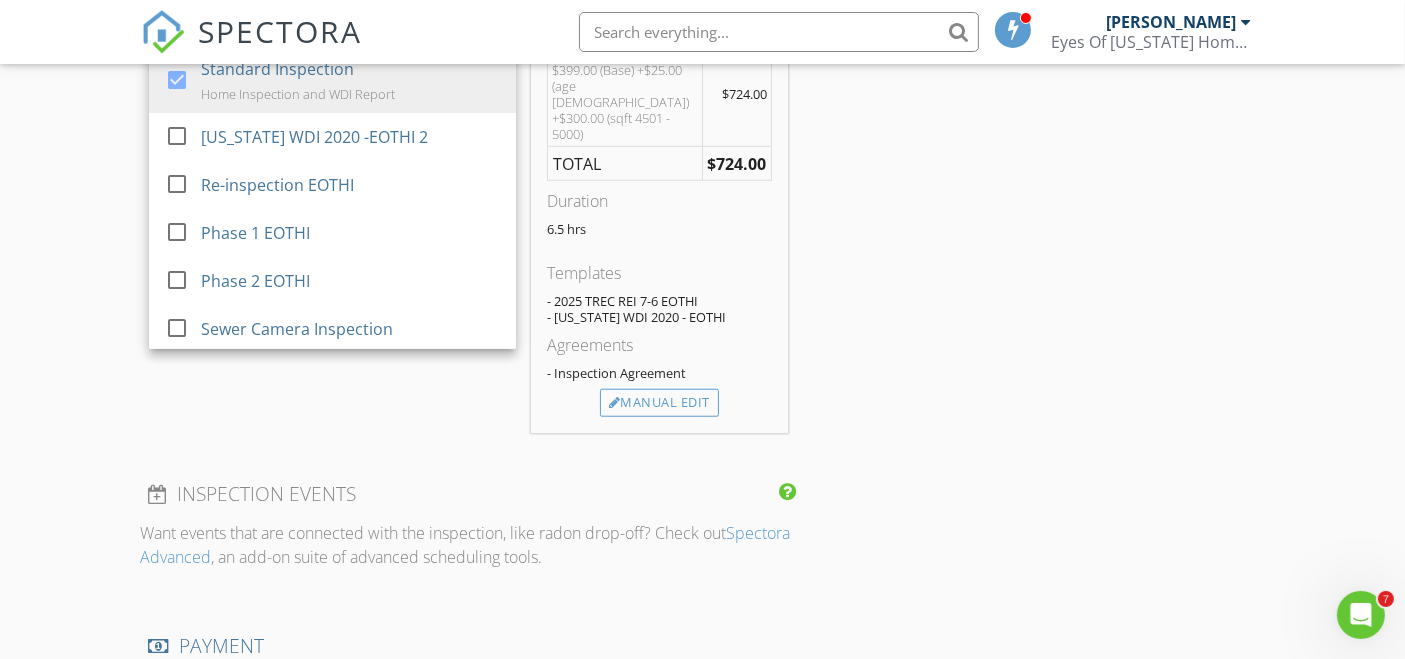 scroll, scrollTop: 1700, scrollLeft: 0, axis: vertical 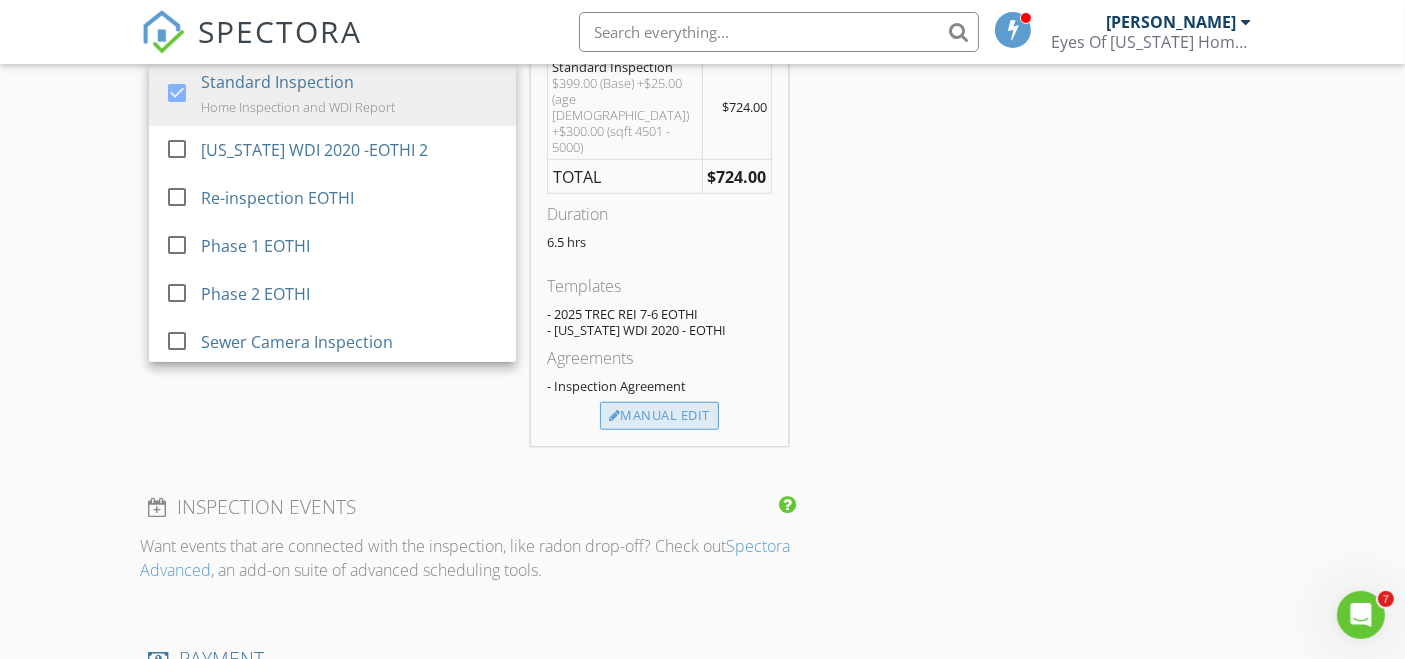 click on "Manual Edit" at bounding box center (659, 416) 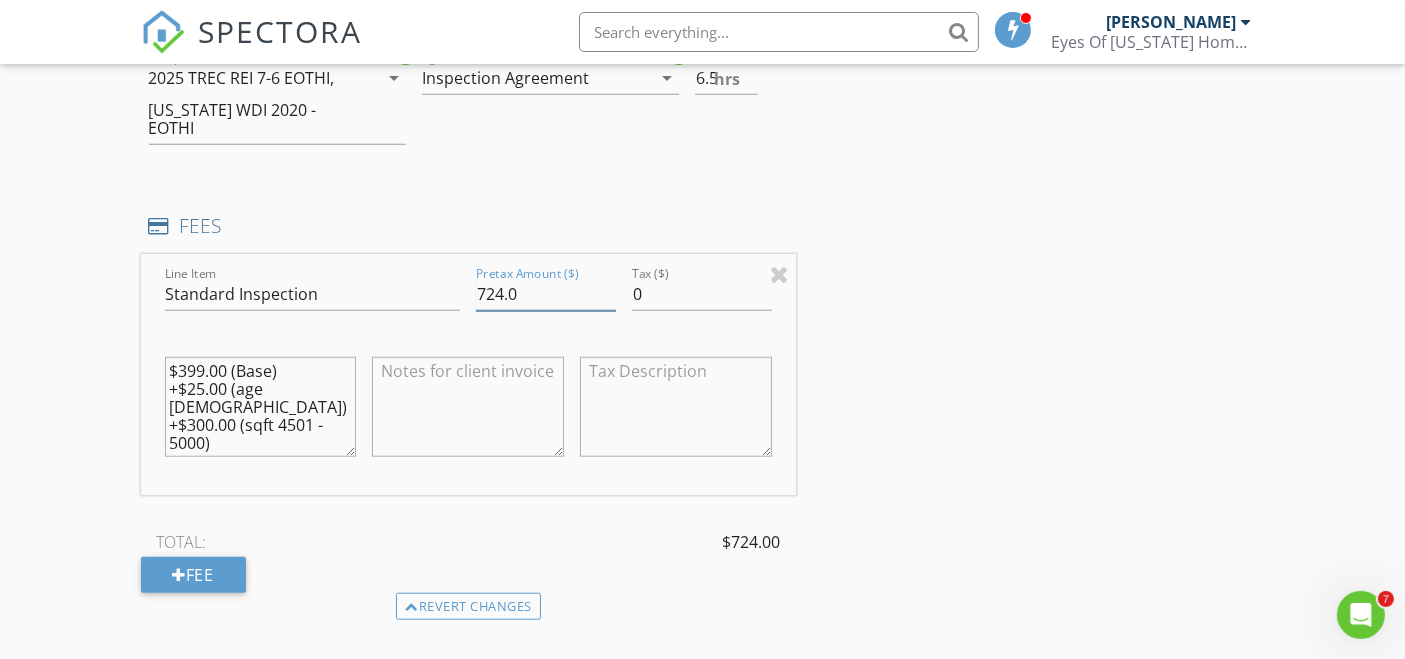 click on "724.0" at bounding box center (546, 294) 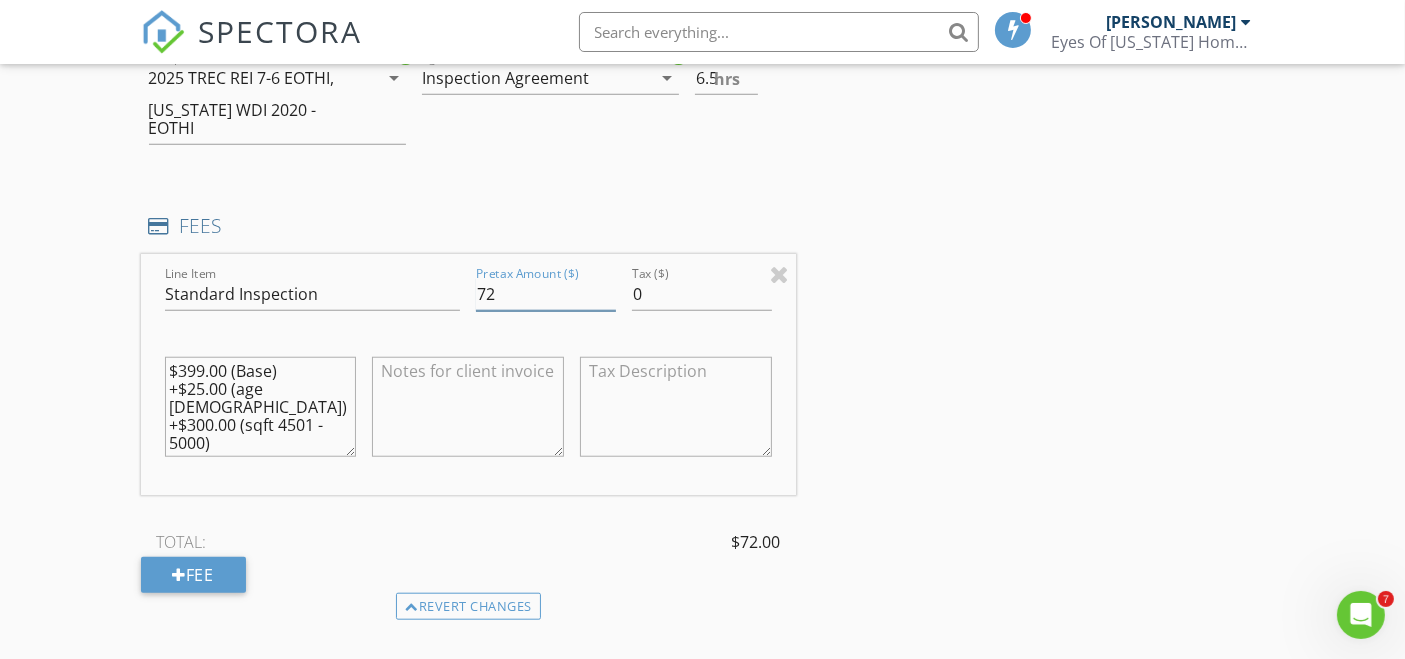 type on "7" 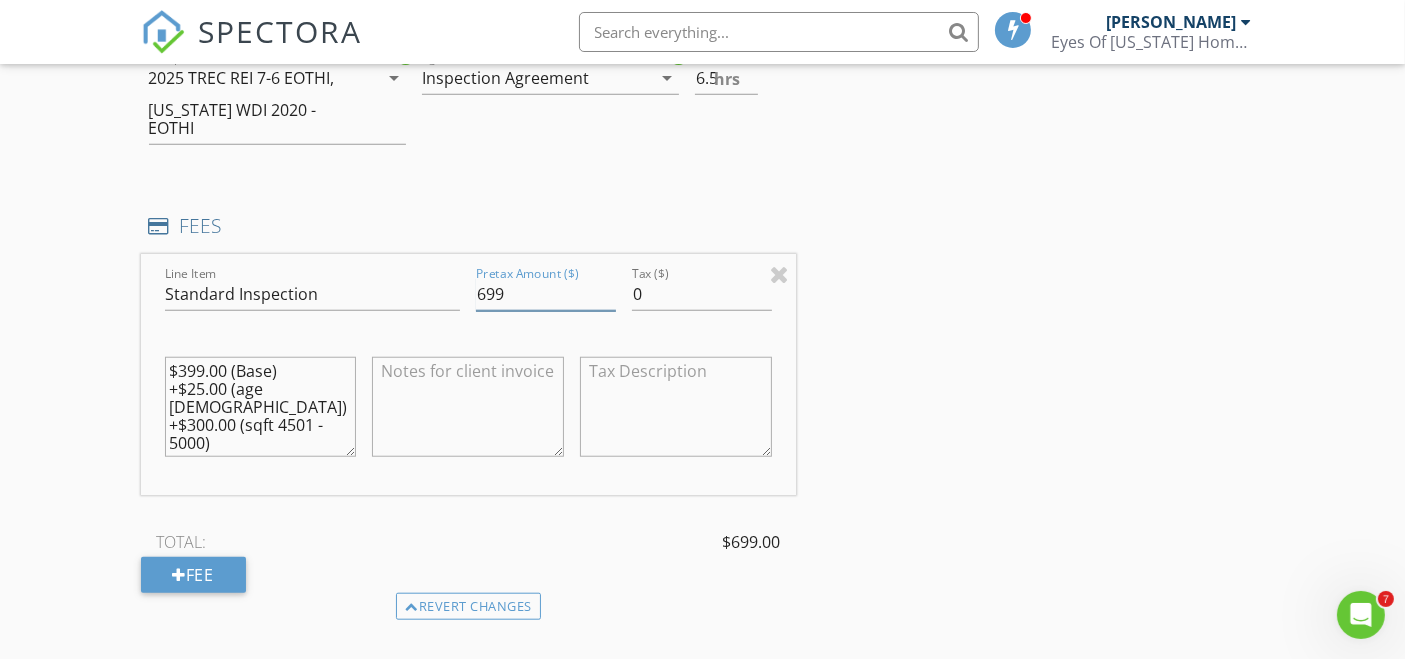 type on "699" 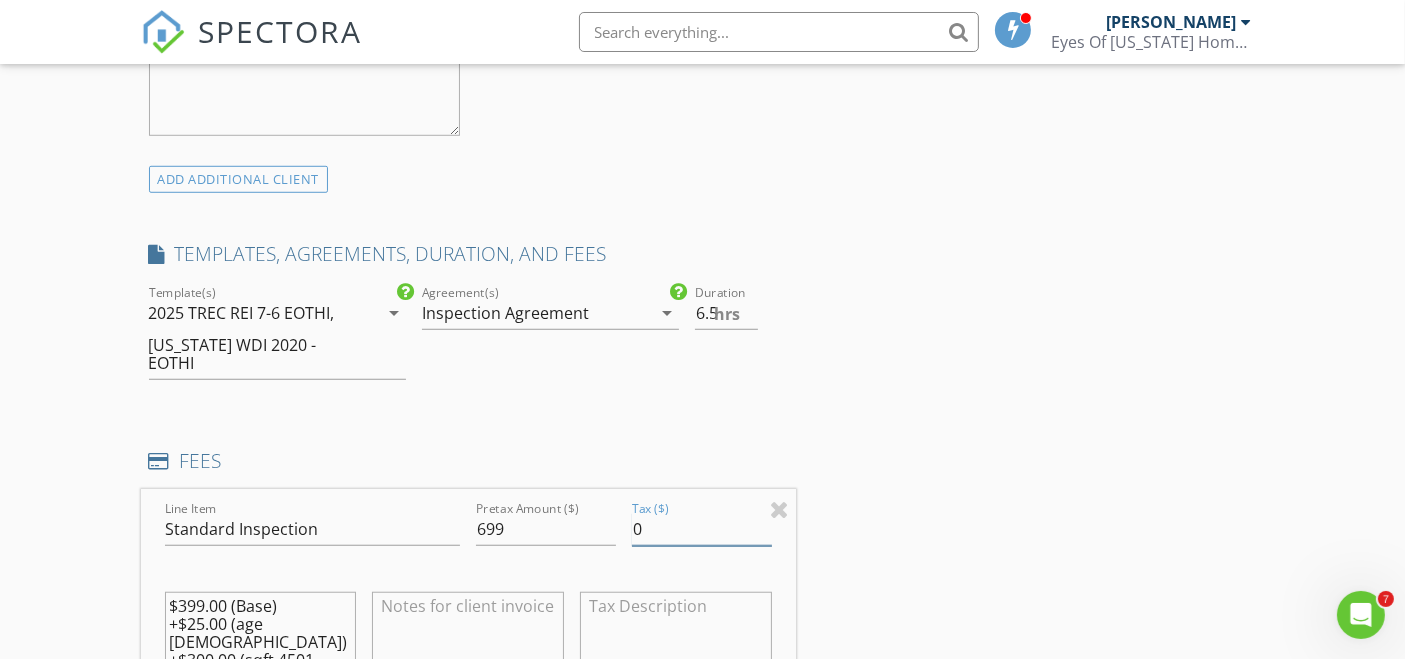 scroll, scrollTop: 1461, scrollLeft: 0, axis: vertical 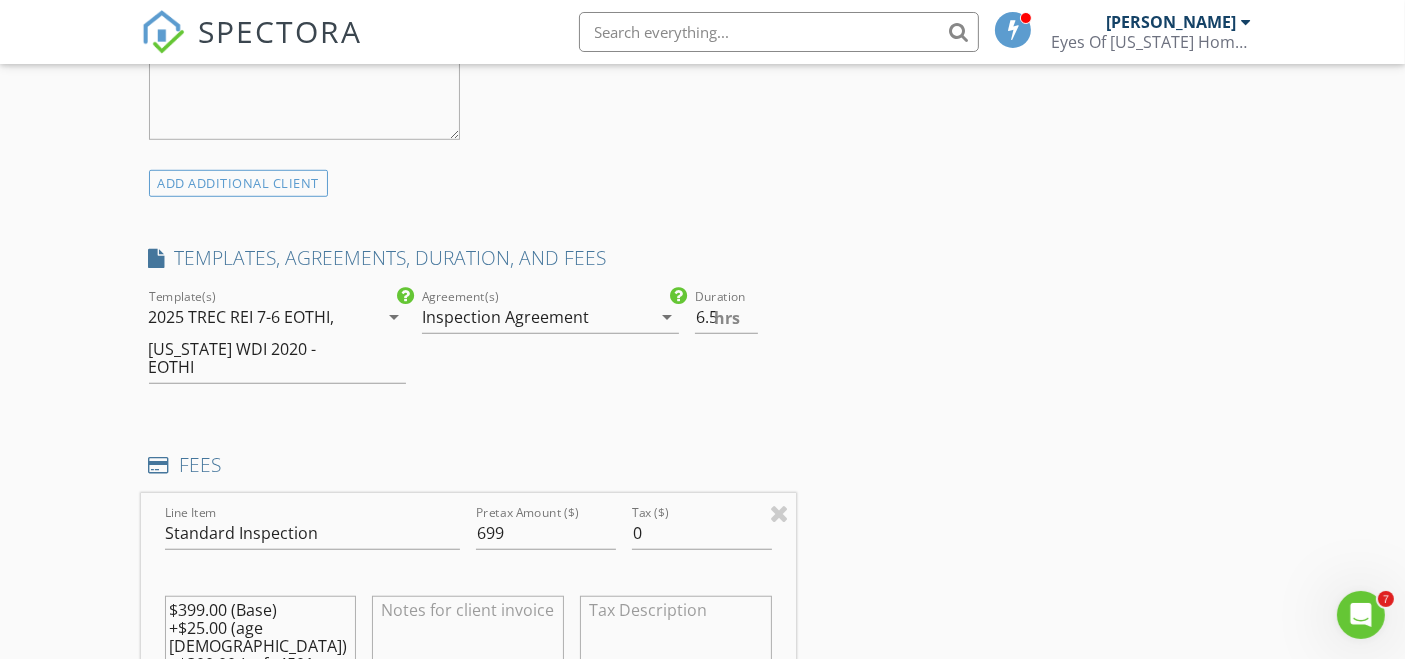 click on "INSPECTOR(S)
check_box   Lago Lopez   PRIMARY   Lago Lopez arrow_drop_down   check_box_outline_blank Lago Lopez specifically requested
Date/Time
07/11/2025 8:00 AM
Location
Address Search       Address 8634 Navidad Dr   Unit   City Austin   State TX   Zip 78735   County Travis     Square Feet 4997   Year Built 1998   Foundation arrow_drop_down     Lago Lopez     16.3 miles     (28 minutes)
client
check_box Enable Client CC email for this inspection   Client Search     check_box_outline_blank Client is a Company/Organization     First Name Roberto   Last Name Aguayo   Email raguayodiaz@gmail.com   CC Email   Phone 52 6621800695           Notes   Private Notes
ADD ADDITIONAL client
SERVICES
check_box   Standard Inspection    Home Inspection and WDI Report check_box_outline_blank" at bounding box center (469, 486) 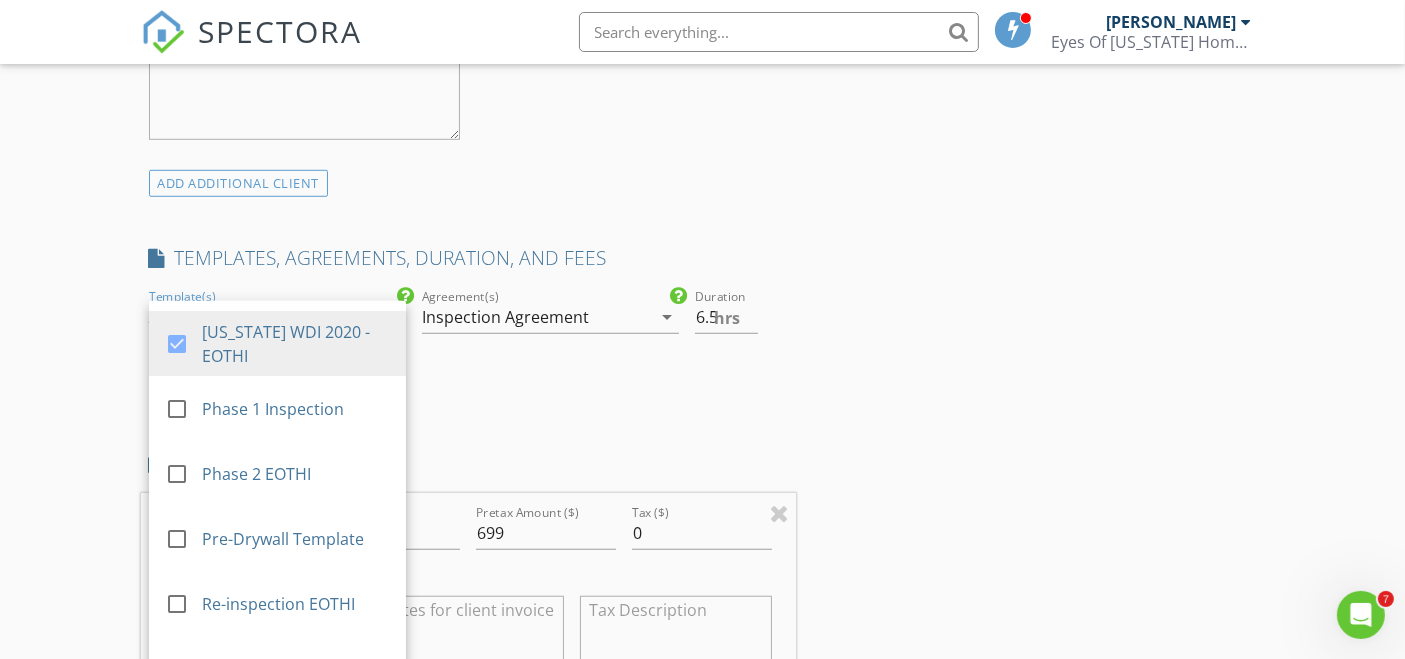 scroll, scrollTop: 0, scrollLeft: 0, axis: both 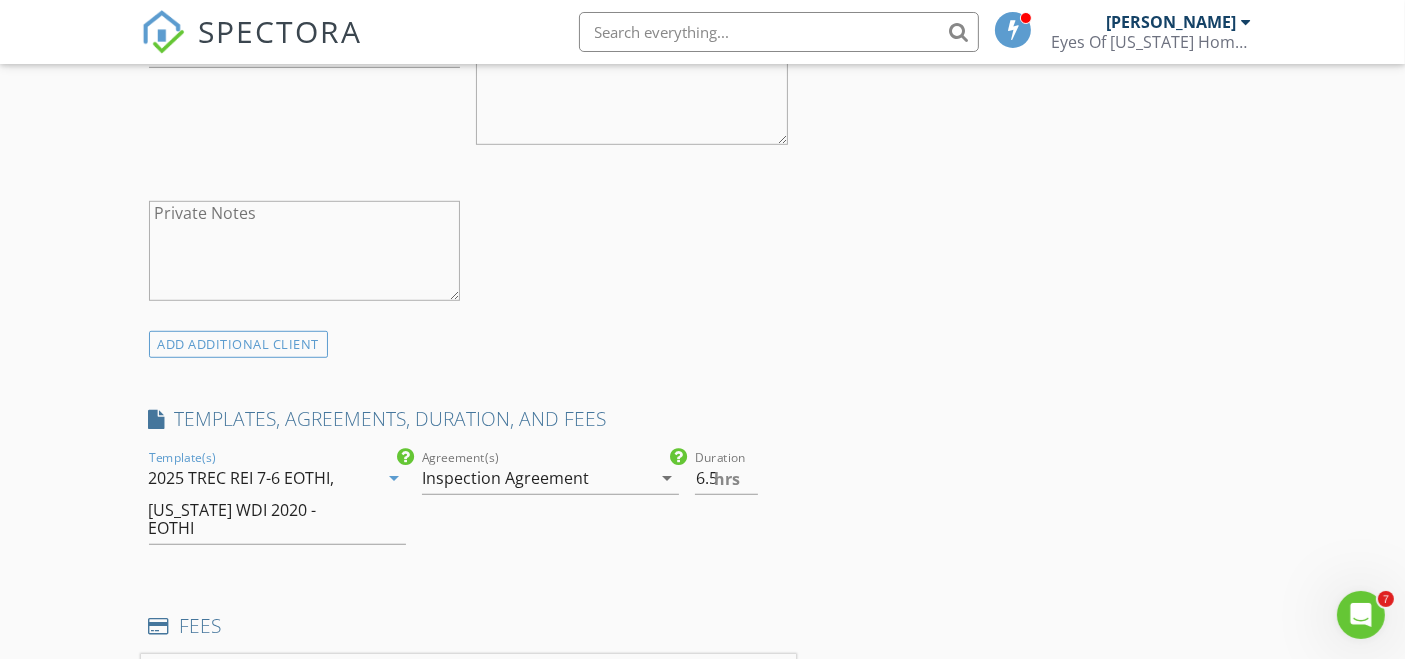 click on "arrow_drop_down" at bounding box center [394, 478] 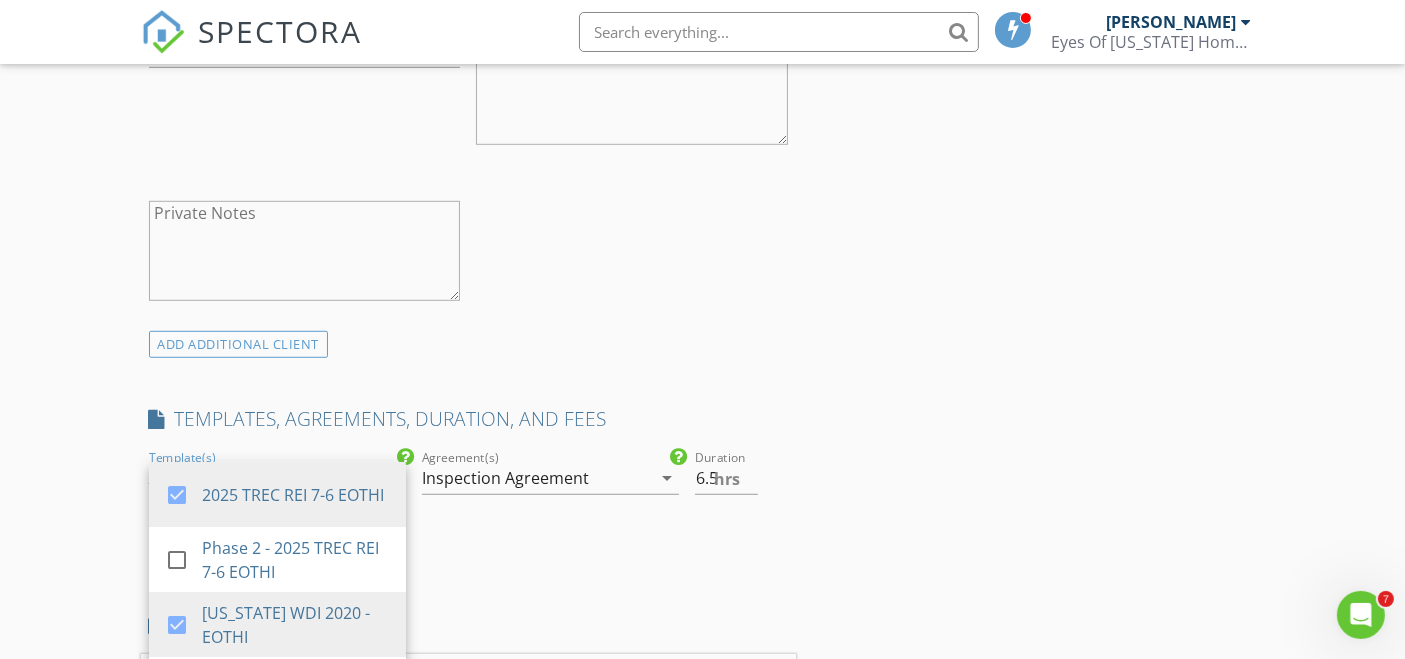 click on "check_box_outline_blank Client is a Company/Organization     First Name Roberto   Last Name Aguayo   Email raguayodiaz@gmail.com   CC Email   Phone 52 6621800695           Notes   Private Notes" at bounding box center (469, 72) 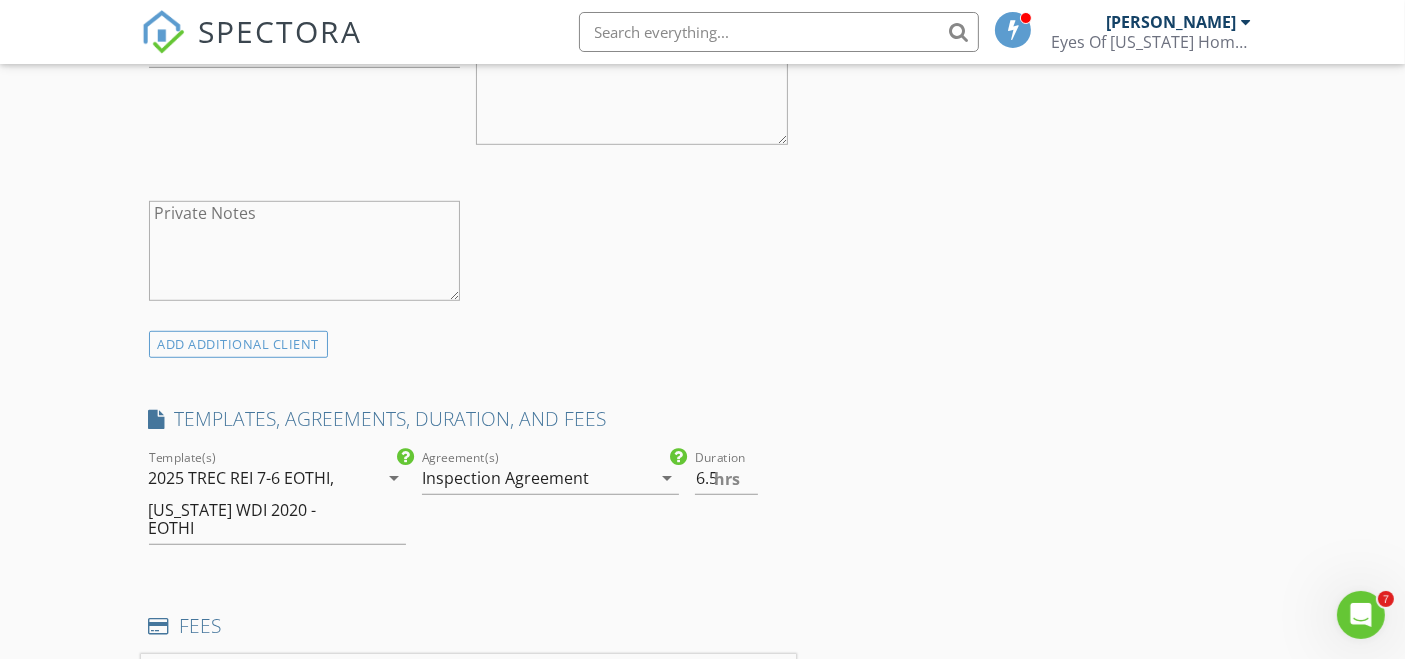 click on "2025 TREC REI 7-6 EOTHI,  Texas WDI 2020 - EOTHI" at bounding box center (263, 503) 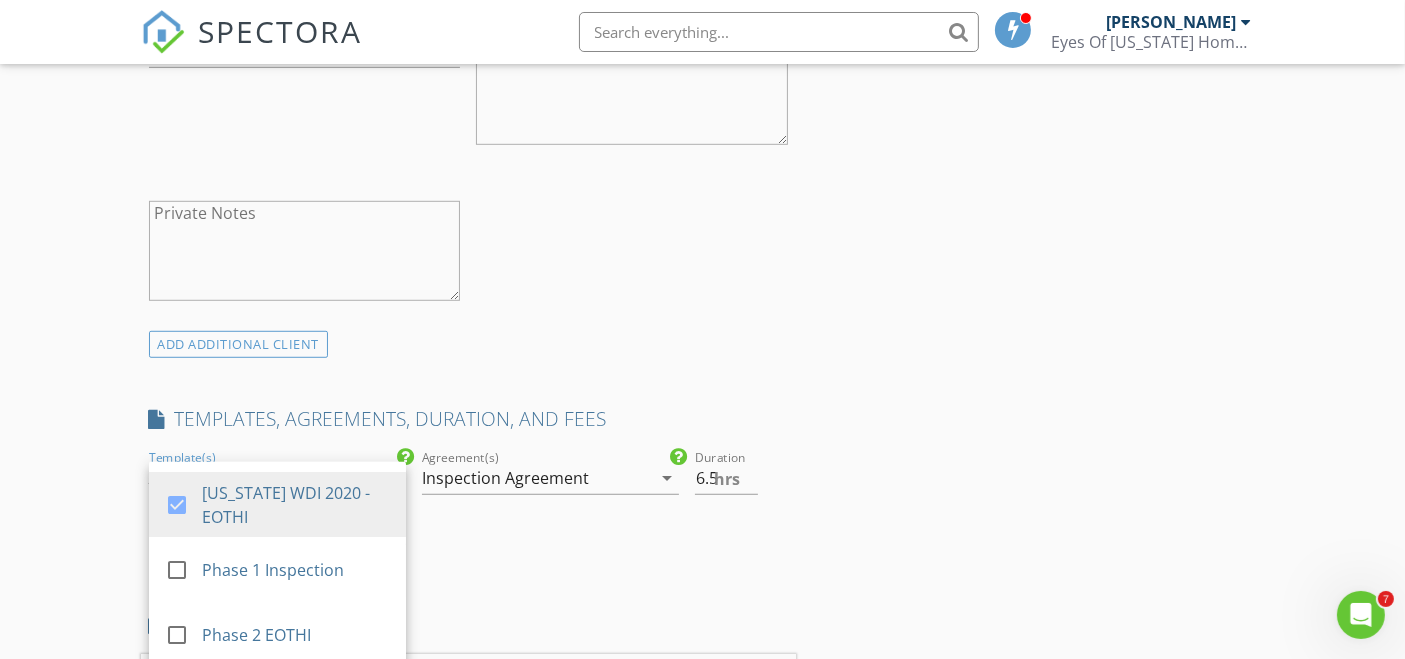 scroll, scrollTop: 0, scrollLeft: 0, axis: both 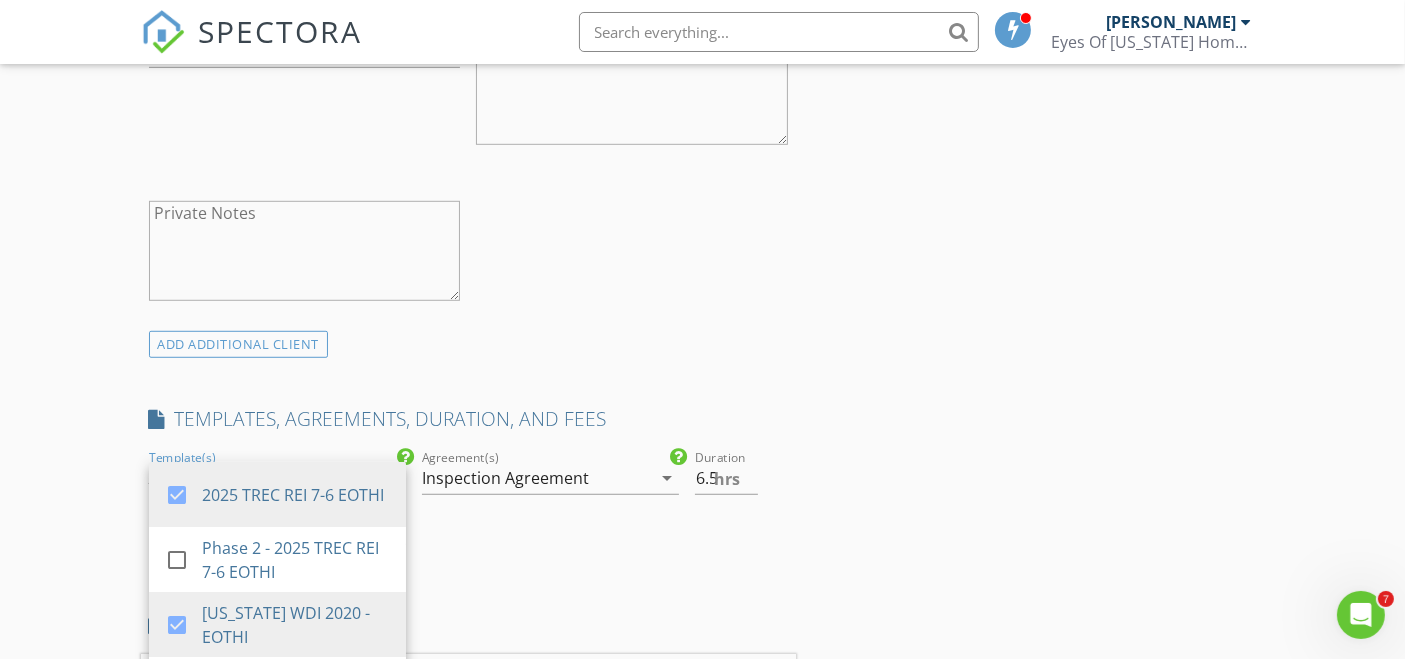 click on "INSPECTOR(S)
check_box   Lago Lopez   PRIMARY   Lago Lopez arrow_drop_down   check_box_outline_blank Lago Lopez specifically requested
Date/Time
07/11/2025 8:00 AM
Location
Address Search       Address 8634 Navidad Dr   Unit   City Austin   State TX   Zip 78735   County Travis     Square Feet 4997   Year Built 1998   Foundation arrow_drop_down     Lago Lopez     16.3 miles     (28 minutes)
client
check_box Enable Client CC email for this inspection   Client Search     check_box_outline_blank Client is a Company/Organization     First Name Roberto   Last Name Aguayo   Email raguayodiaz@gmail.com   CC Email   Phone 52 6621800695           Notes   Private Notes
ADD ADDITIONAL client
SERVICES
check_box   Standard Inspection    Home Inspection and WDI Report" at bounding box center (703, 705) 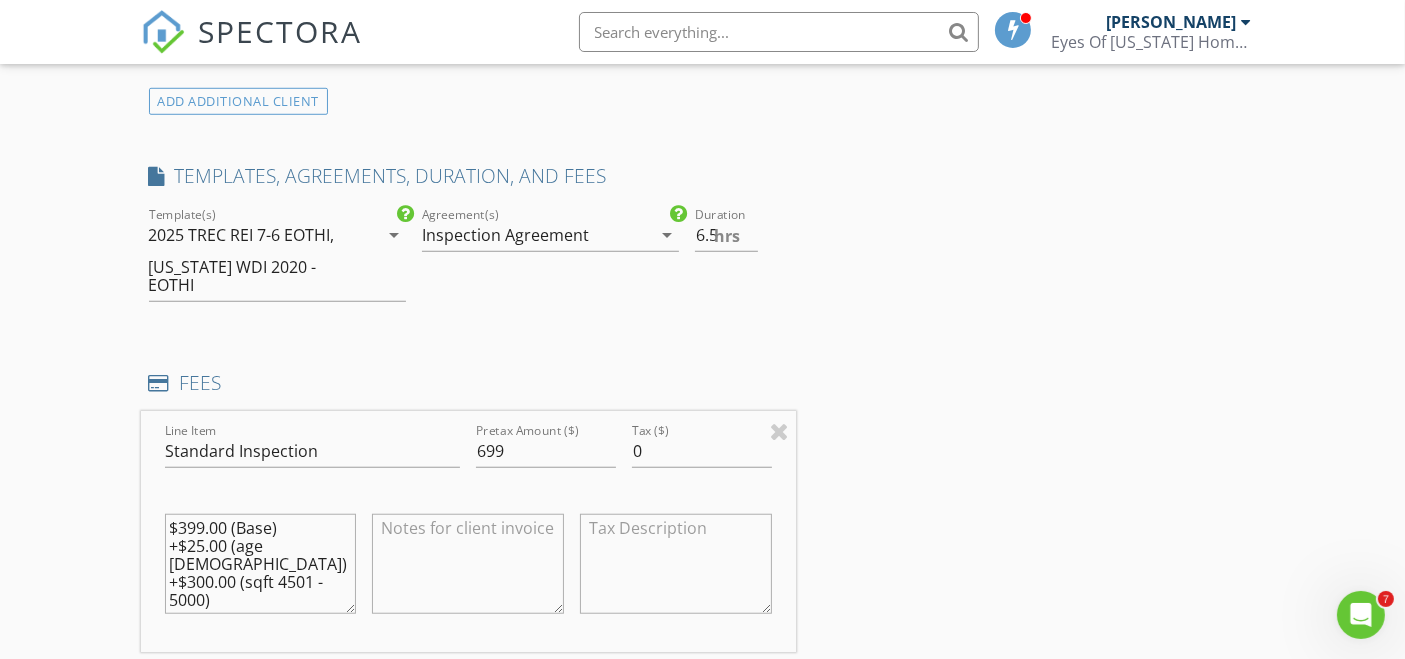 scroll, scrollTop: 1552, scrollLeft: 0, axis: vertical 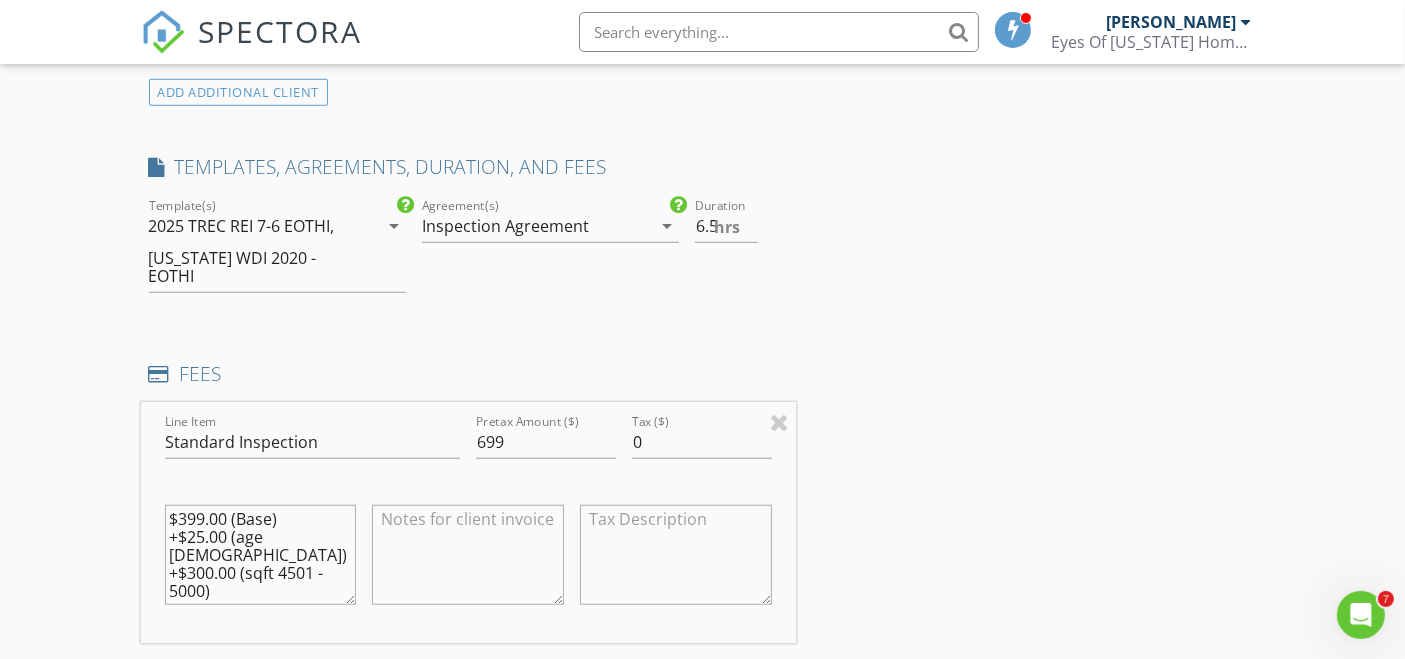 click on "TEMPLATES, AGREEMENTS, DURATION, AND FEES" at bounding box center (469, 167) 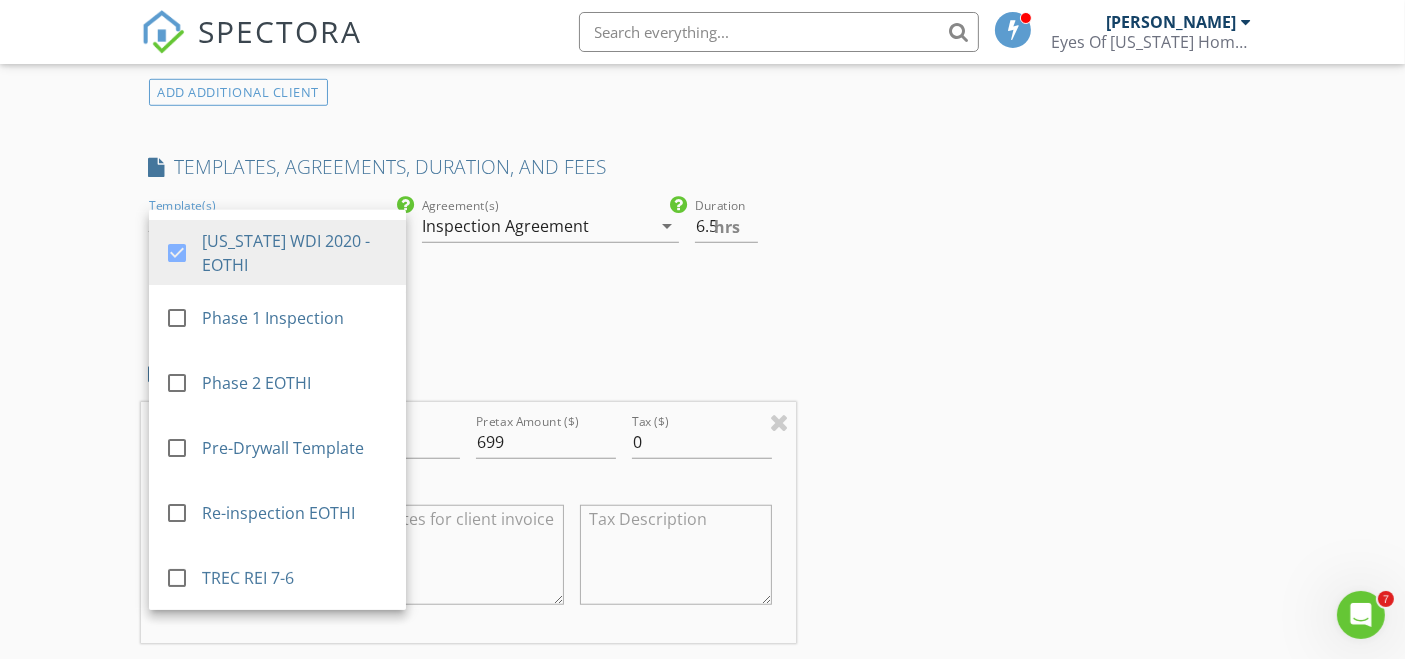 scroll, scrollTop: 0, scrollLeft: 0, axis: both 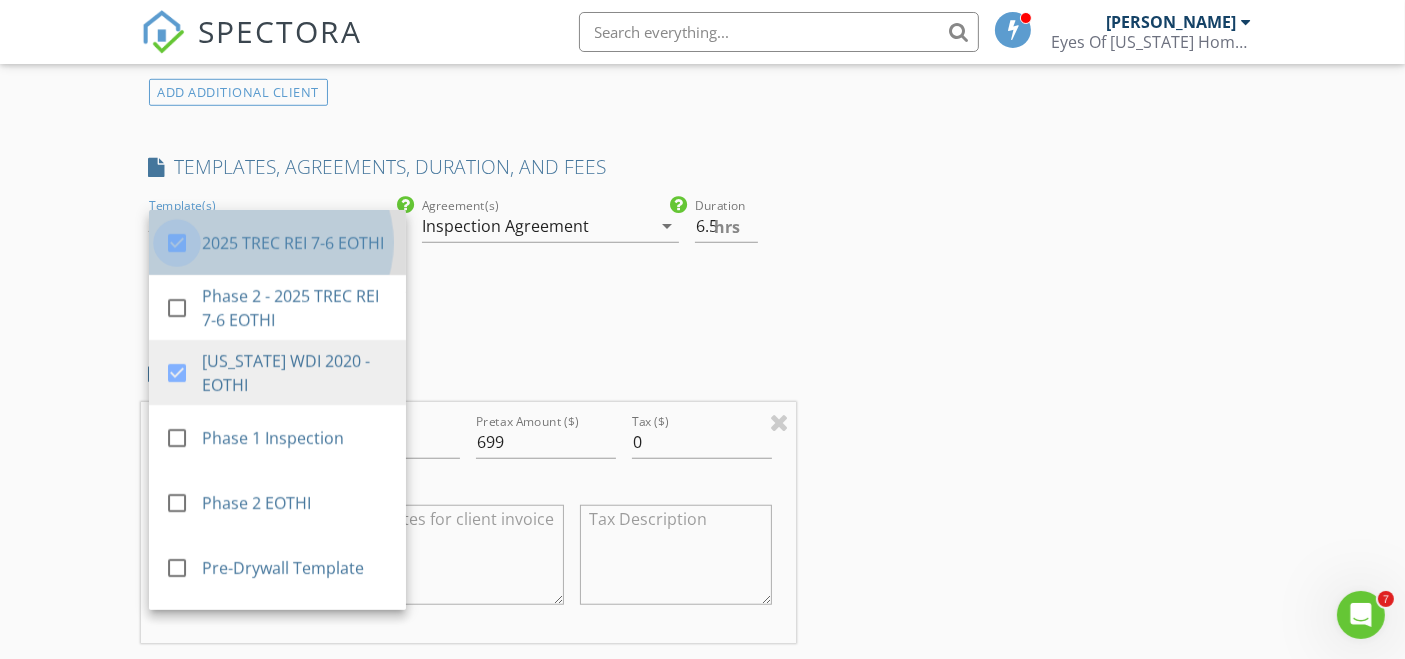 click at bounding box center (177, 243) 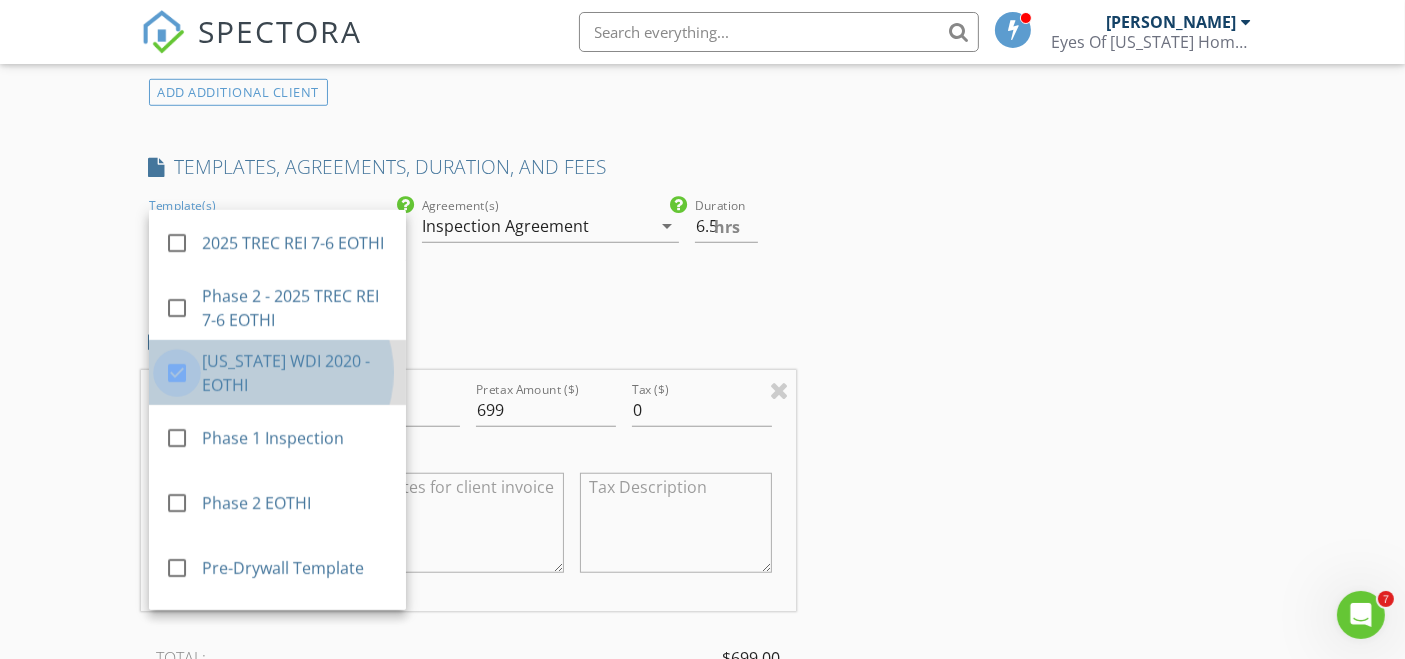 click at bounding box center (177, 373) 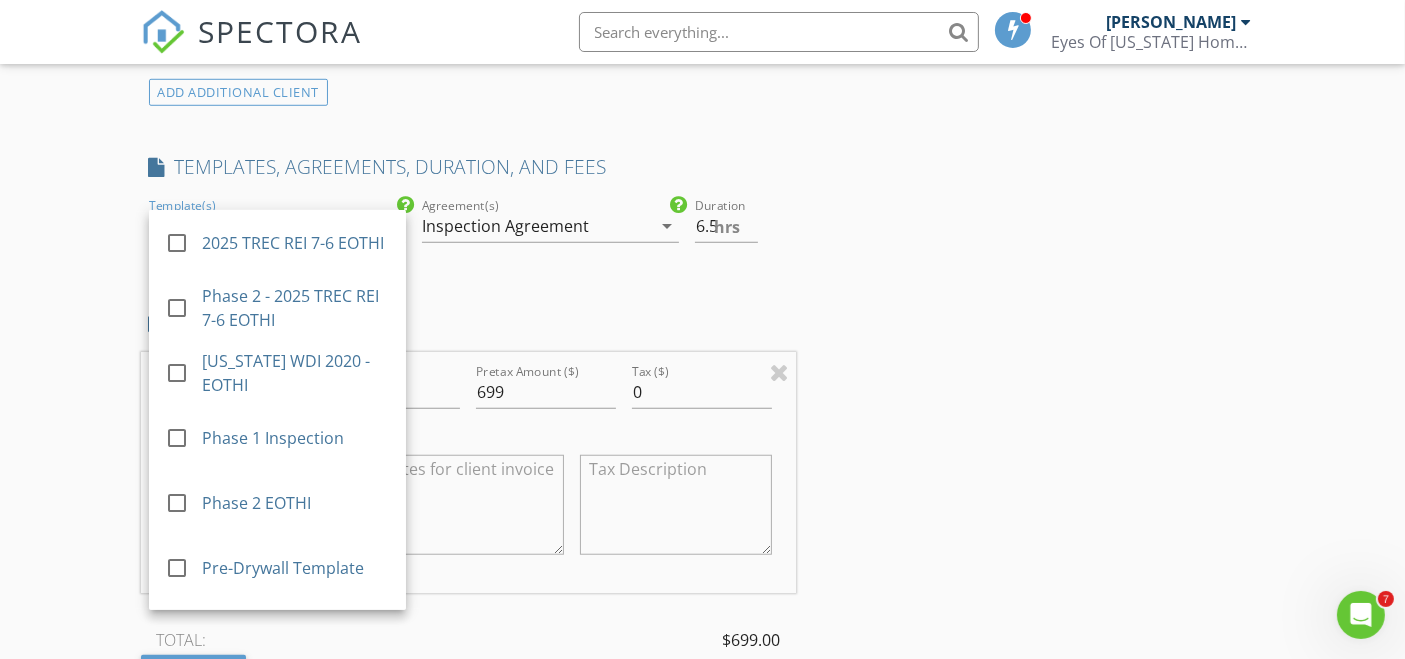 click on "INSPECTOR(S)
check_box   Lago Lopez   PRIMARY   Lago Lopez arrow_drop_down   check_box_outline_blank Lago Lopez specifically requested
Date/Time
07/11/2025 8:00 AM
Location
Address Search       Address 8634 Navidad Dr   Unit   City Austin   State TX   Zip 78735   County Travis     Square Feet 4997   Year Built 1998   Foundation arrow_drop_down     Lago Lopez     16.3 miles     (28 minutes)
client
check_box Enable Client CC email for this inspection   Client Search     check_box_outline_blank Client is a Company/Organization     First Name Roberto   Last Name Aguayo   Email raguayodiaz@gmail.com   CC Email   Phone 52 6621800695           Notes   Private Notes
ADD ADDITIONAL client
SERVICES
check_box   Standard Inspection    Home Inspection and WDI Report" at bounding box center (703, 428) 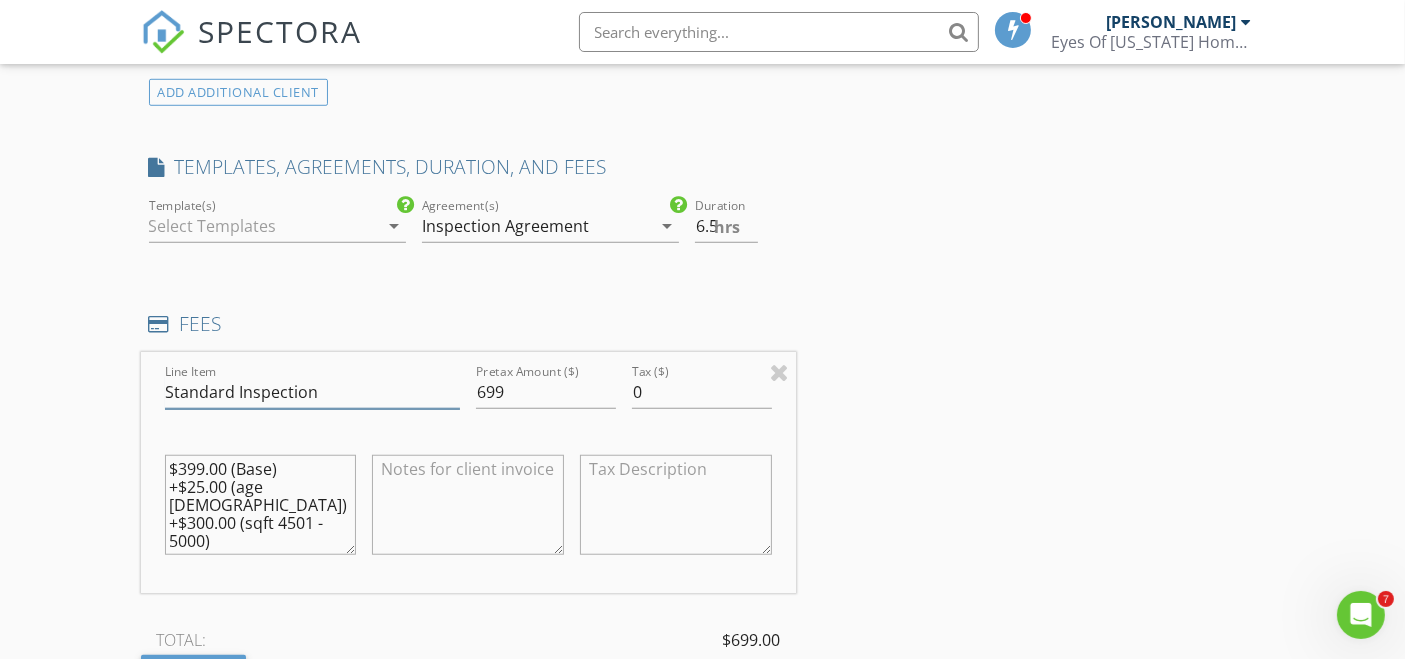 click on "Standard Inspection" at bounding box center [313, 392] 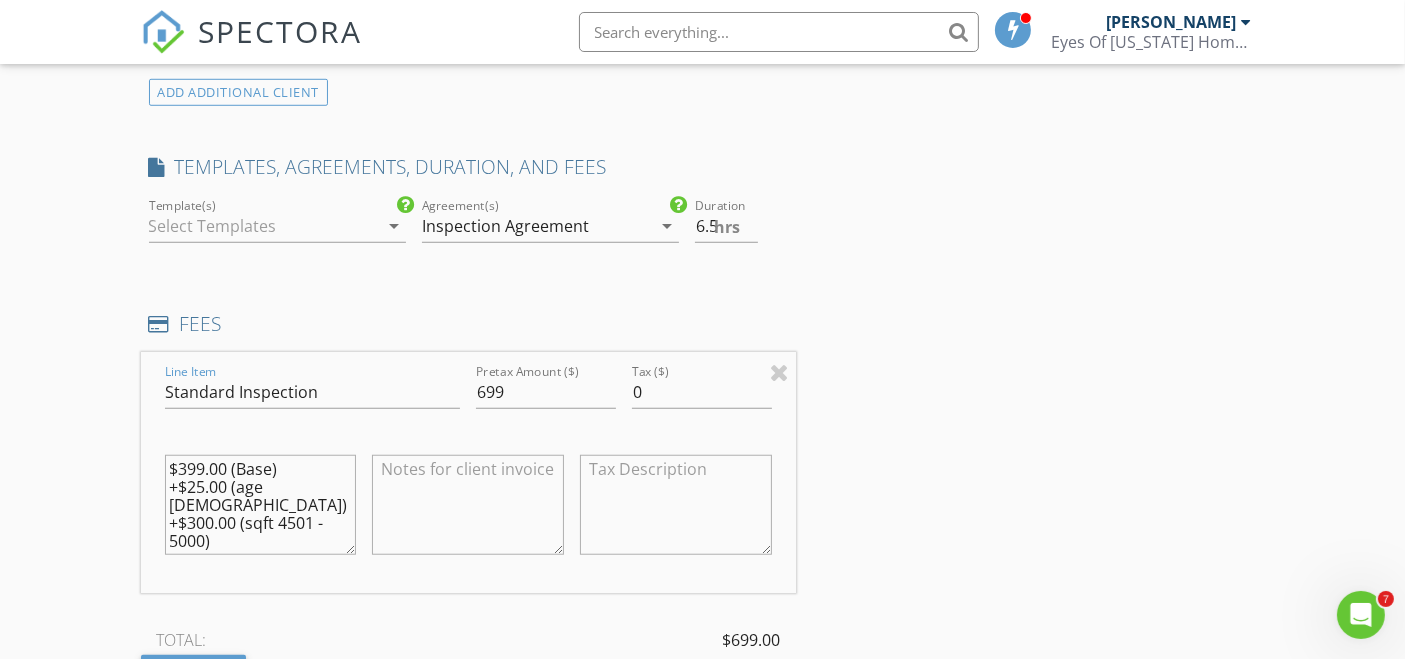 click on "arrow_drop_down" at bounding box center [667, 226] 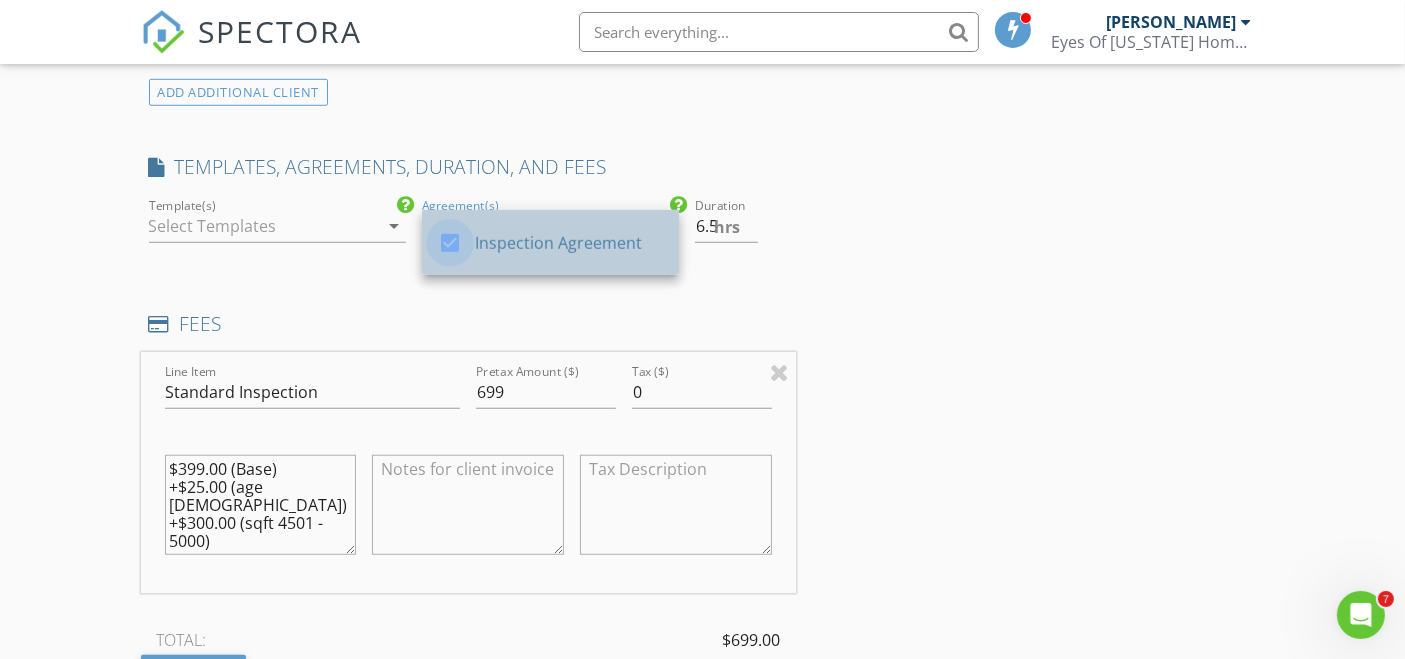 click at bounding box center [450, 243] 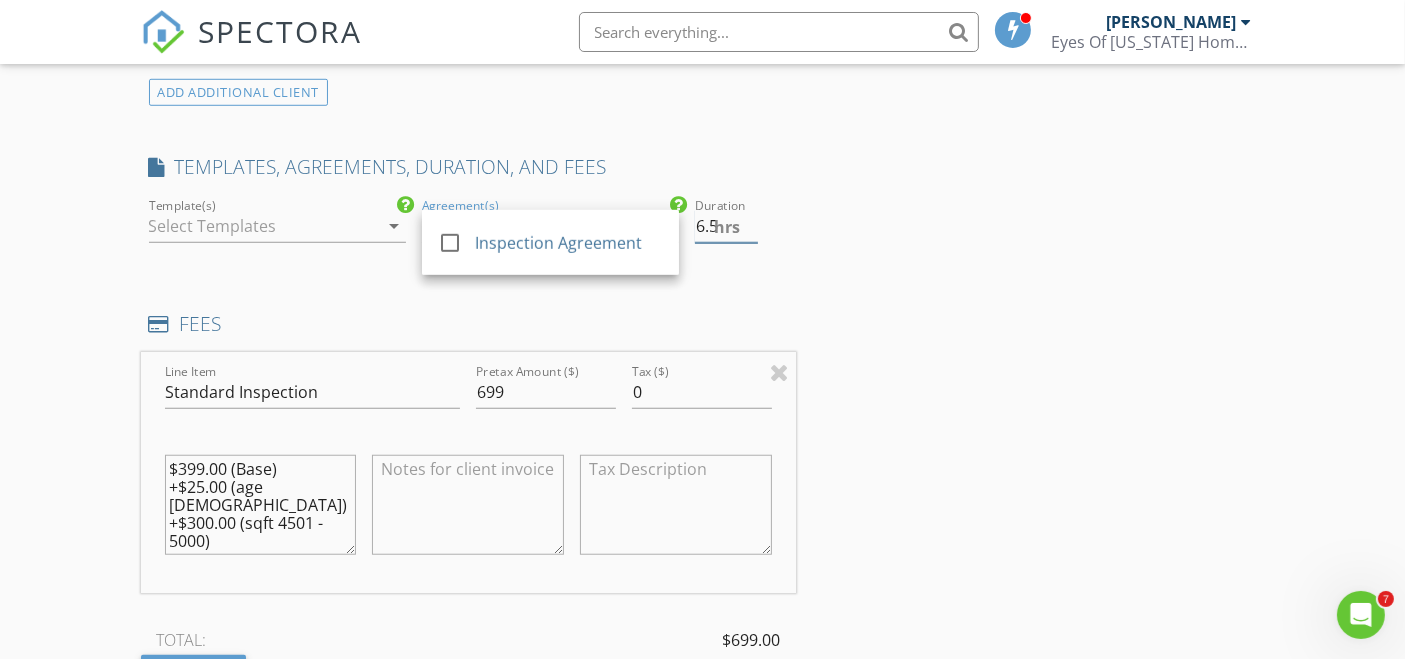 click on "hrs" at bounding box center [727, 227] 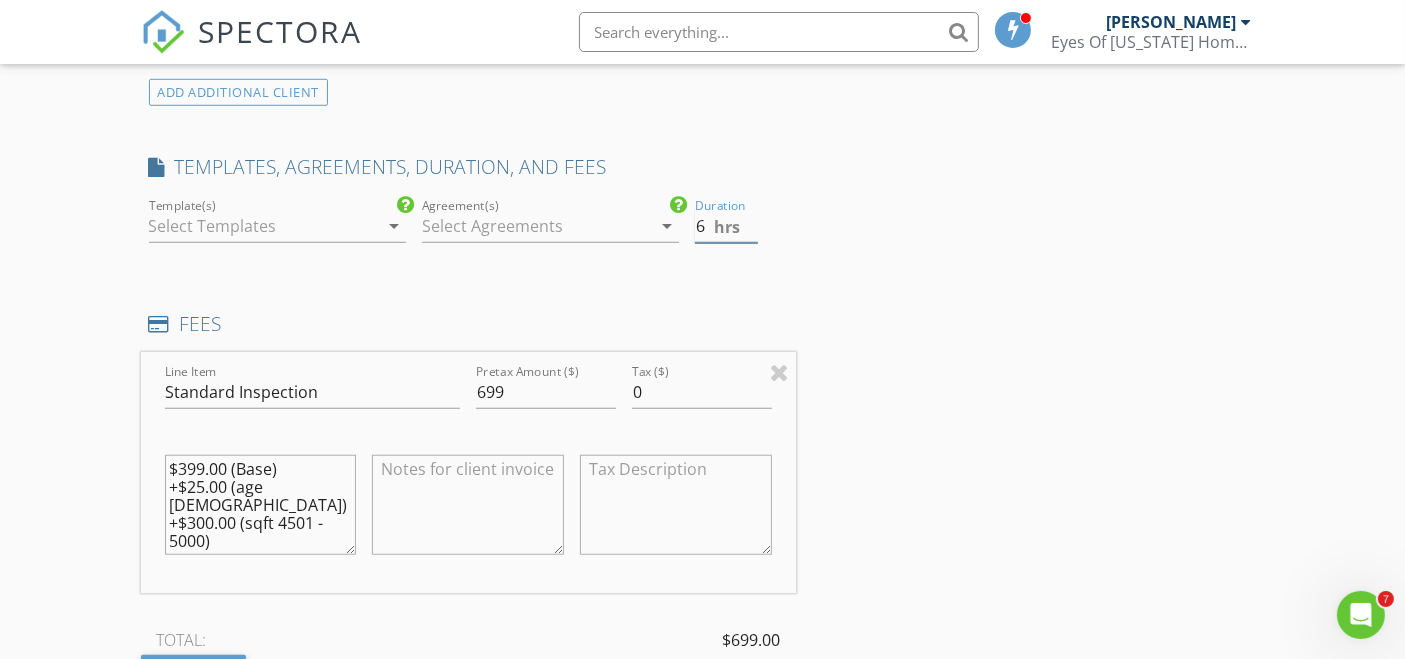 click on "6" at bounding box center [726, 226] 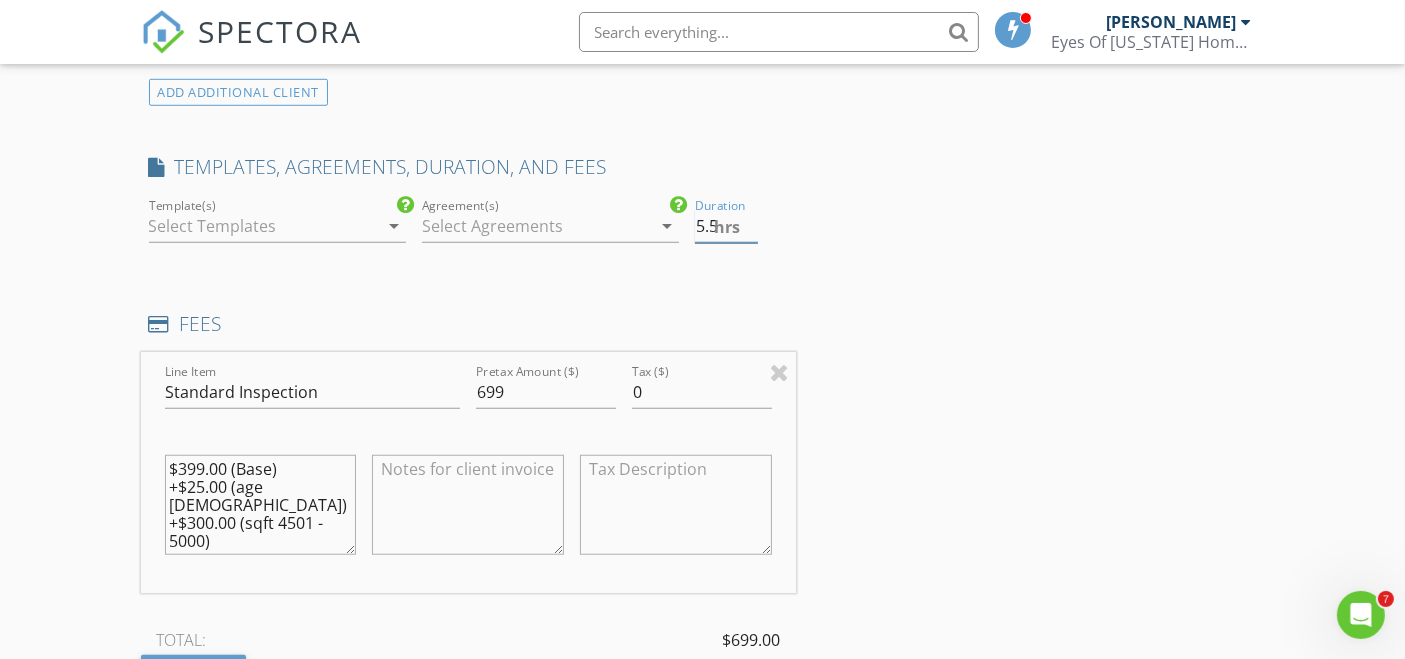 click on "5.5" at bounding box center (726, 226) 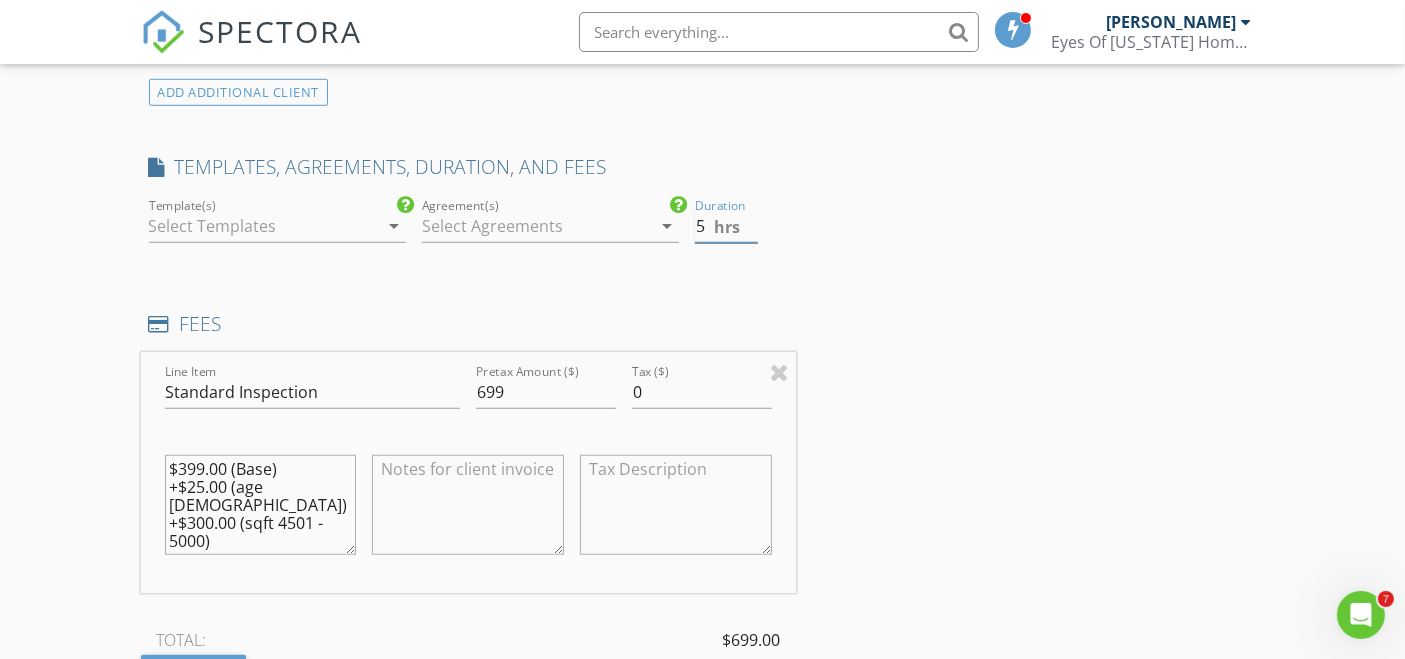click on "5" at bounding box center (726, 226) 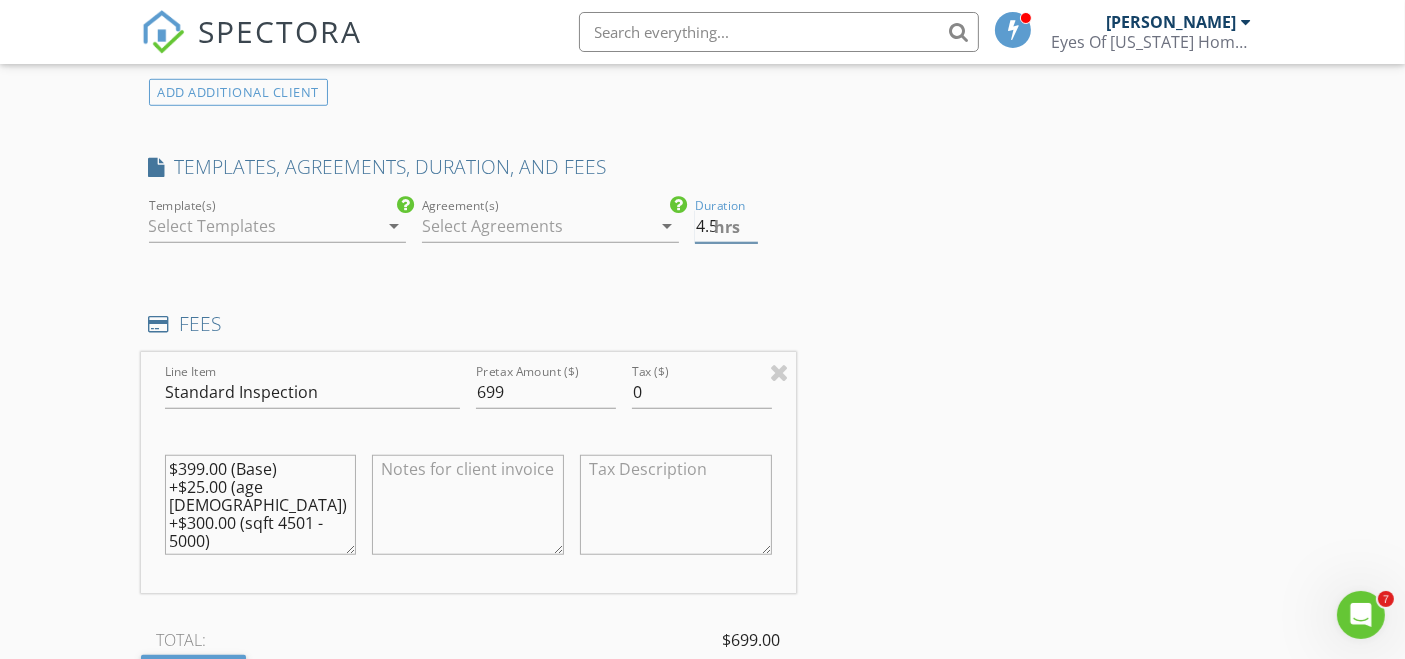 click on "4.5" at bounding box center (726, 226) 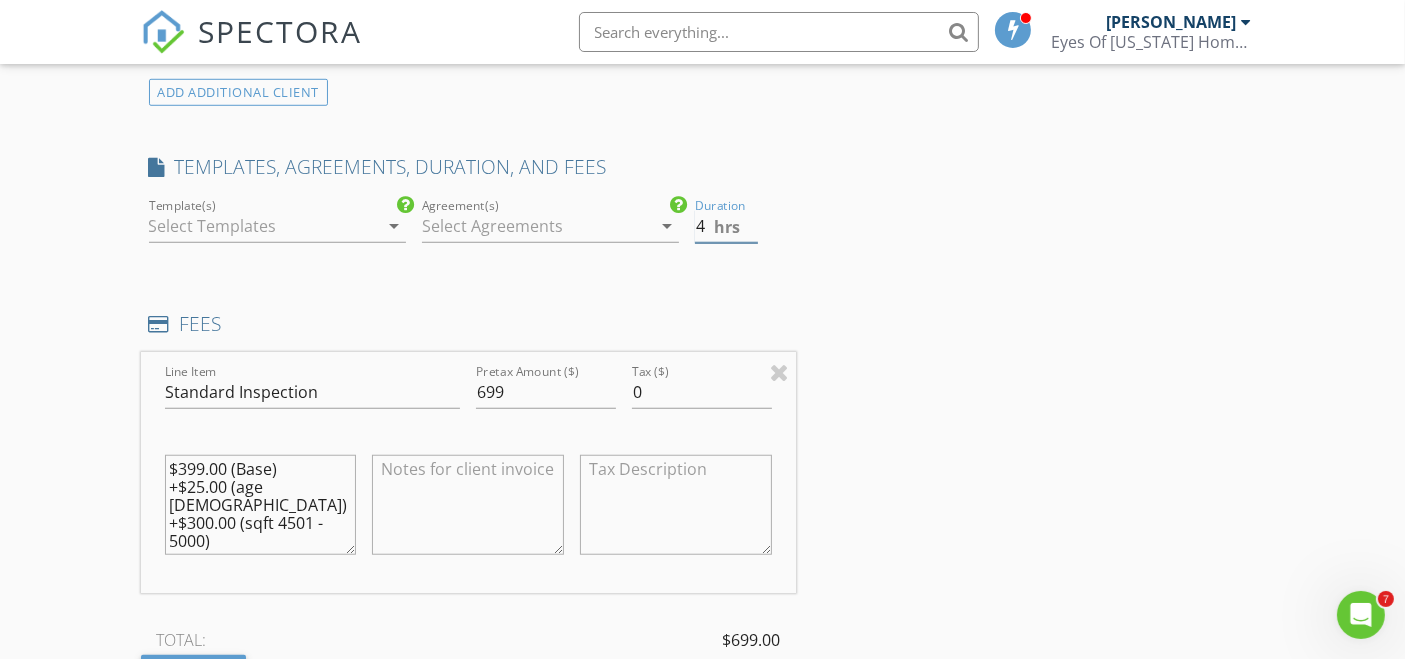 click on "4" at bounding box center [726, 226] 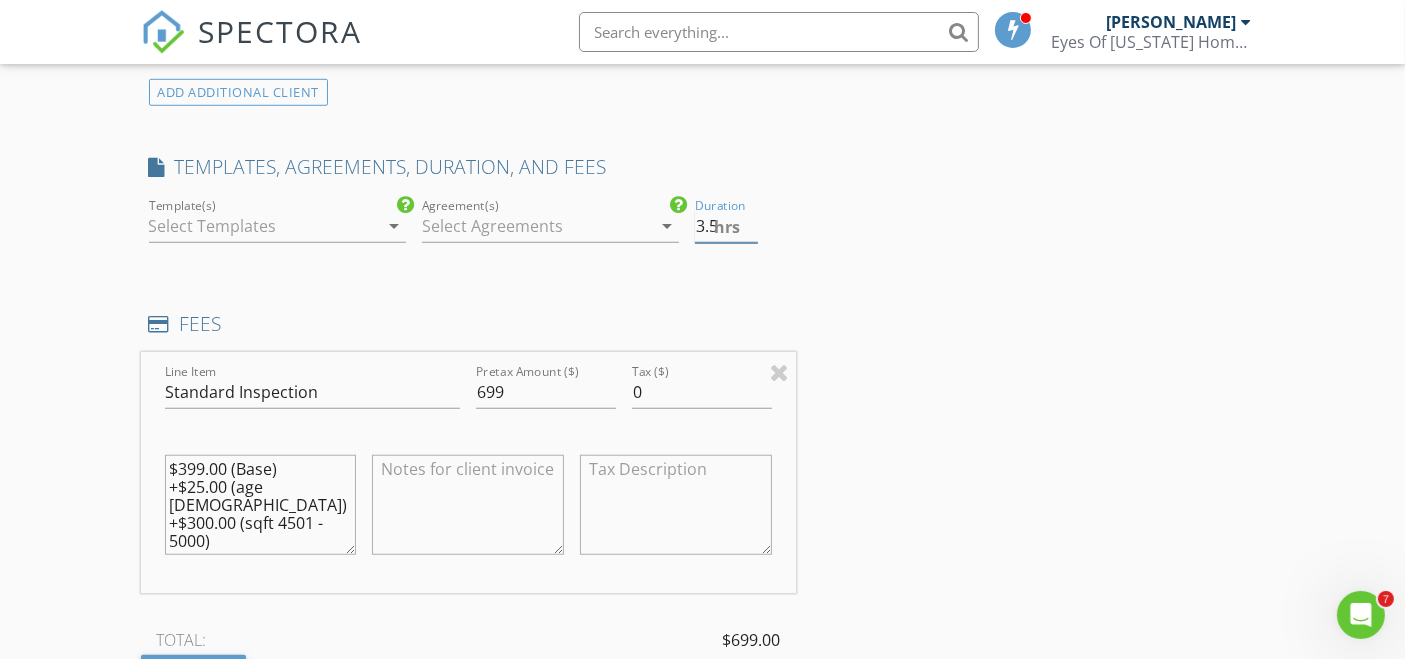 click on "3.5" at bounding box center (726, 226) 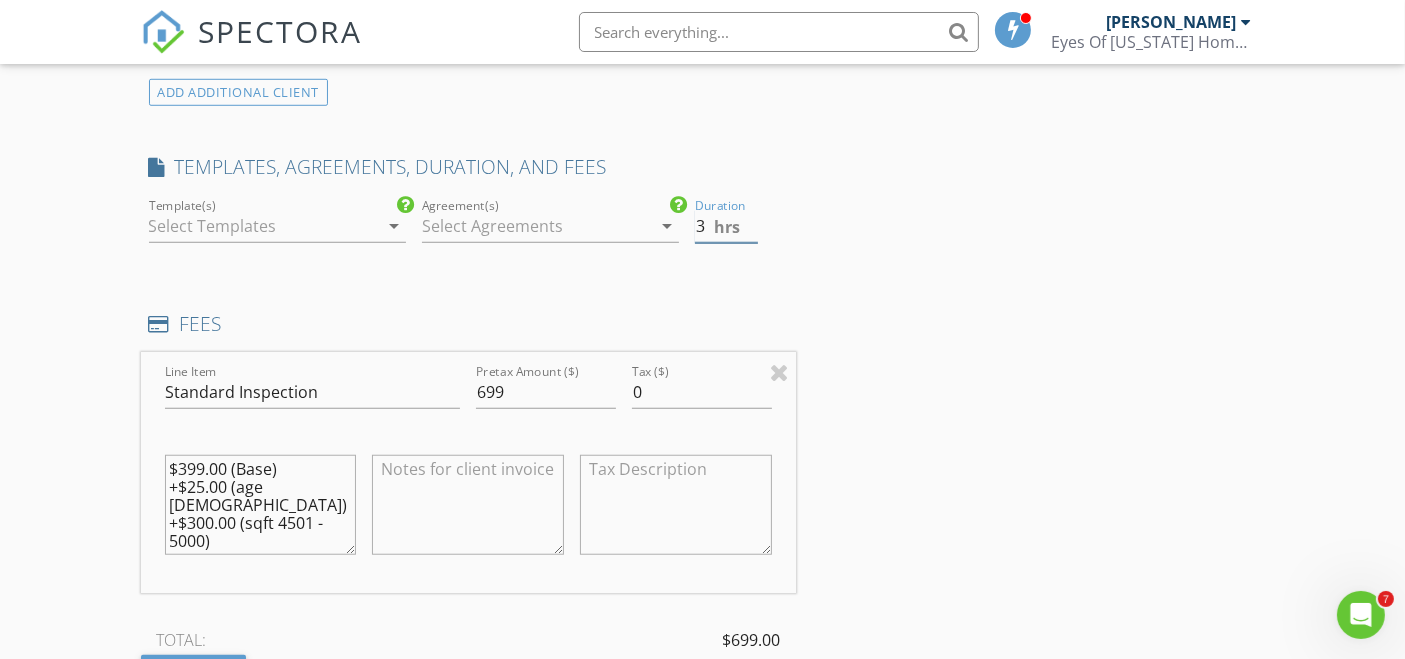 click on "3" at bounding box center [726, 226] 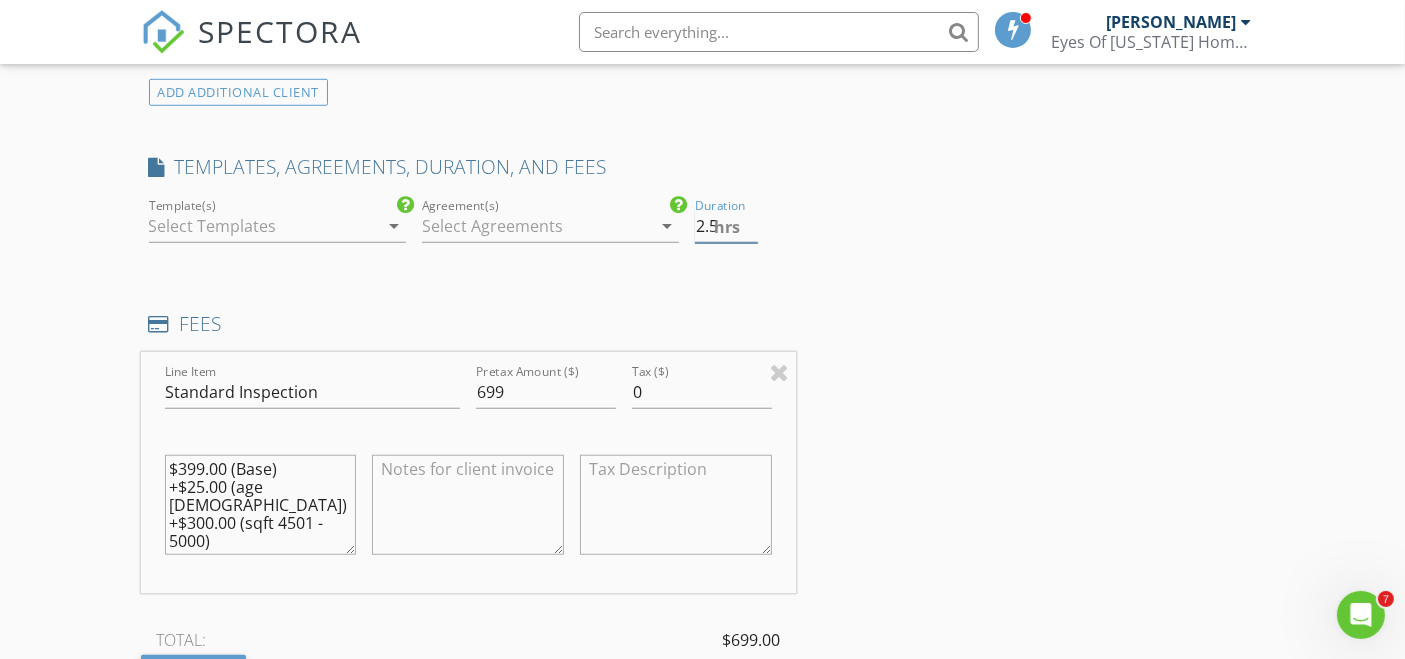 click on "2.5" at bounding box center [726, 226] 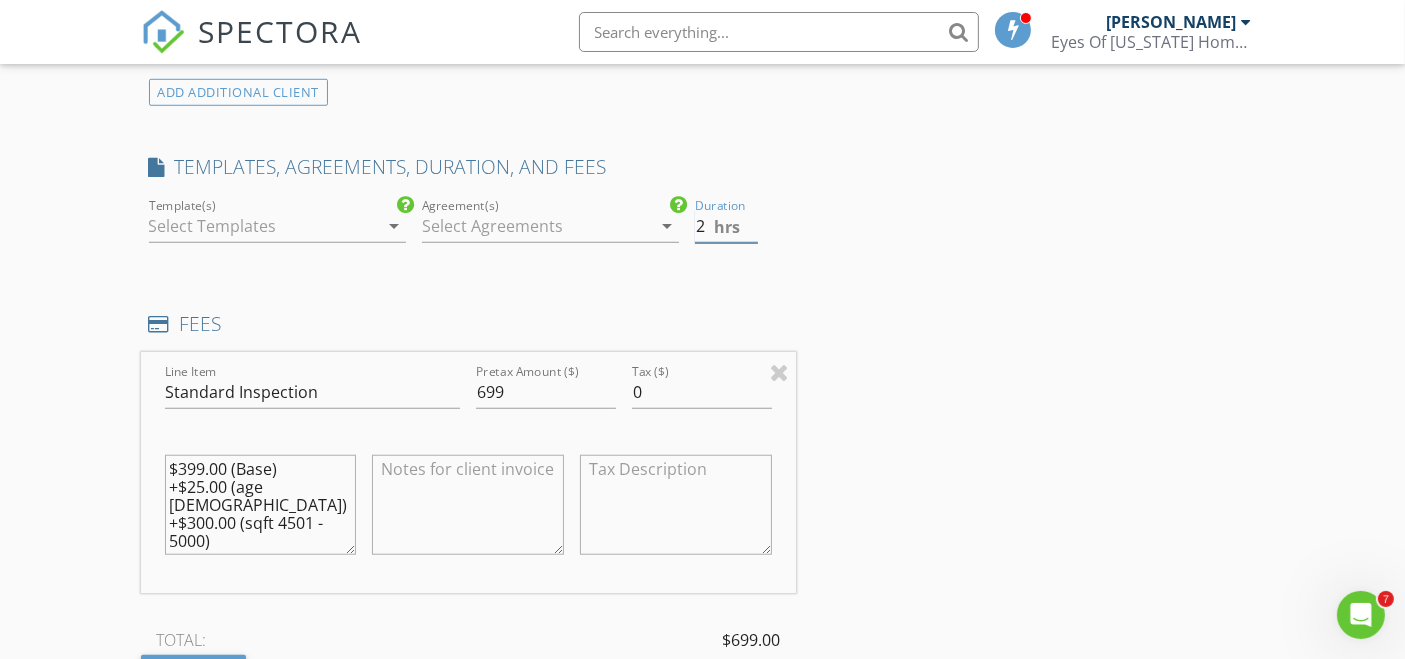 click on "2" at bounding box center (726, 226) 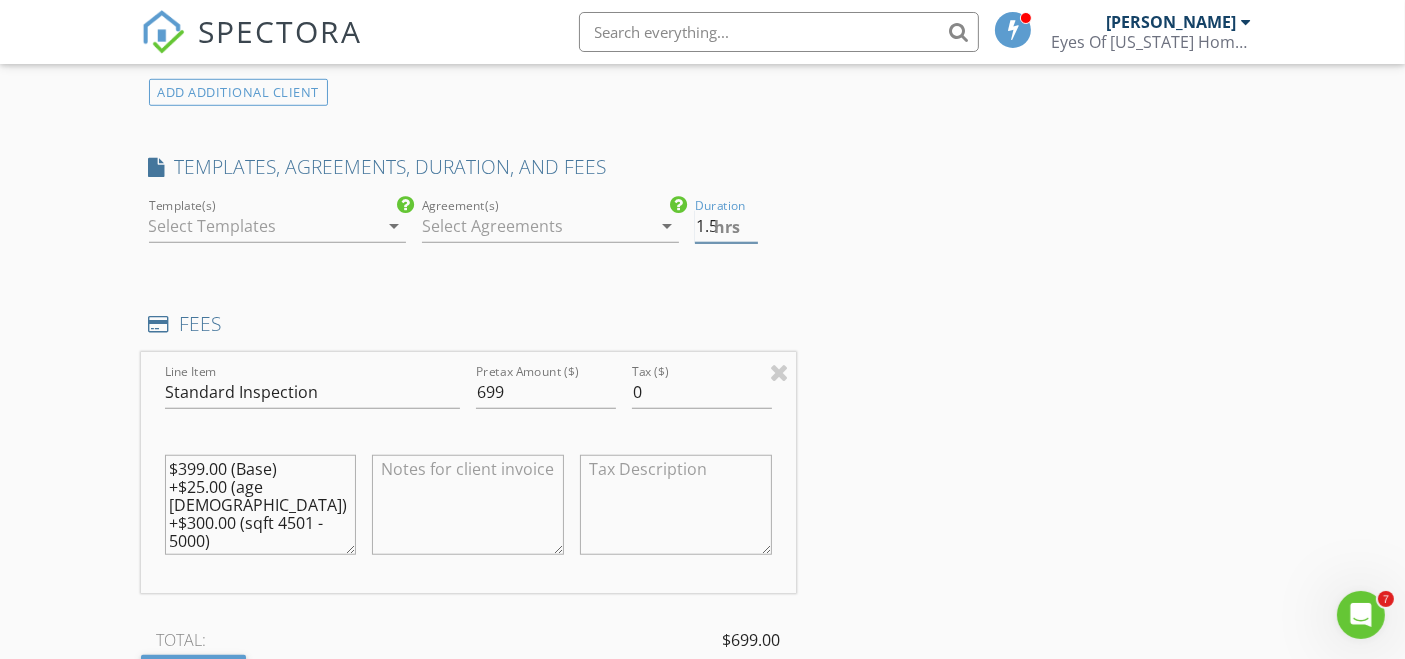 click on "1.5" at bounding box center [726, 226] 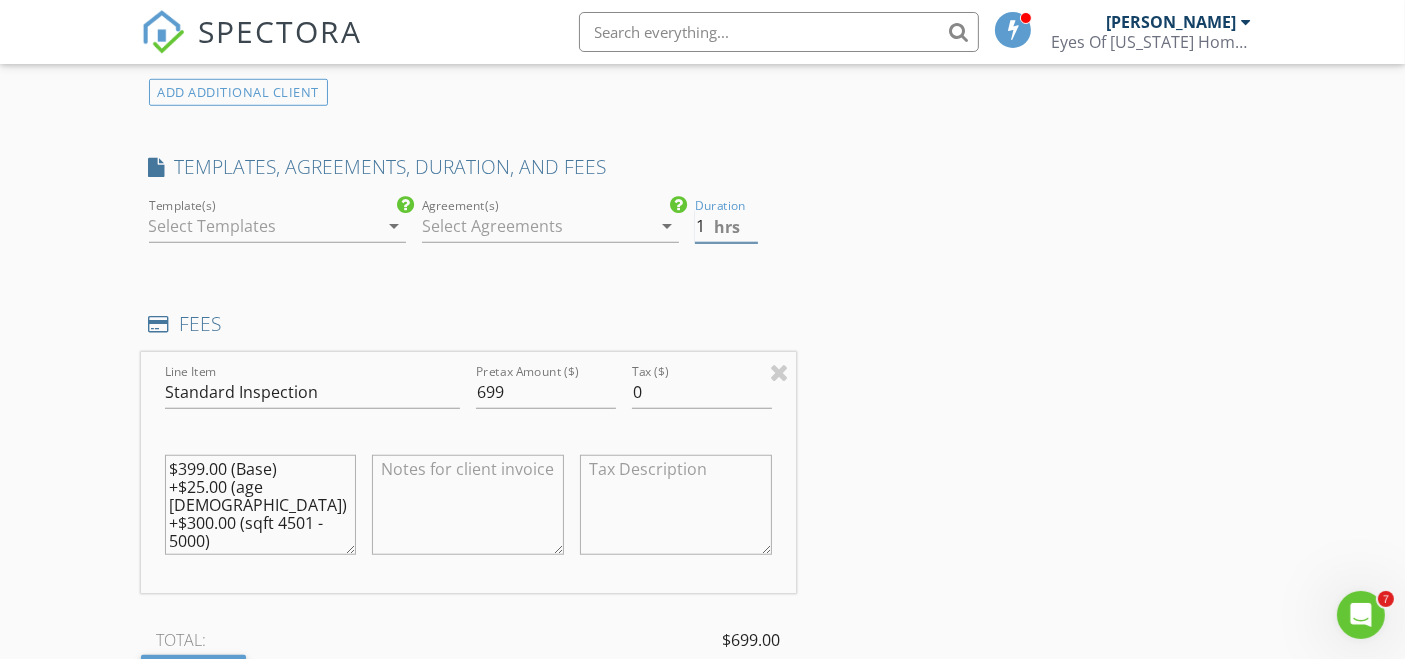 click on "1" at bounding box center [726, 226] 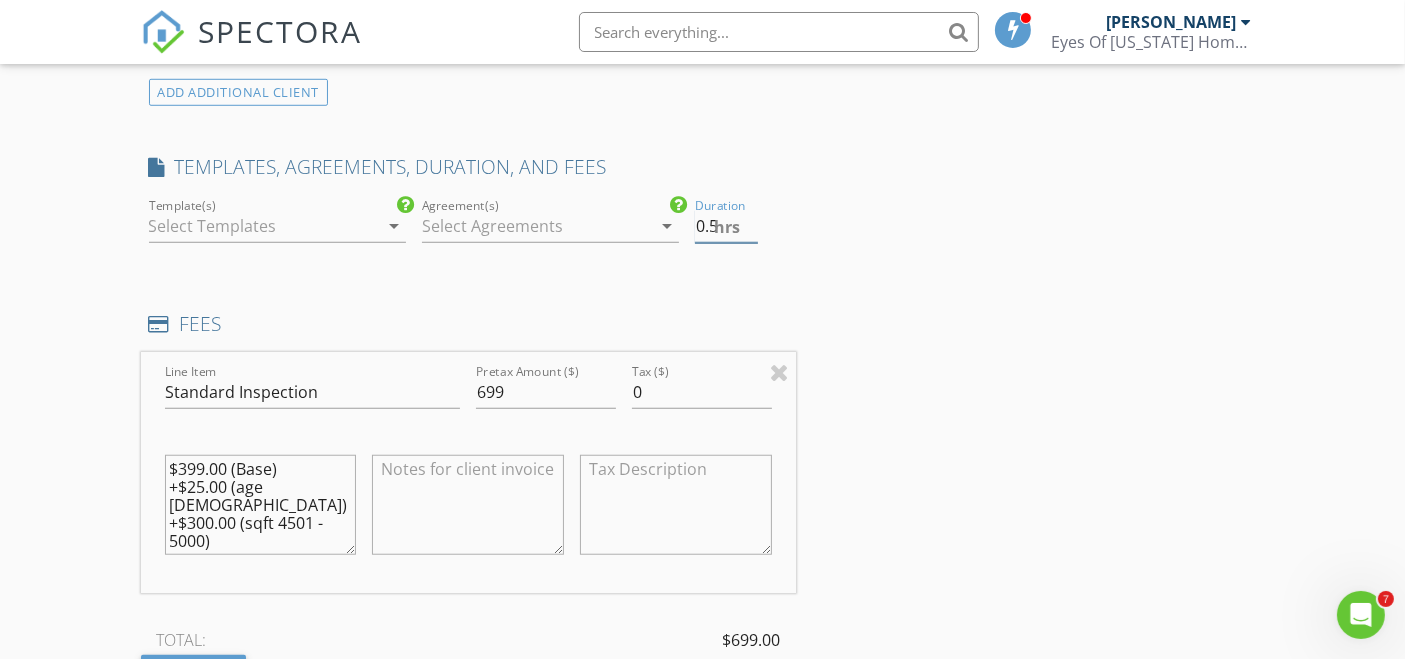 click on "0.5" at bounding box center (726, 226) 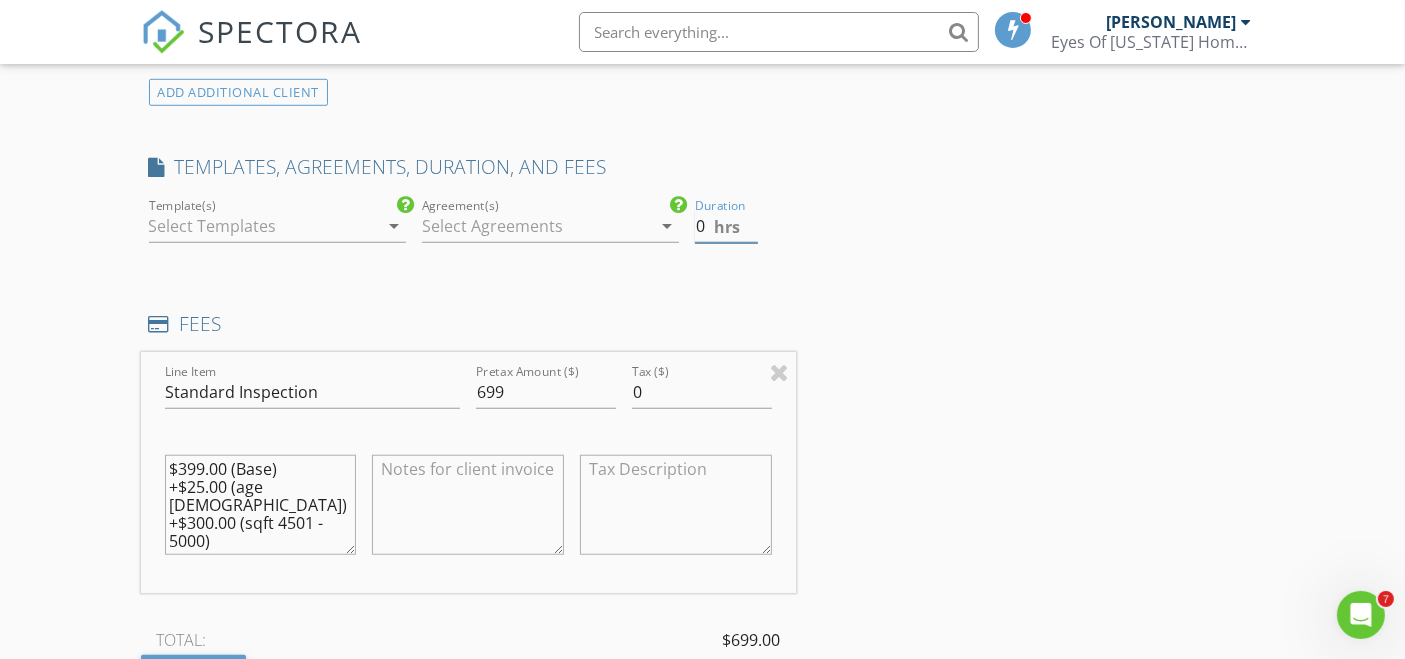 type on "0" 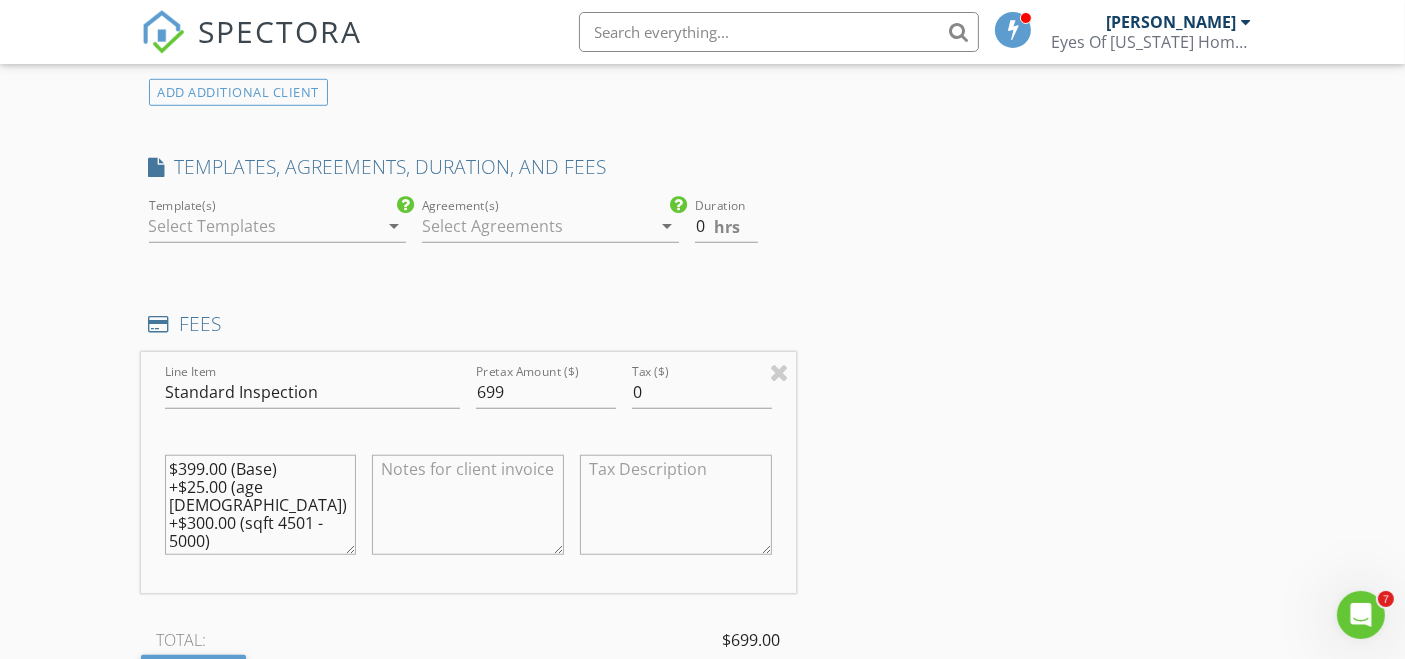 click on "INSPECTOR(S)
check_box   Lago Lopez   PRIMARY   Lago Lopez arrow_drop_down   check_box_outline_blank Lago Lopez specifically requested
Date/Time
07/11/2025 8:00 AM
Location
Address Search       Address 8634 Navidad Dr   Unit   City Austin   State TX   Zip 78735   County Travis     Square Feet 4997   Year Built 1998   Foundation arrow_drop_down     Lago Lopez     16.3 miles     (28 minutes)
client
check_box Enable Client CC email for this inspection   Client Search     check_box_outline_blank Client is a Company/Organization     First Name Roberto   Last Name Aguayo   Email raguayodiaz@gmail.com   CC Email   Phone 52 6621800695           Notes   Private Notes
ADD ADDITIONAL client
SERVICES
check_box   Standard Inspection    Home Inspection and WDI Report" at bounding box center (703, 428) 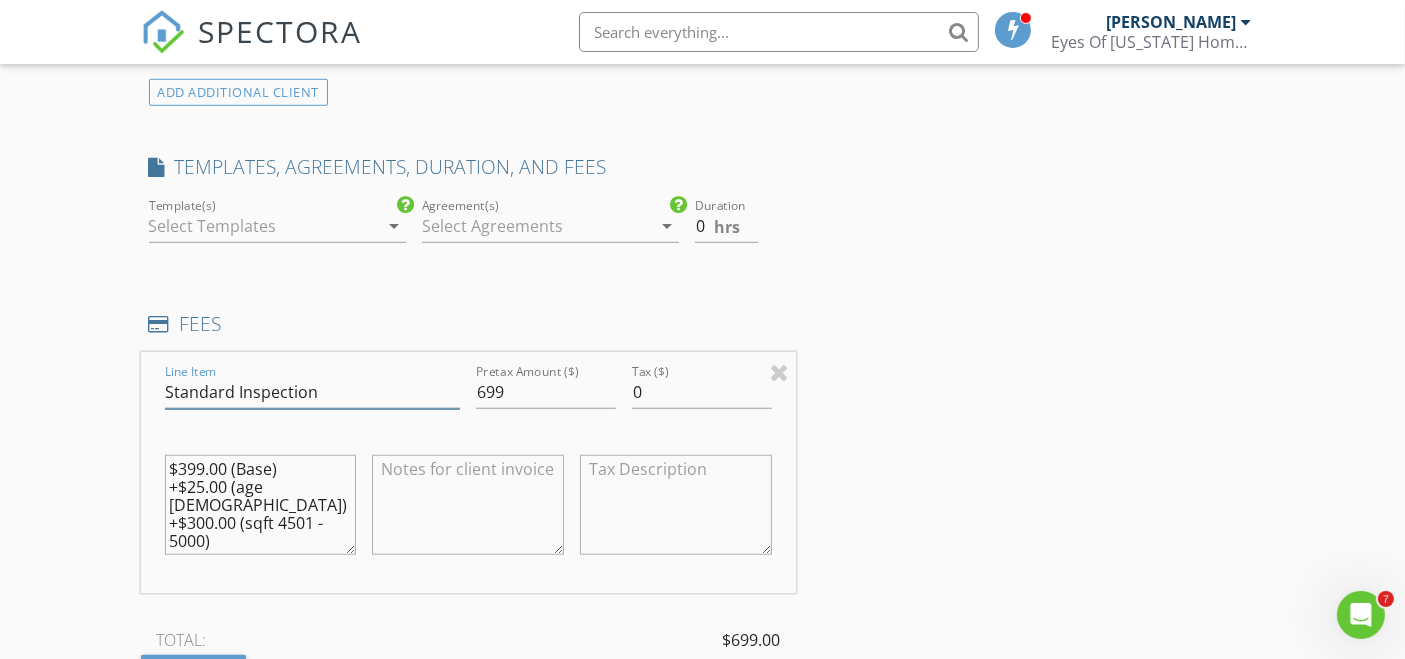 click on "Standard Inspection" at bounding box center [313, 392] 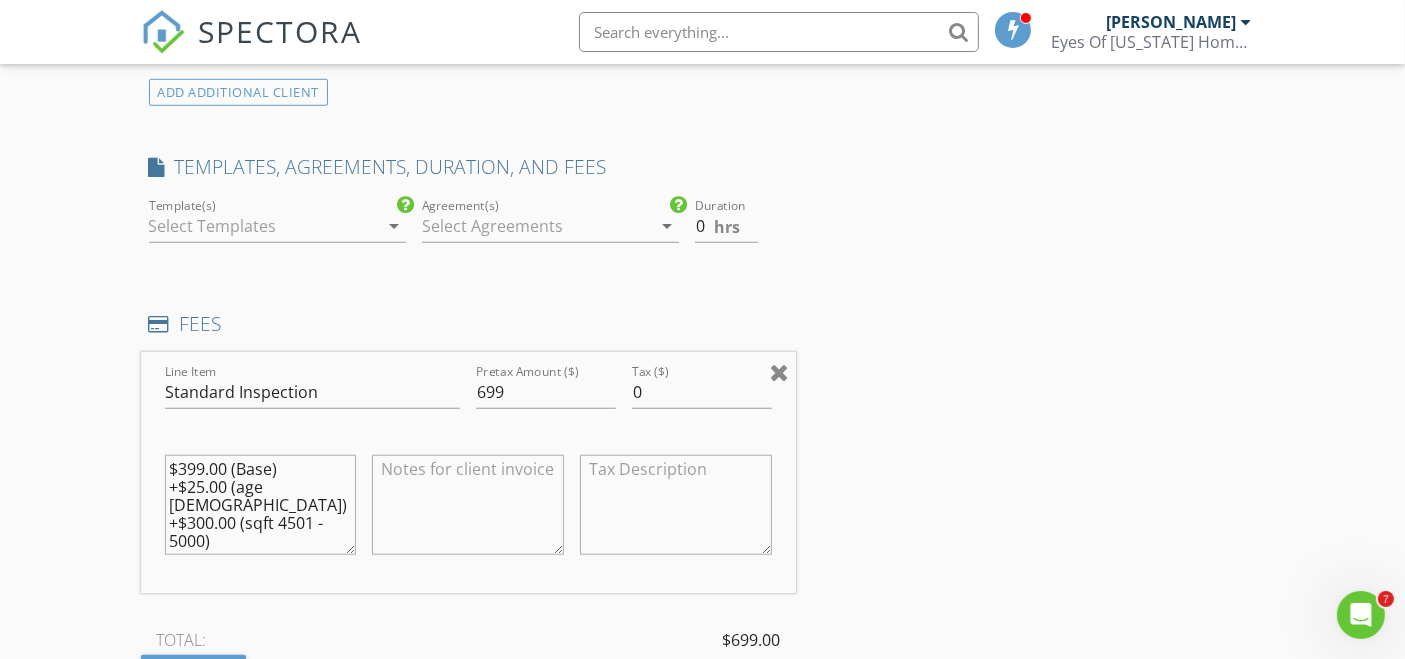 click at bounding box center (779, 372) 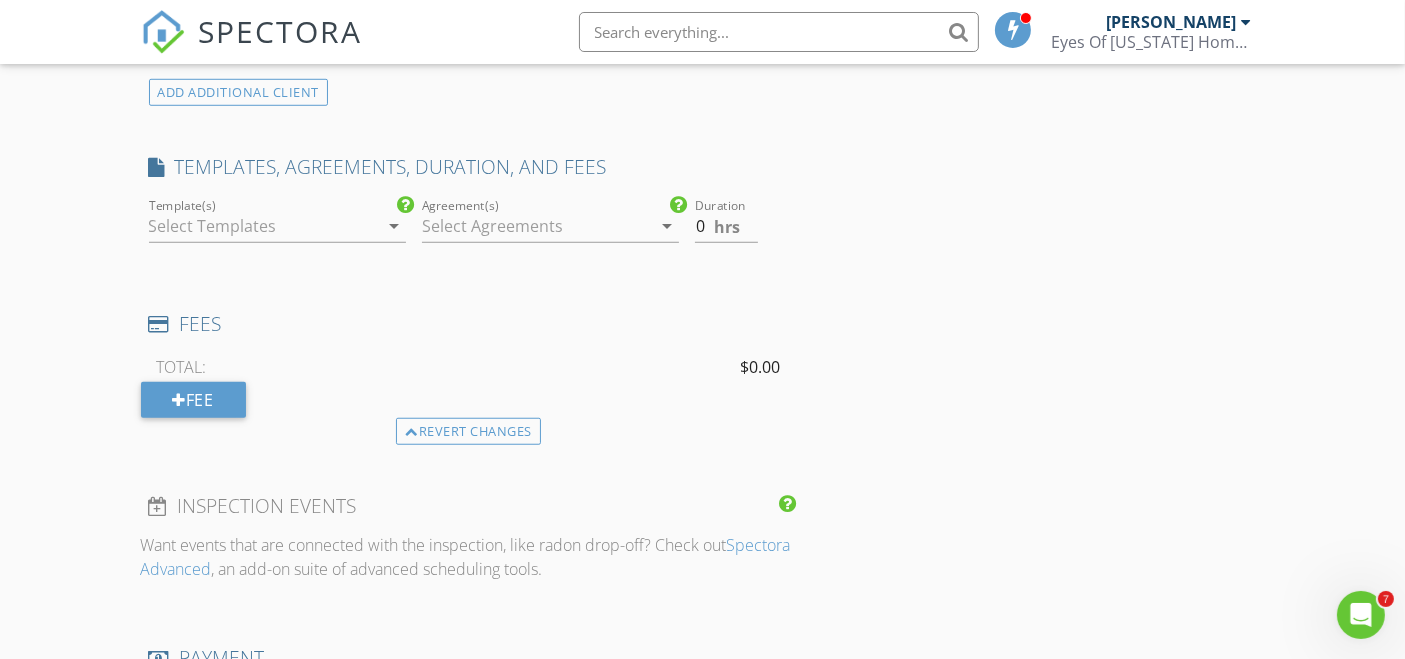 click on "arrow_drop_down" at bounding box center (394, 226) 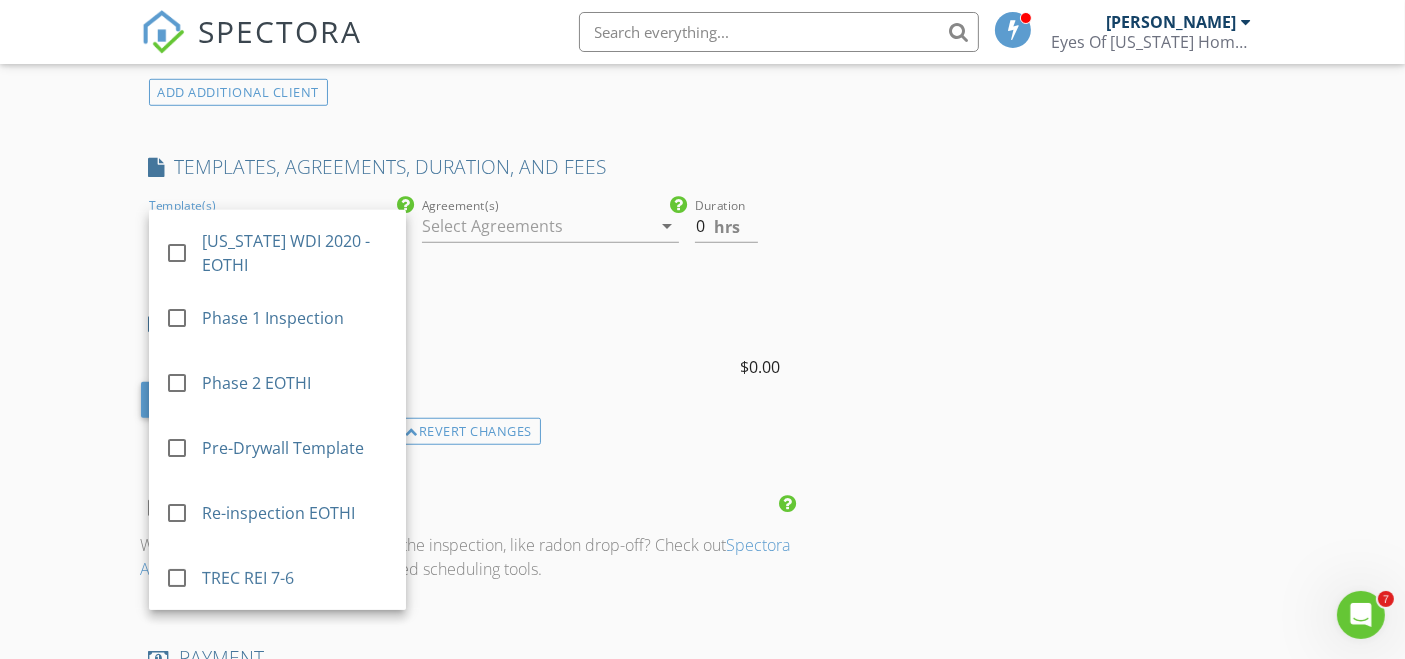 scroll, scrollTop: 0, scrollLeft: 0, axis: both 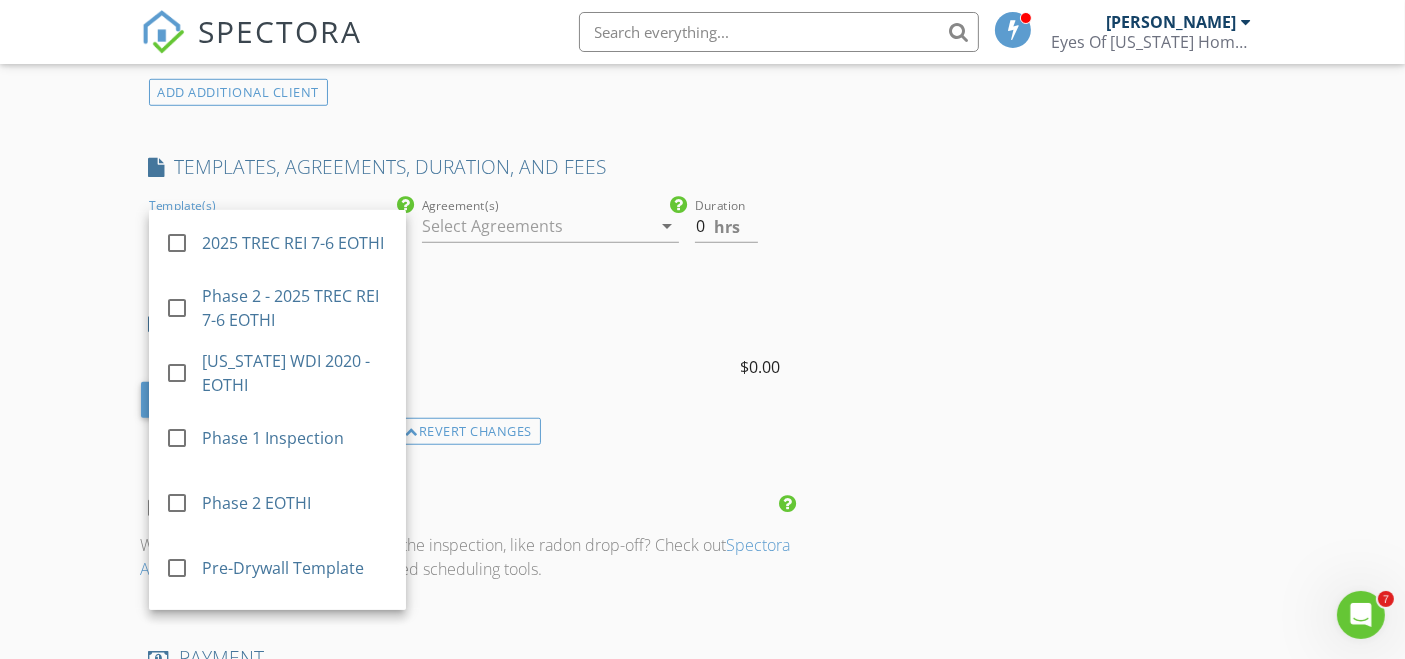 click on "INSPECTOR(S)
check_box   Lago Lopez   PRIMARY   Lago Lopez arrow_drop_down   check_box_outline_blank Lago Lopez specifically requested
Date/Time
07/11/2025 8:00 AM
Location
Address Search       Address 8634 Navidad Dr   Unit   City Austin   State TX   Zip 78735   County Travis     Square Feet 4997   Year Built 1998   Foundation arrow_drop_down     Lago Lopez     16.3 miles     (28 minutes)
client
check_box Enable Client CC email for this inspection   Client Search     check_box_outline_blank Client is a Company/Organization     First Name Roberto   Last Name Aguayo   Email raguayodiaz@gmail.com   CC Email   Phone 52 6621800695           Notes   Private Notes
ADD ADDITIONAL client
SERVICES
check_box   Standard Inspection    Home Inspection and WDI Report" at bounding box center [703, 292] 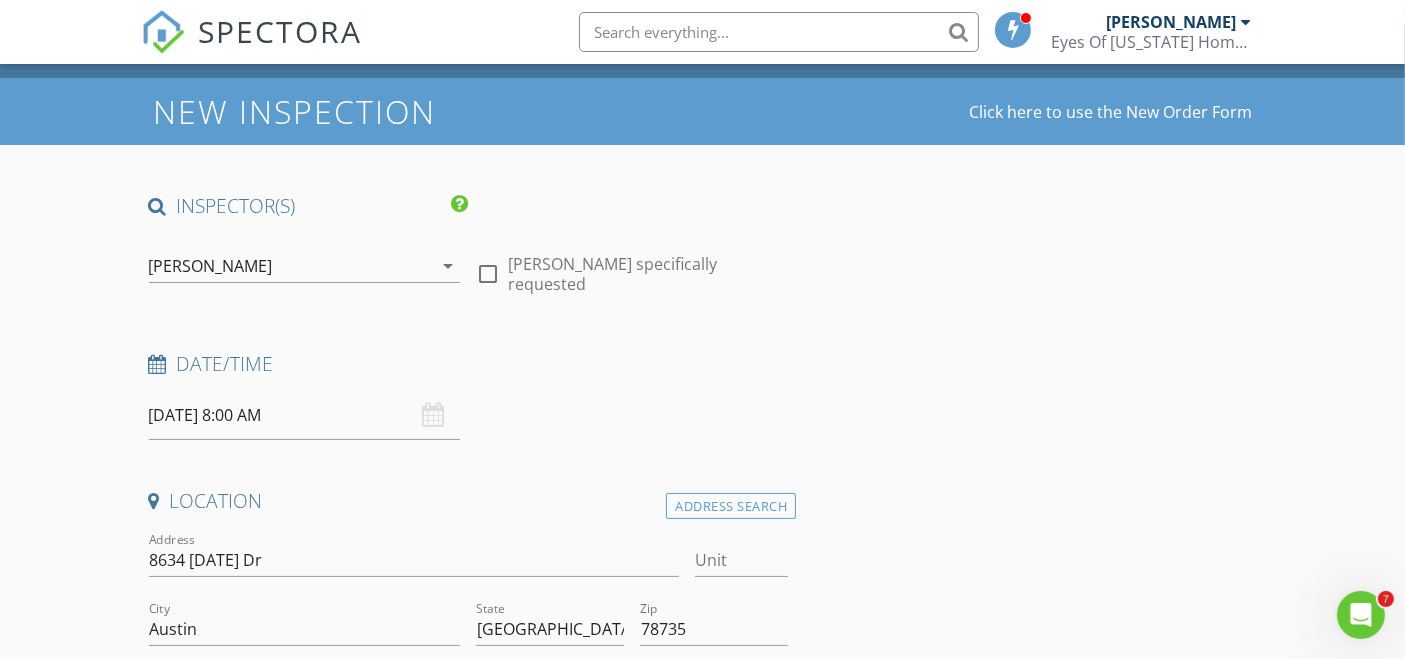 scroll, scrollTop: 0, scrollLeft: 0, axis: both 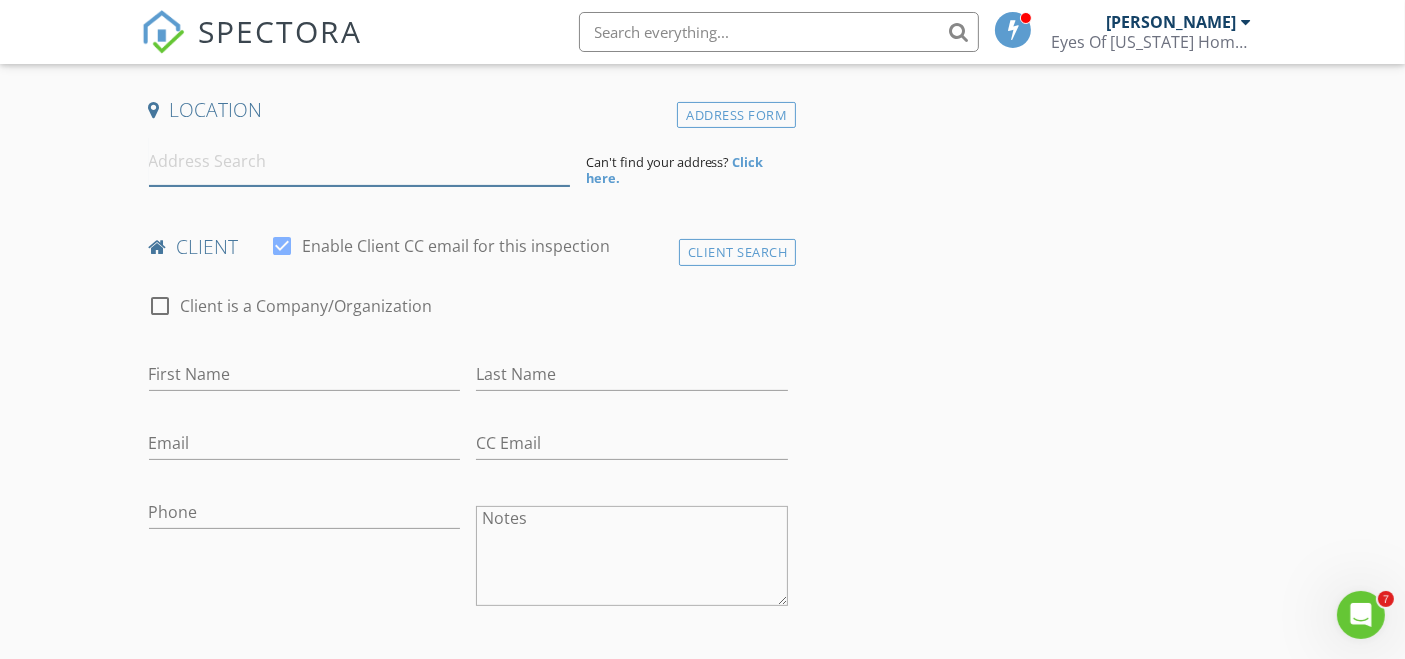 click at bounding box center [359, 161] 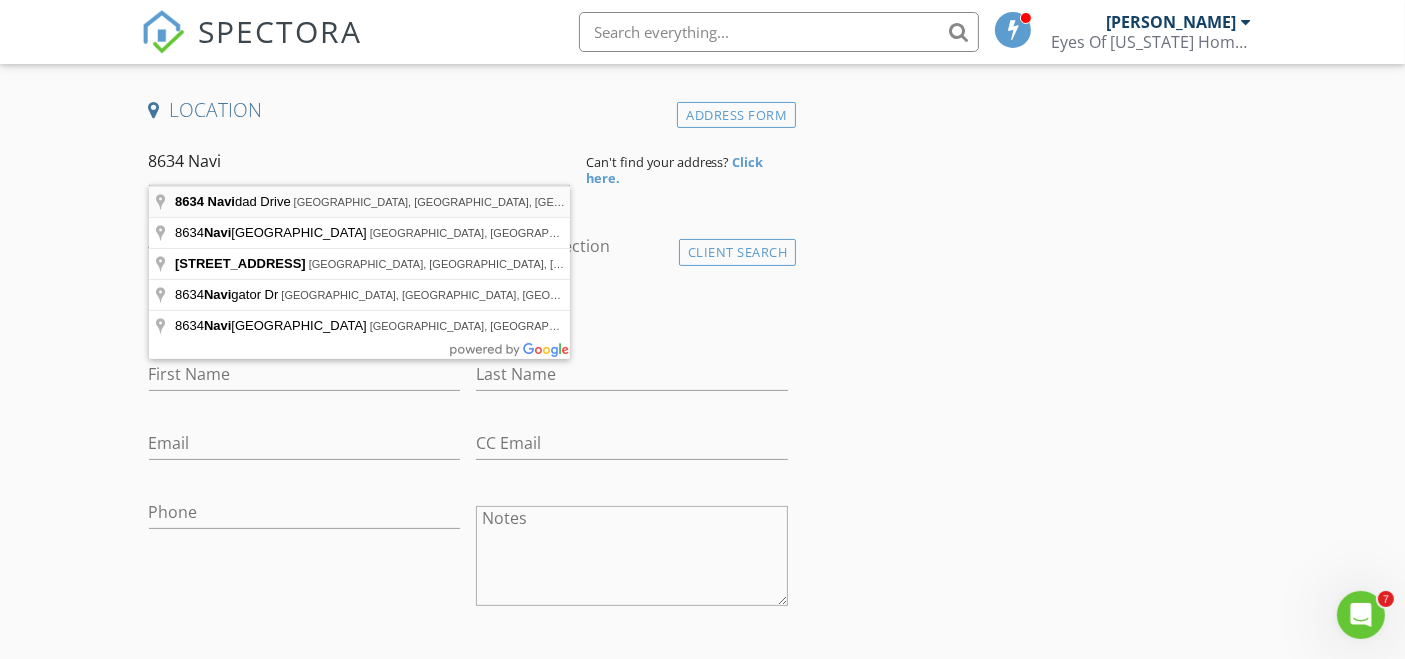 type on "8634 Navidad Drive, Austin, TX, USA" 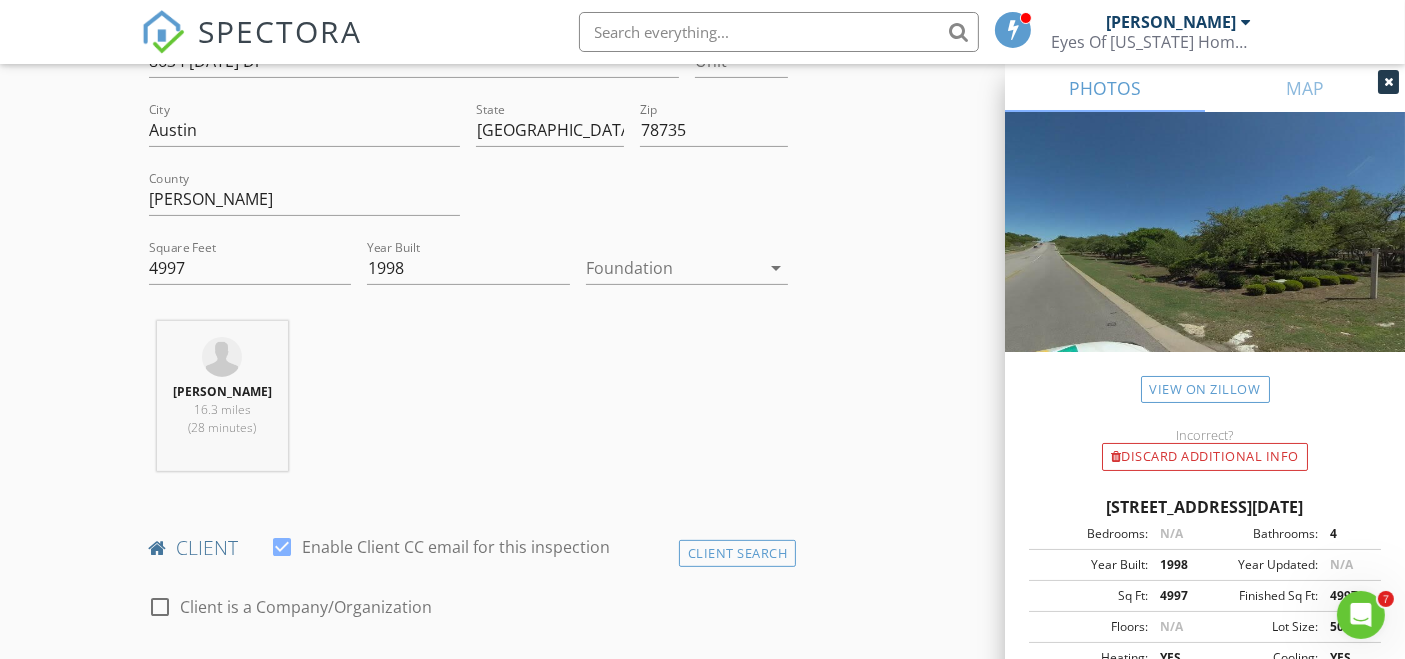 scroll, scrollTop: 454, scrollLeft: 0, axis: vertical 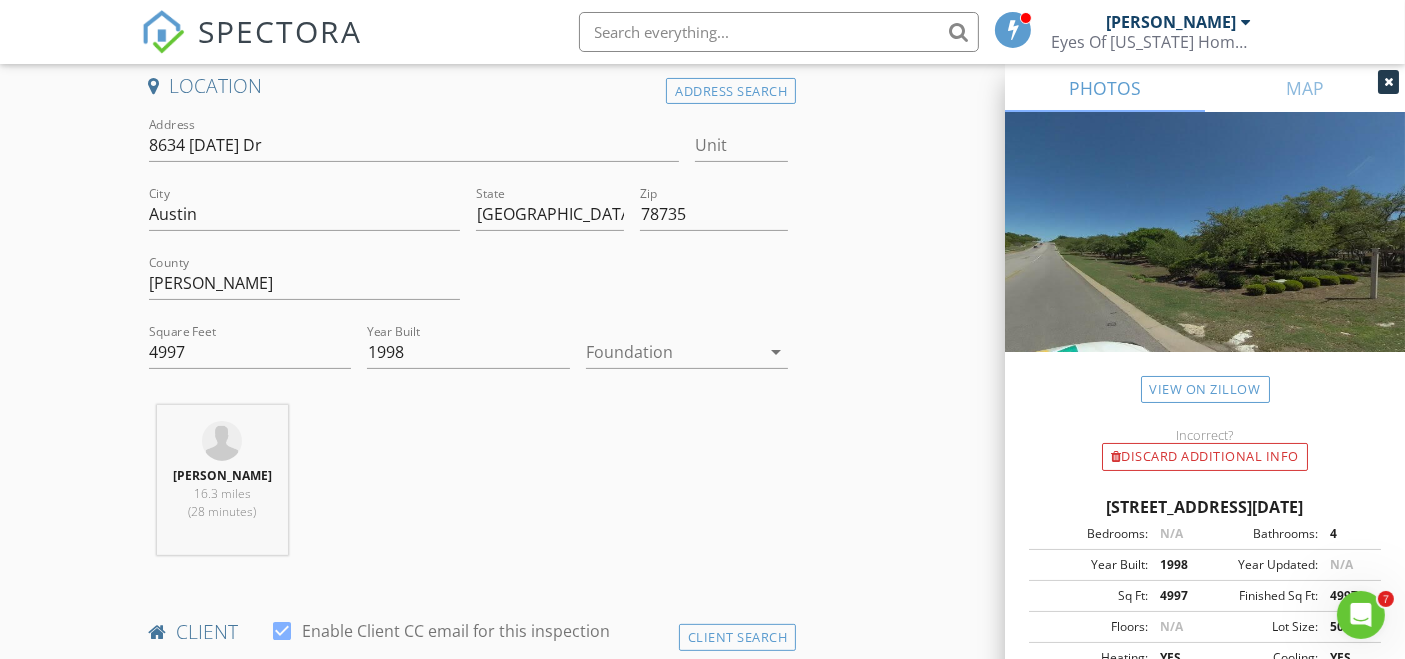 click at bounding box center [1388, 82] 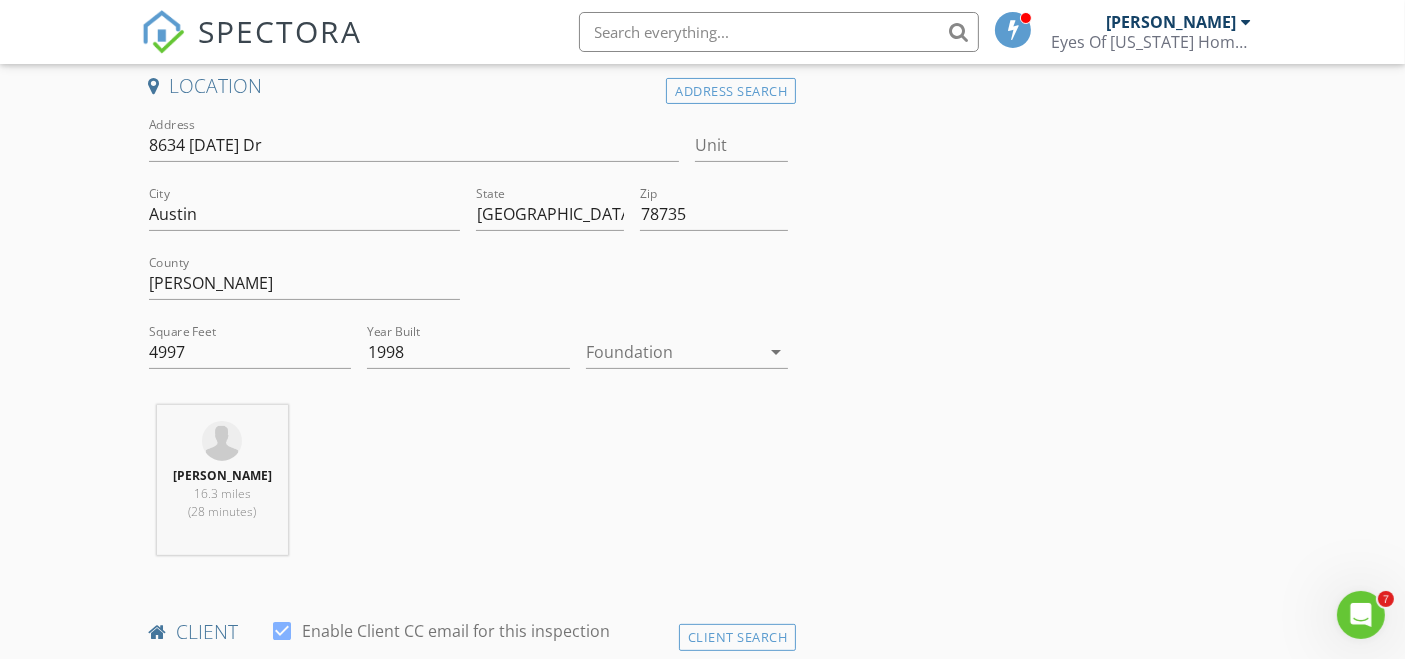 click on "arrow_drop_down" at bounding box center (776, 352) 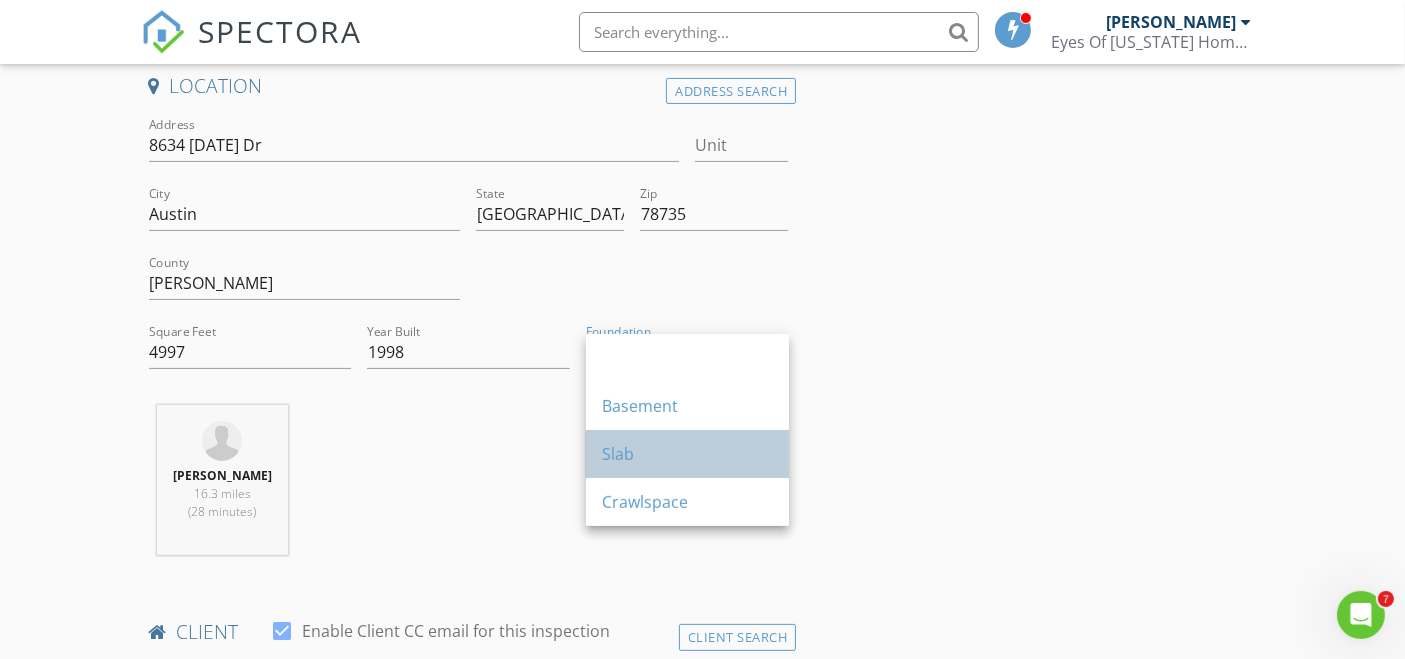 click on "Slab" at bounding box center [687, 454] 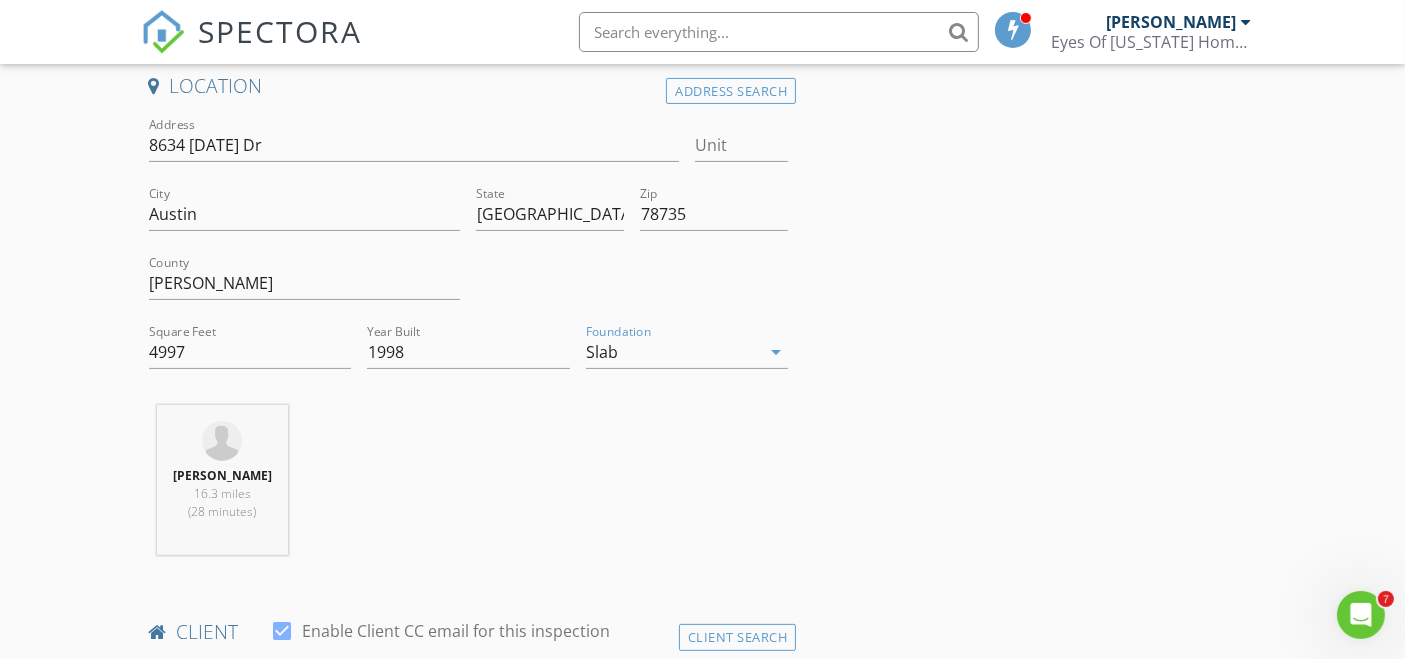click on "INSPECTOR(S)
check_box   Lago Lopez   PRIMARY   Lago Lopez arrow_drop_down   check_box_outline_blank Lago Lopez specifically requested
Date/Time
07/11/2025 8:00 AM
Location
Address Search       Address 8634 Navidad Dr   Unit   City Austin   State TX   Zip 78735   County Travis     Square Feet 4997   Year Built 1998   Foundation Slab arrow_drop_down     Lago Lopez     16.3 miles     (28 minutes)
client
check_box Enable Client CC email for this inspection   Client Search     check_box_outline_blank Client is a Company/Organization     First Name   Last Name   Email   CC Email   Phone           Notes   Private Notes
ADD ADDITIONAL client
SERVICES
check_box_outline_blank   Standard Inspection    Home Inspection and WDI Report check_box_outline_blank   Texas WDI 2020 -EOTHI 2" at bounding box center [703, 1417] 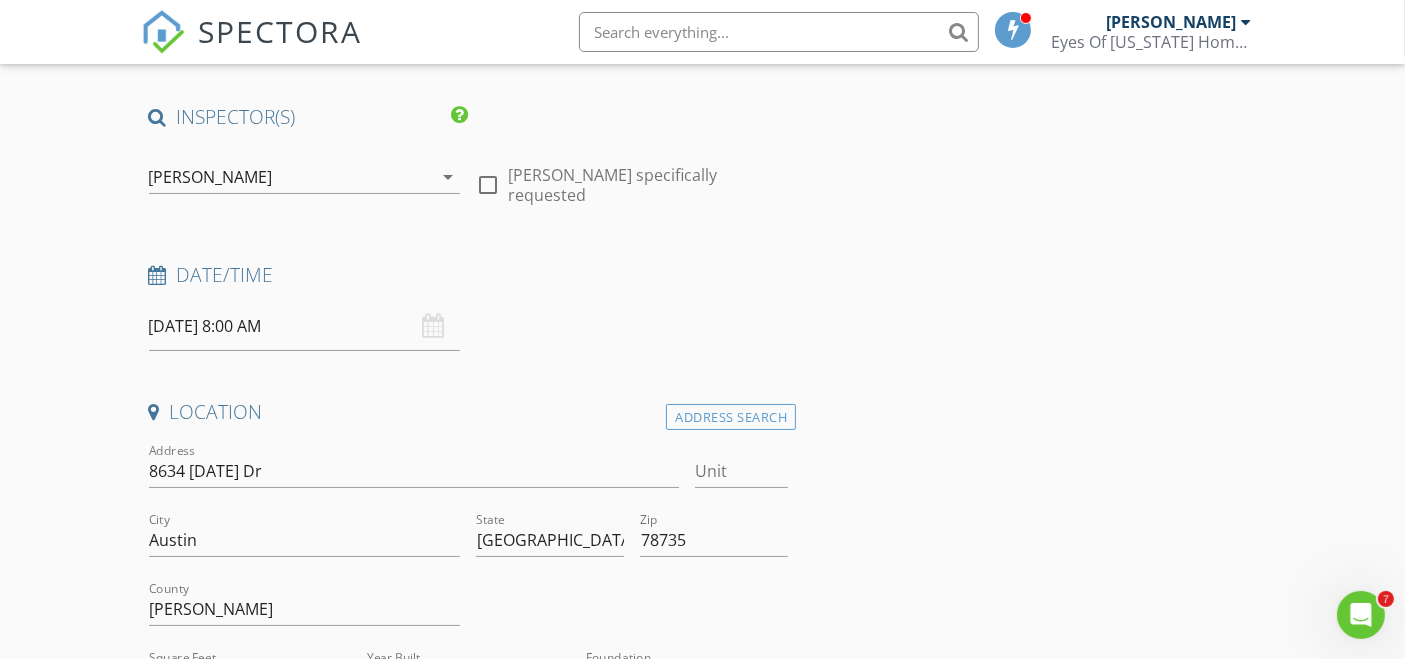 scroll, scrollTop: 150, scrollLeft: 0, axis: vertical 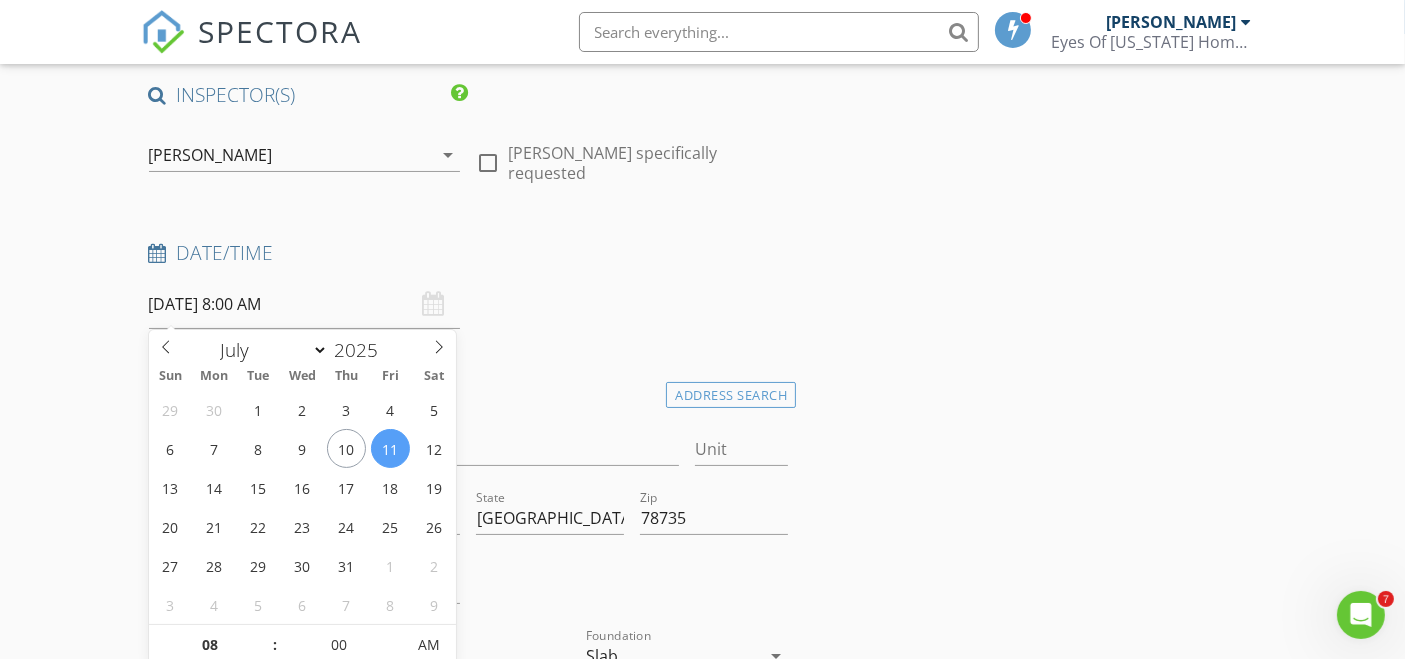 click on "07/11/2025 8:00 AM" at bounding box center (305, 304) 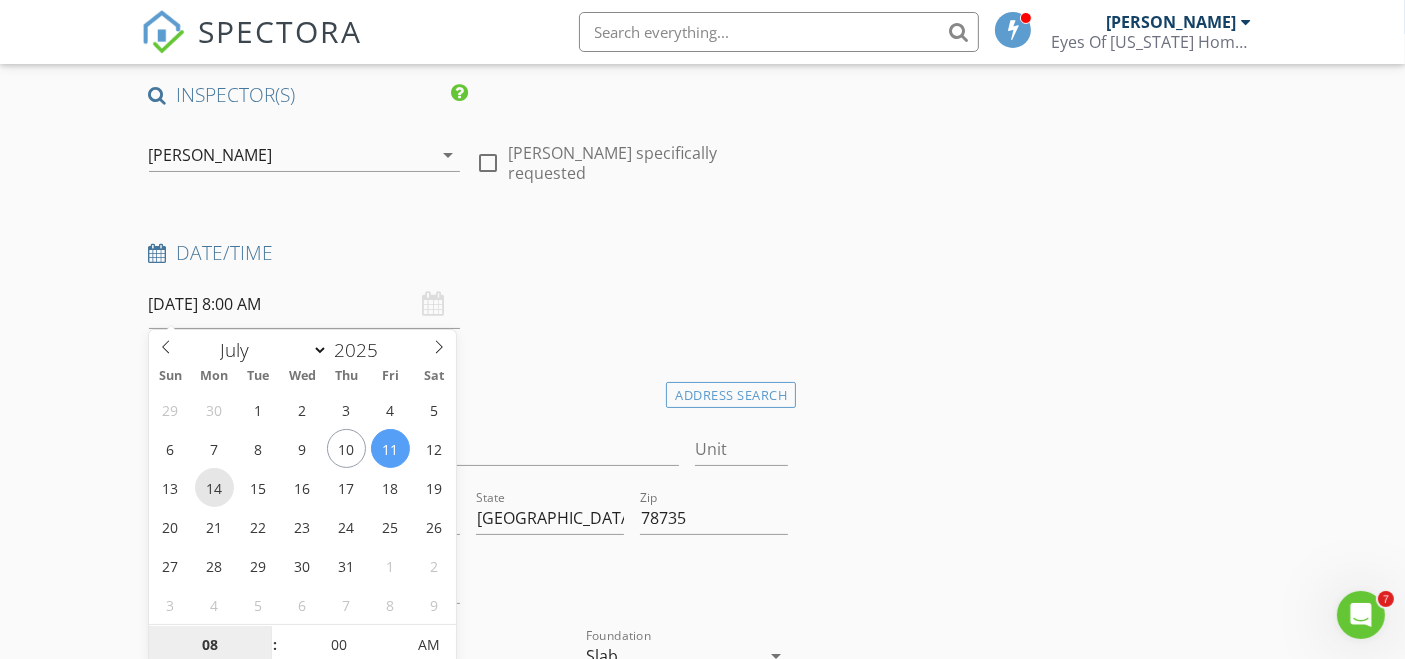 type on "07/14/2025 8:00 AM" 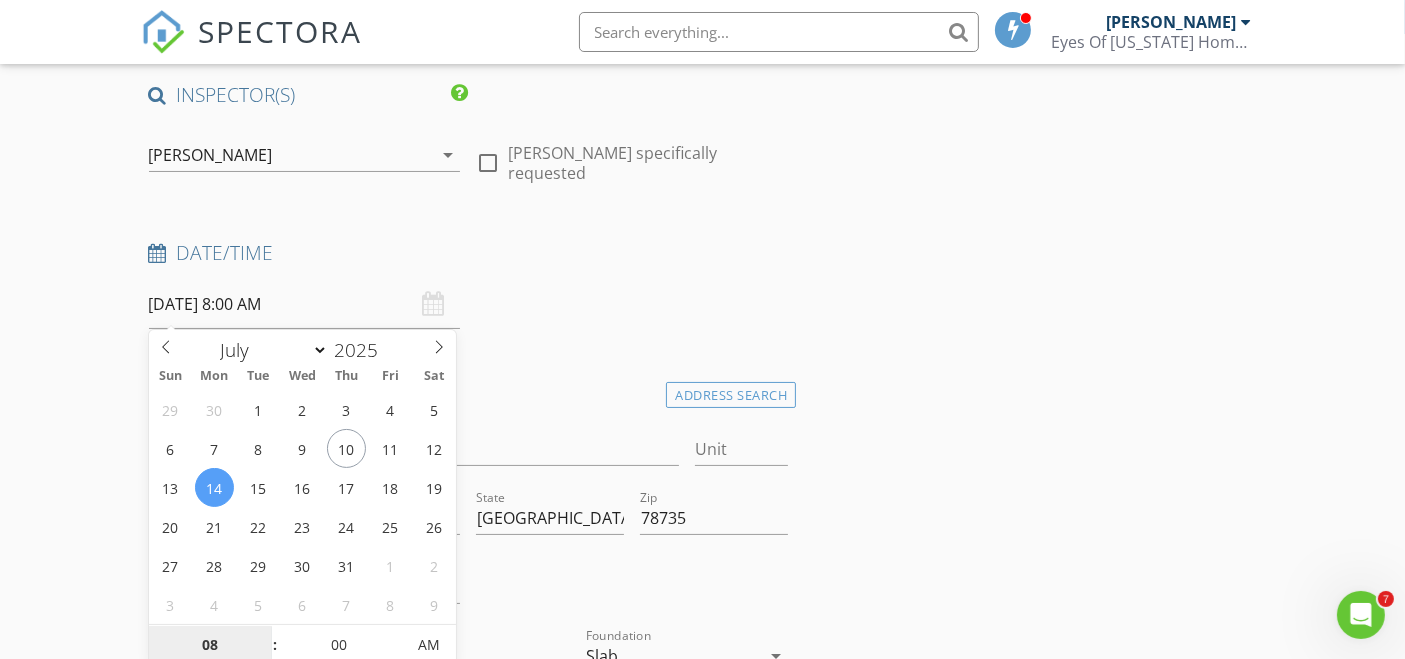 scroll, scrollTop: 154, scrollLeft: 0, axis: vertical 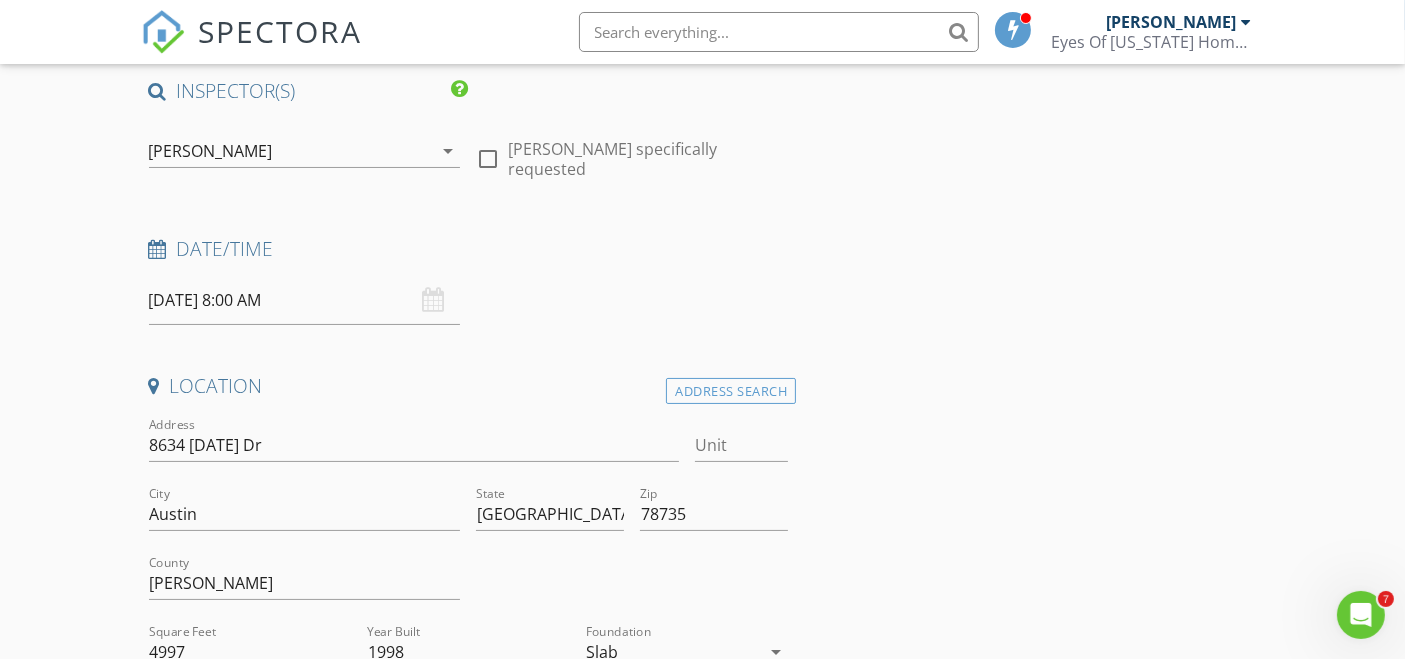 click on "07/14/2025 8:00 AM" at bounding box center (305, 300) 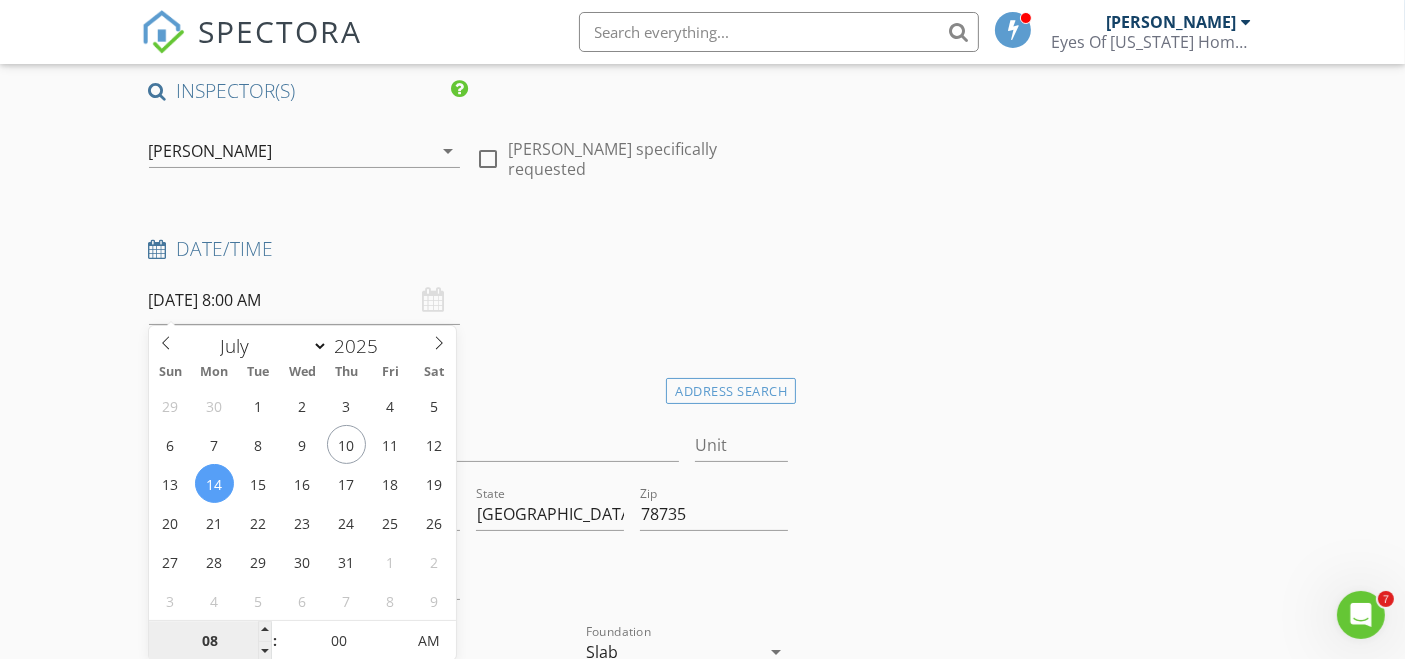 click on "08" at bounding box center (210, 642) 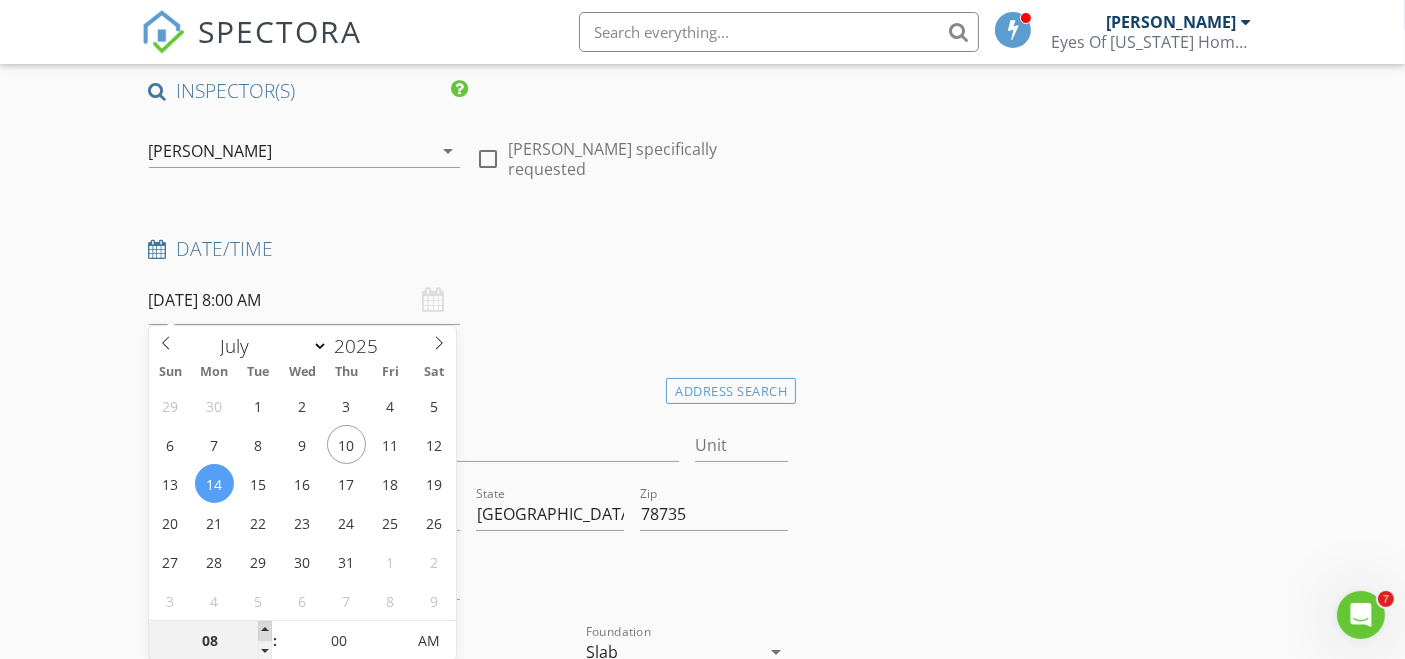 type on "09" 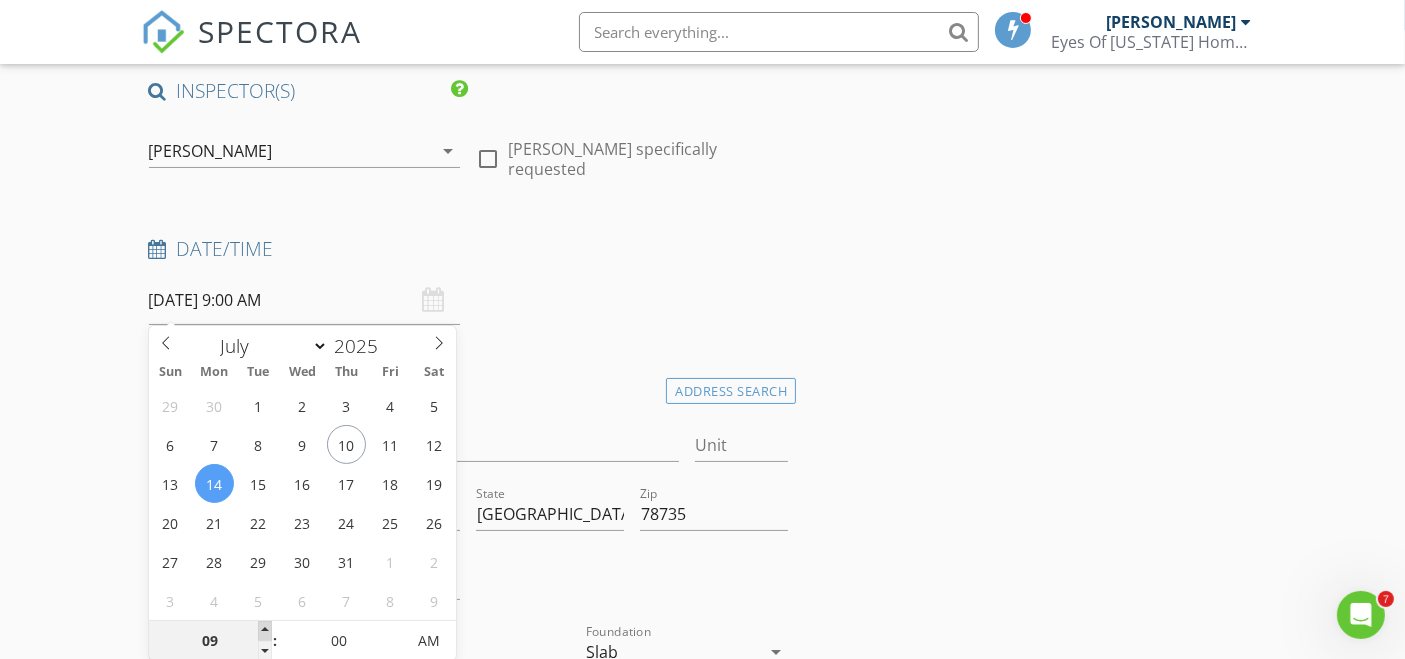 click at bounding box center [265, 631] 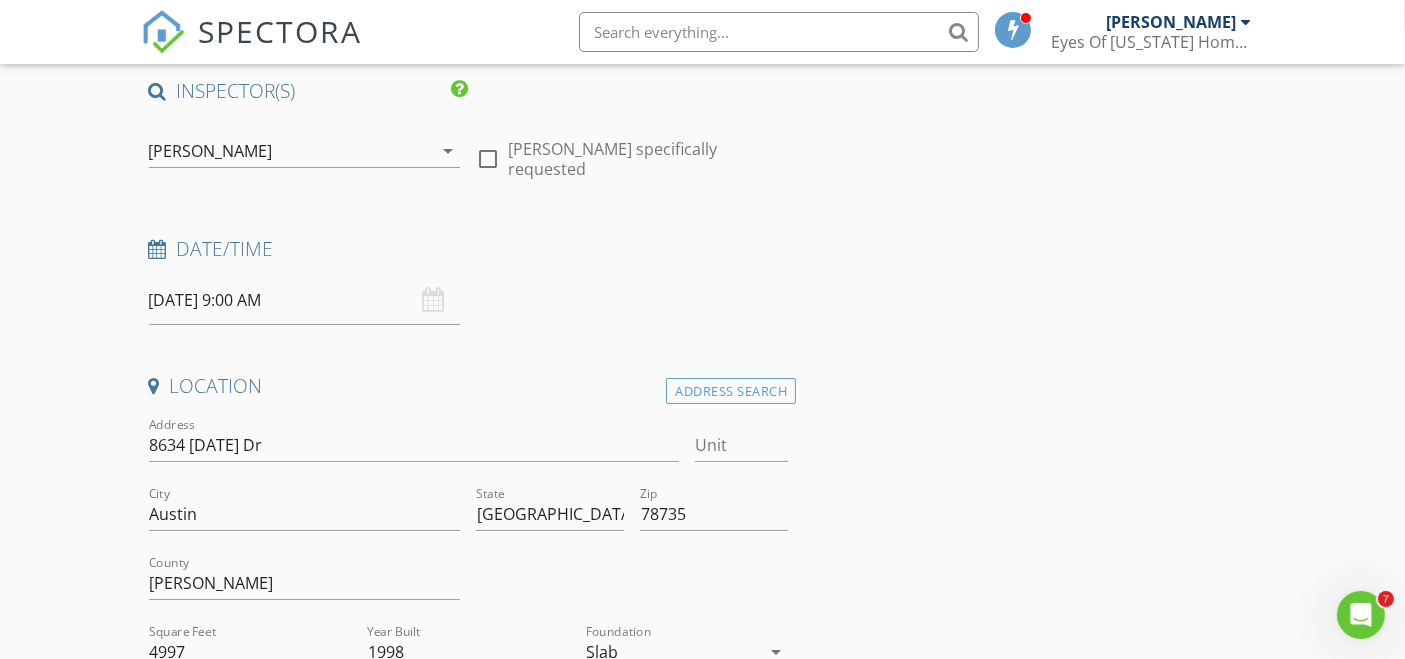 click on "Date/Time
07/14/2025 9:00 AM" at bounding box center (469, 280) 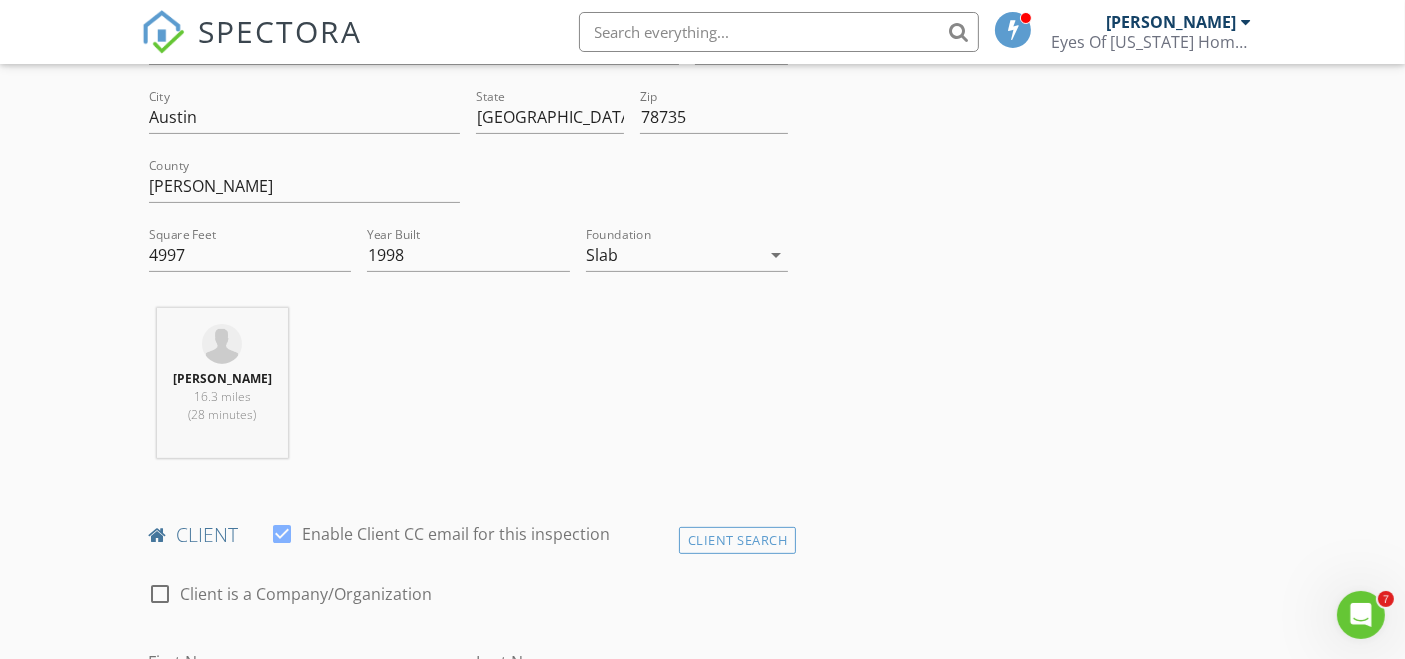 scroll, scrollTop: 530, scrollLeft: 0, axis: vertical 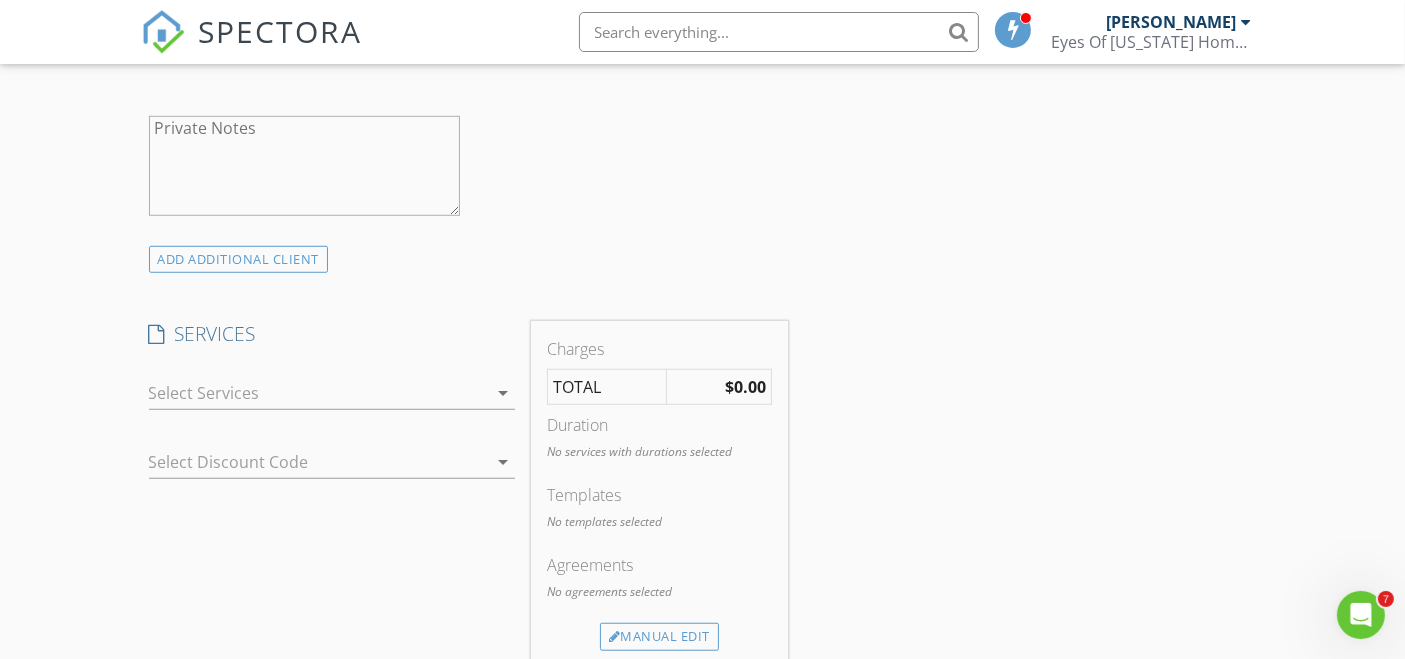 click on "arrow_drop_down" at bounding box center [503, 393] 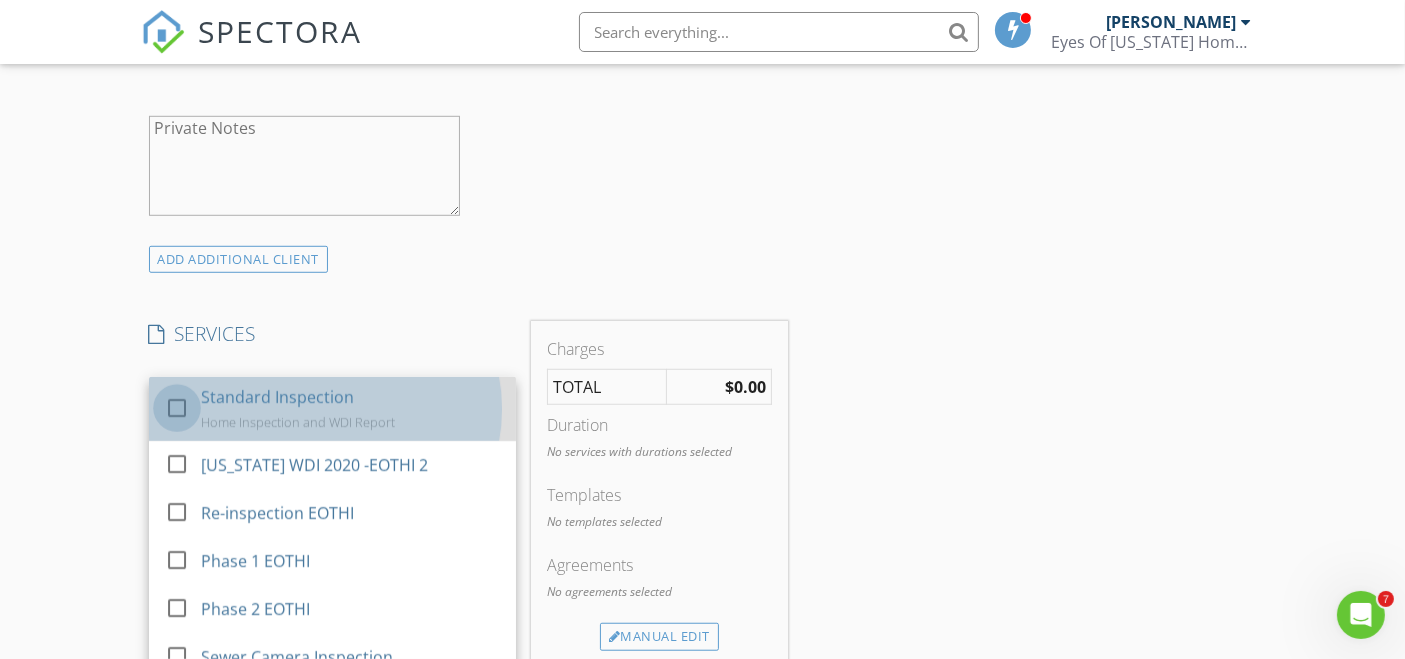 click at bounding box center (177, 408) 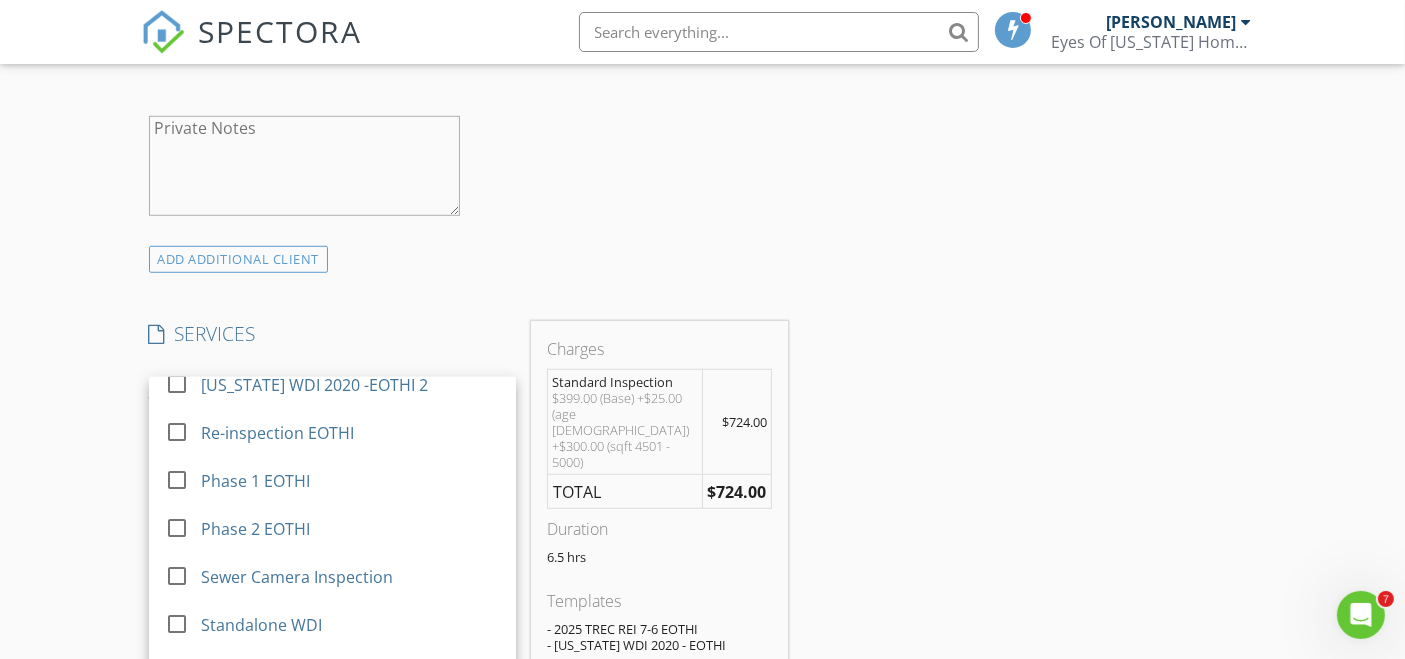 scroll, scrollTop: 100, scrollLeft: 0, axis: vertical 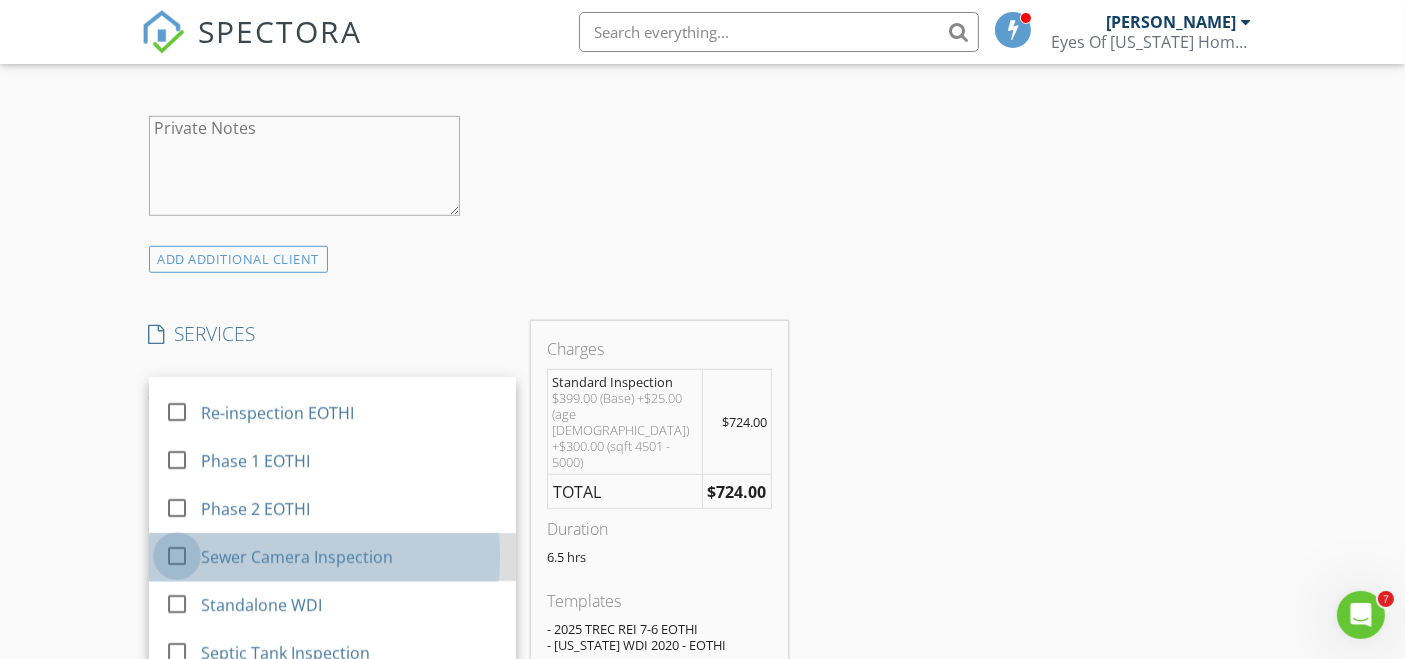 click at bounding box center [177, 556] 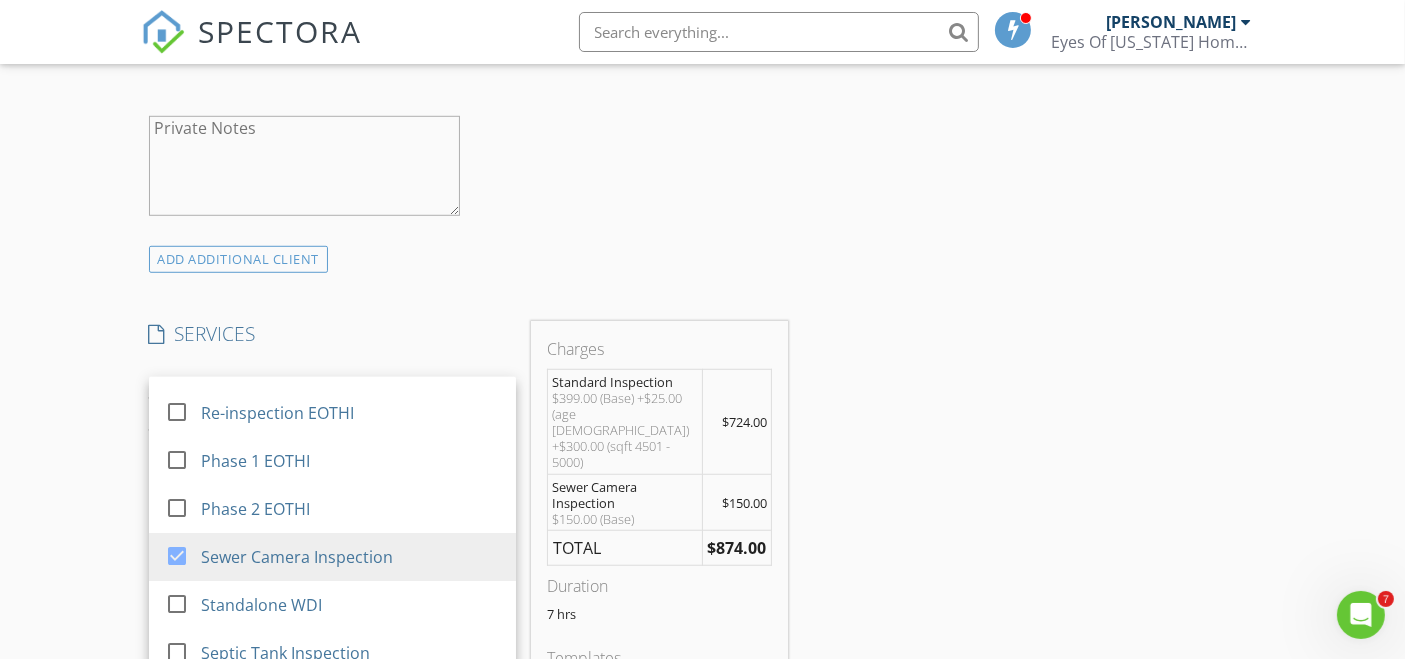 click on "INSPECTOR(S)
check_box   Lago Lopez   PRIMARY   Lago Lopez arrow_drop_down   check_box_outline_blank Lago Lopez specifically requested
Date/Time
07/14/2025 9:00 AM
Location
Address Search       Address 8634 Navidad Dr   Unit   City Austin   State TX   Zip 78735   County Travis     Square Feet 4997   Year Built 1998   Foundation Slab arrow_drop_down     Lago Lopez     16.3 miles     (28 minutes)
client
check_box Enable Client CC email for this inspection   Client Search     check_box_outline_blank Client is a Company/Organization     First Name   Last Name   Email   CC Email   Phone           Notes   Private Notes
ADD ADDITIONAL client
SERVICES
check_box   Standard Inspection    Home Inspection and WDI Report check_box_outline_blank   Texas WDI 2020 -EOTHI 2" at bounding box center [703, 562] 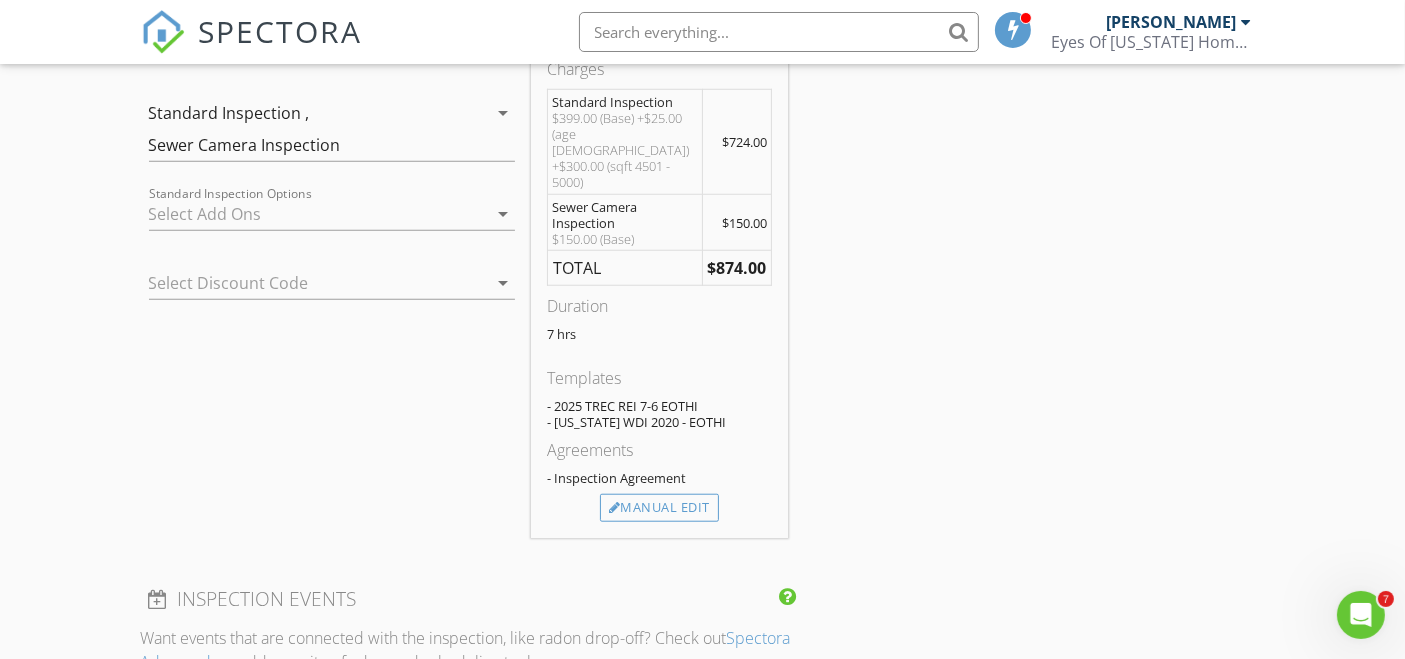 scroll, scrollTop: 1691, scrollLeft: 0, axis: vertical 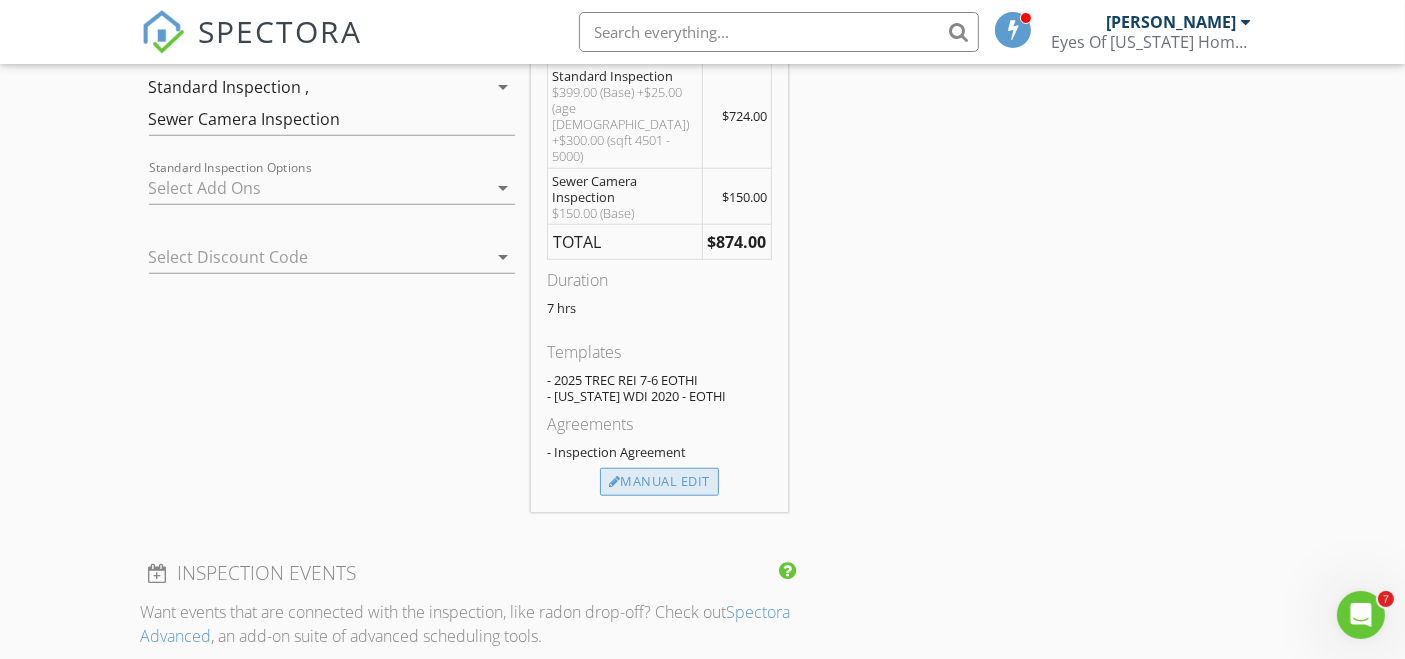 click on "Manual Edit" at bounding box center [659, 482] 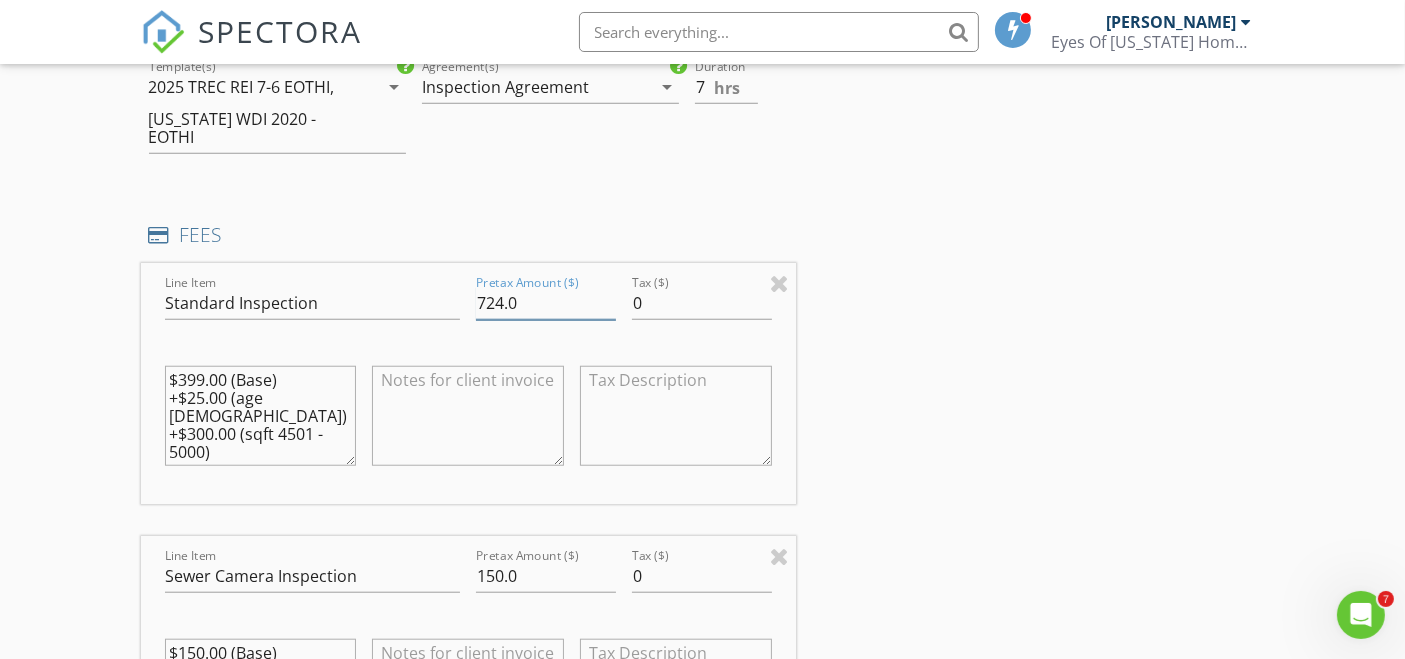 click on "724.0" at bounding box center [546, 303] 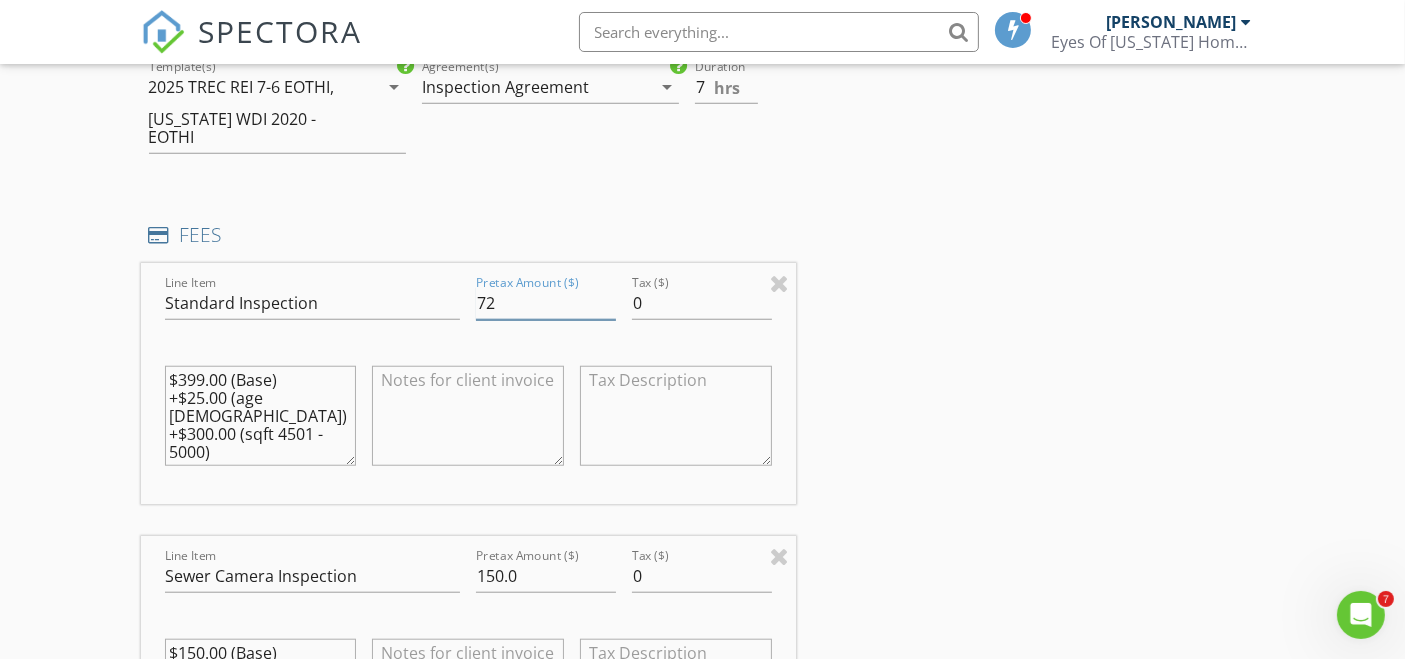 type on "7" 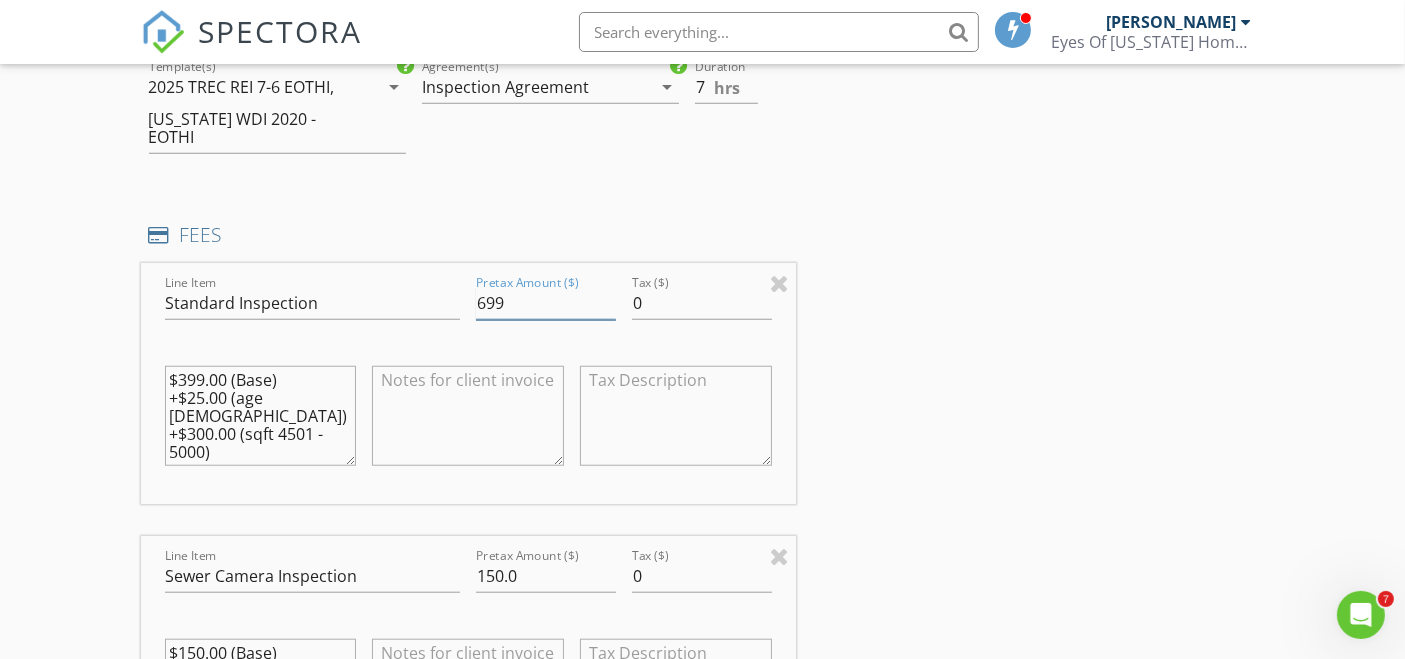 type on "699" 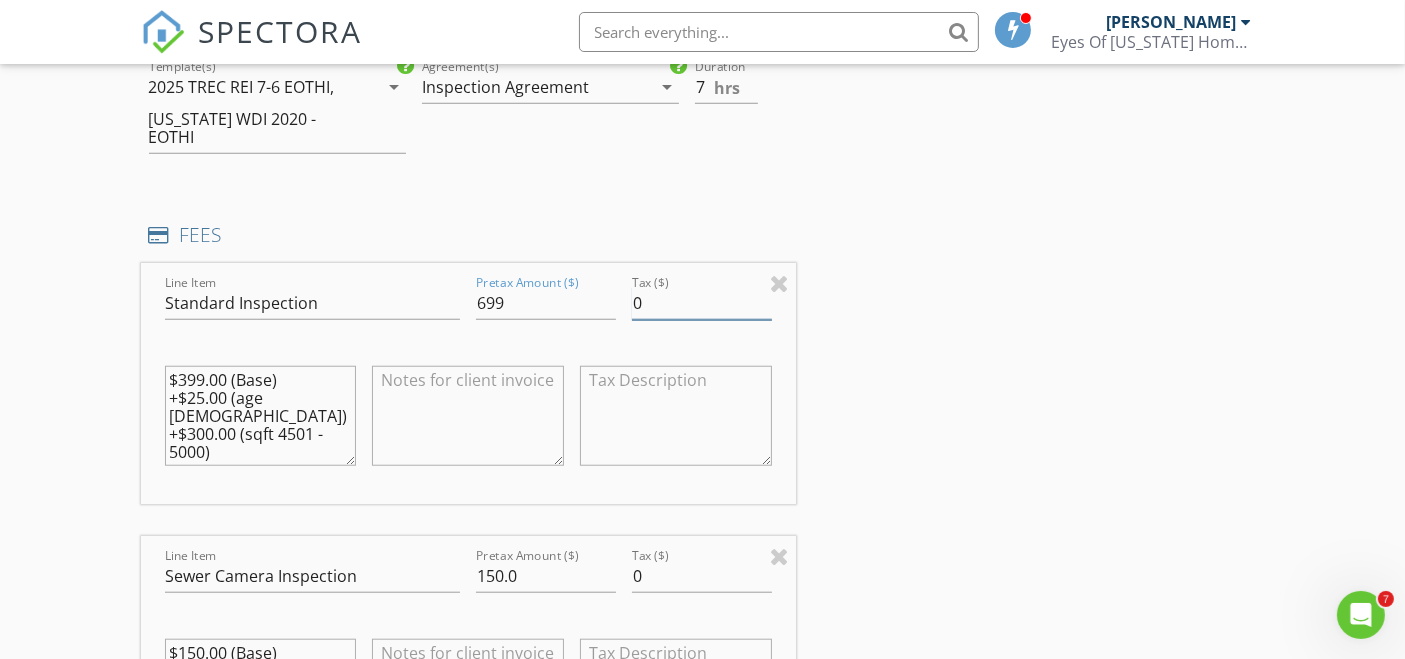 click on "0" at bounding box center (702, 303) 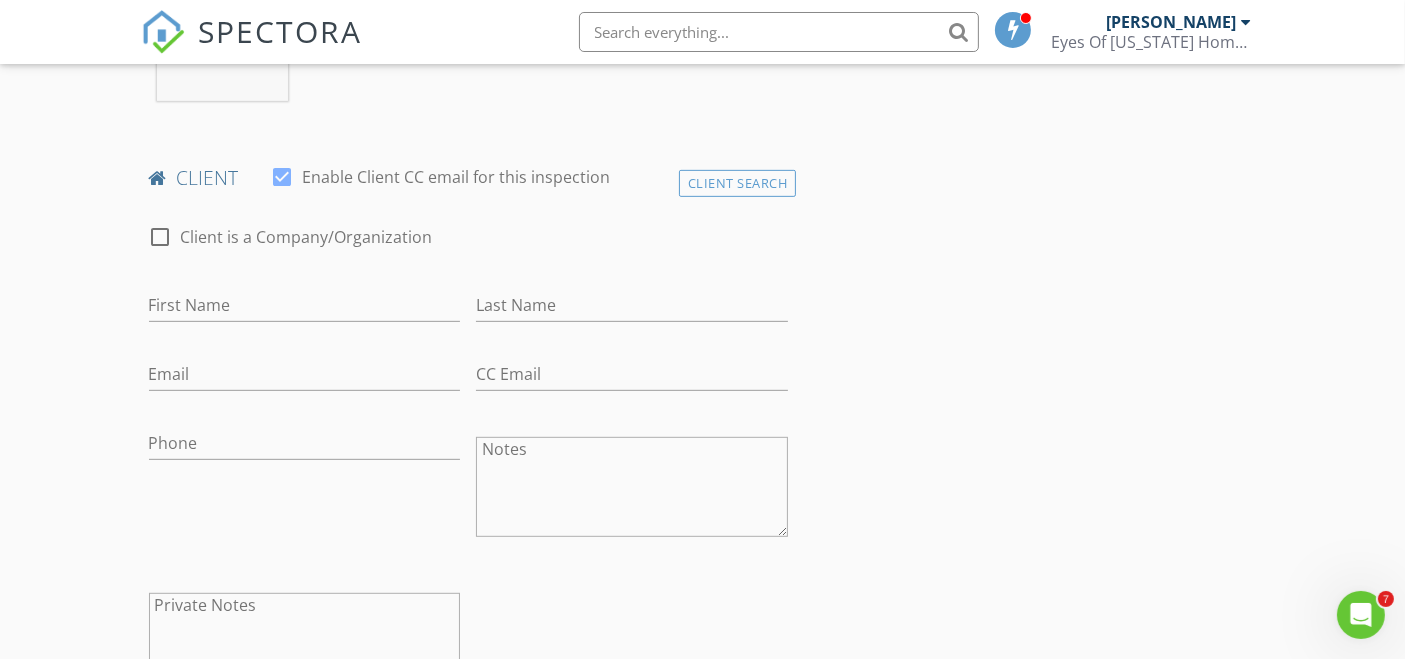 scroll, scrollTop: 942, scrollLeft: 0, axis: vertical 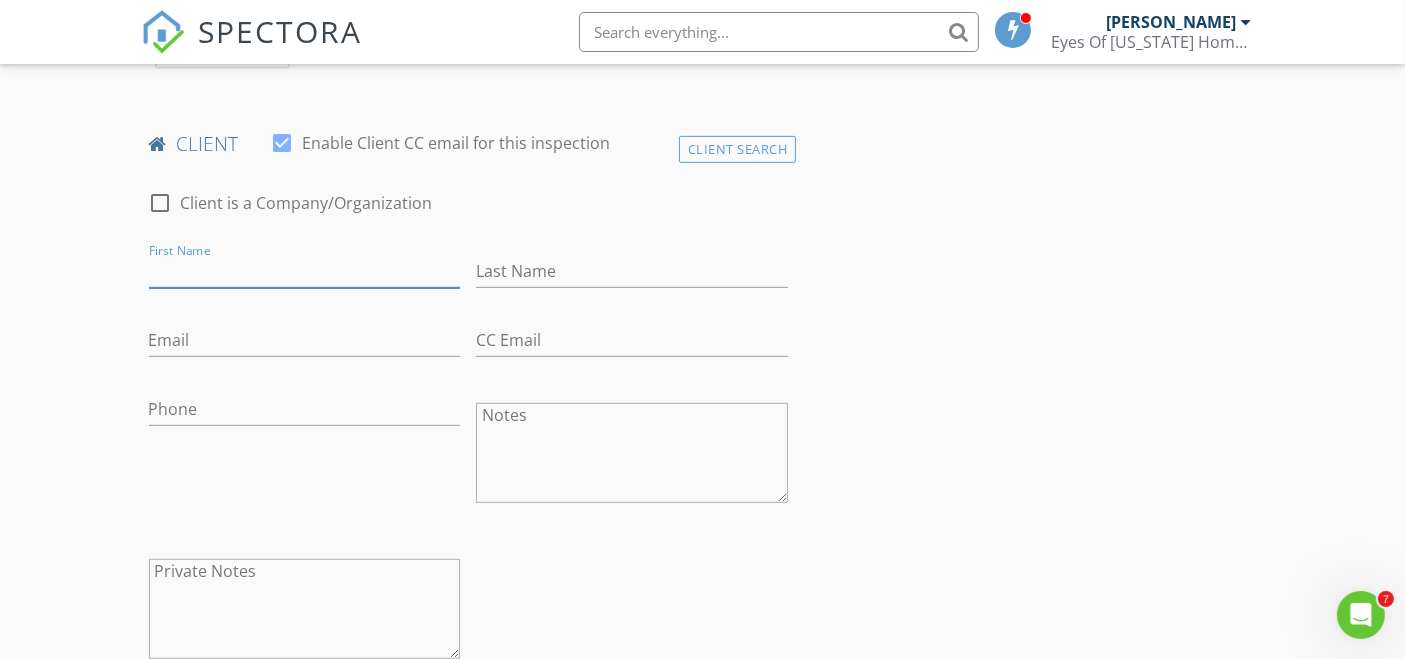 click on "First Name" at bounding box center [305, 271] 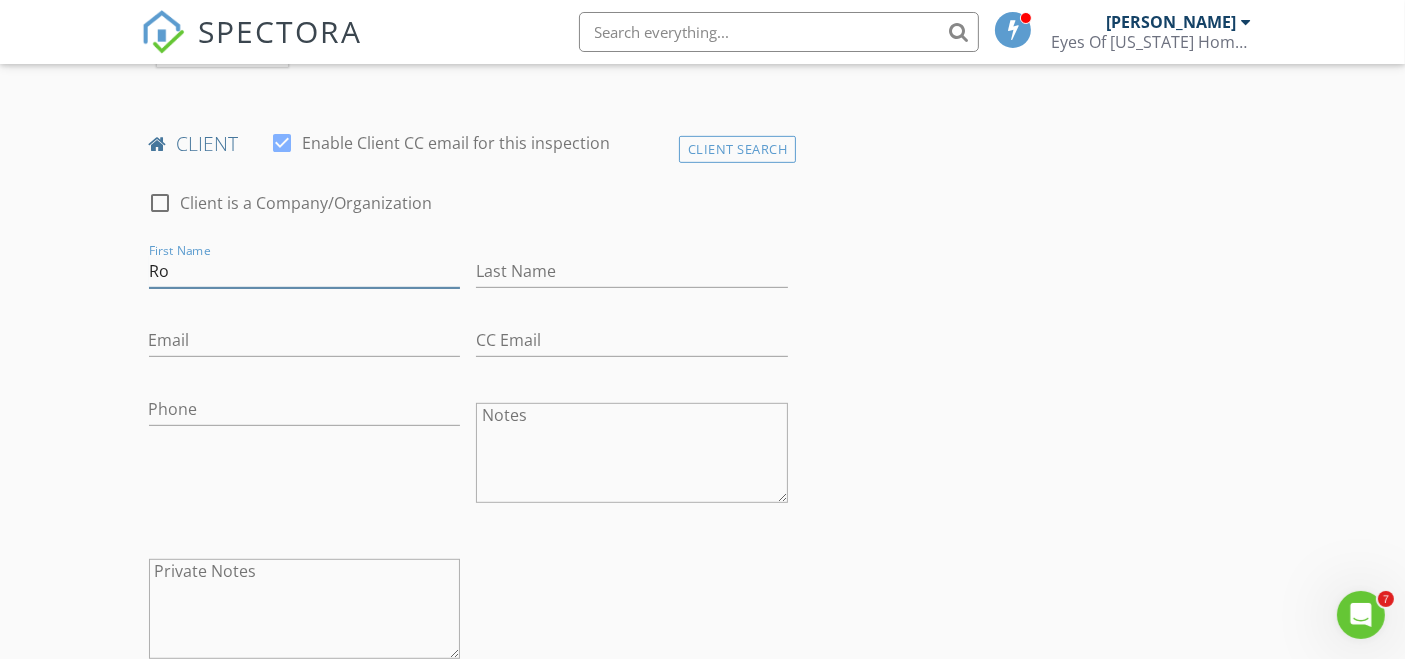 type on "[PERSON_NAME]" 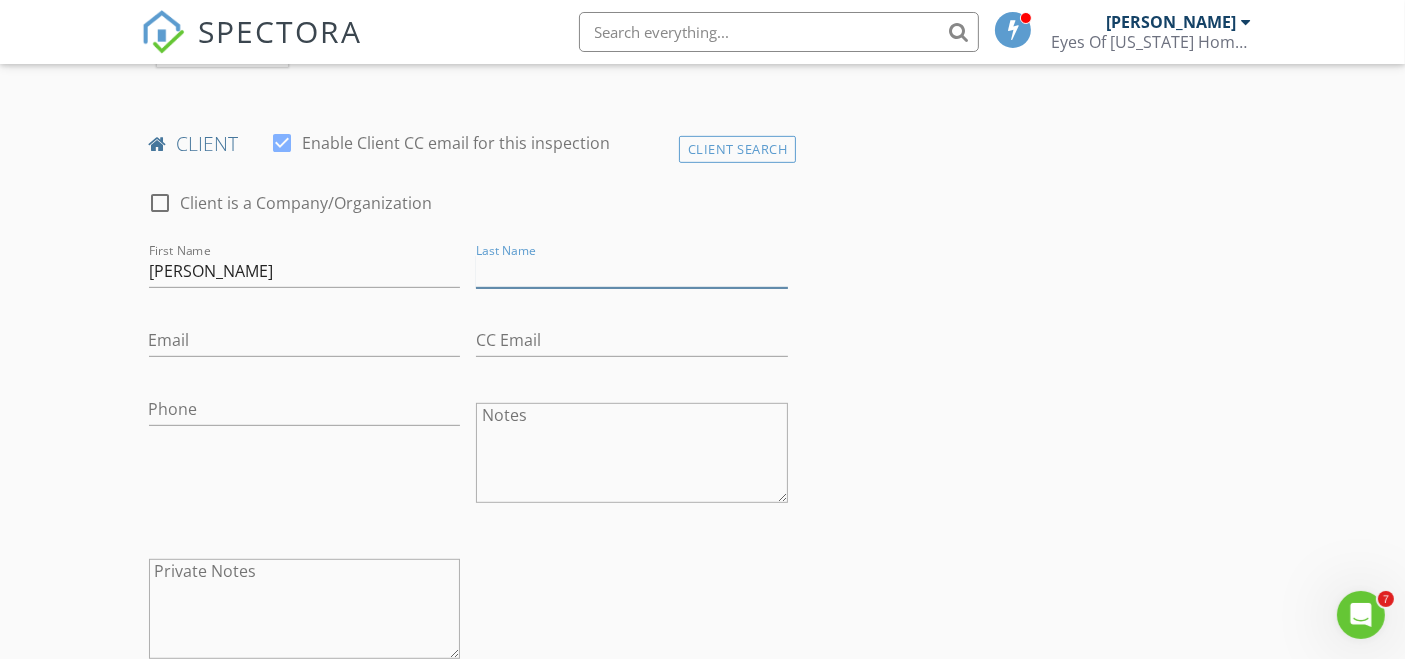 click on "Last Name" at bounding box center (632, 271) 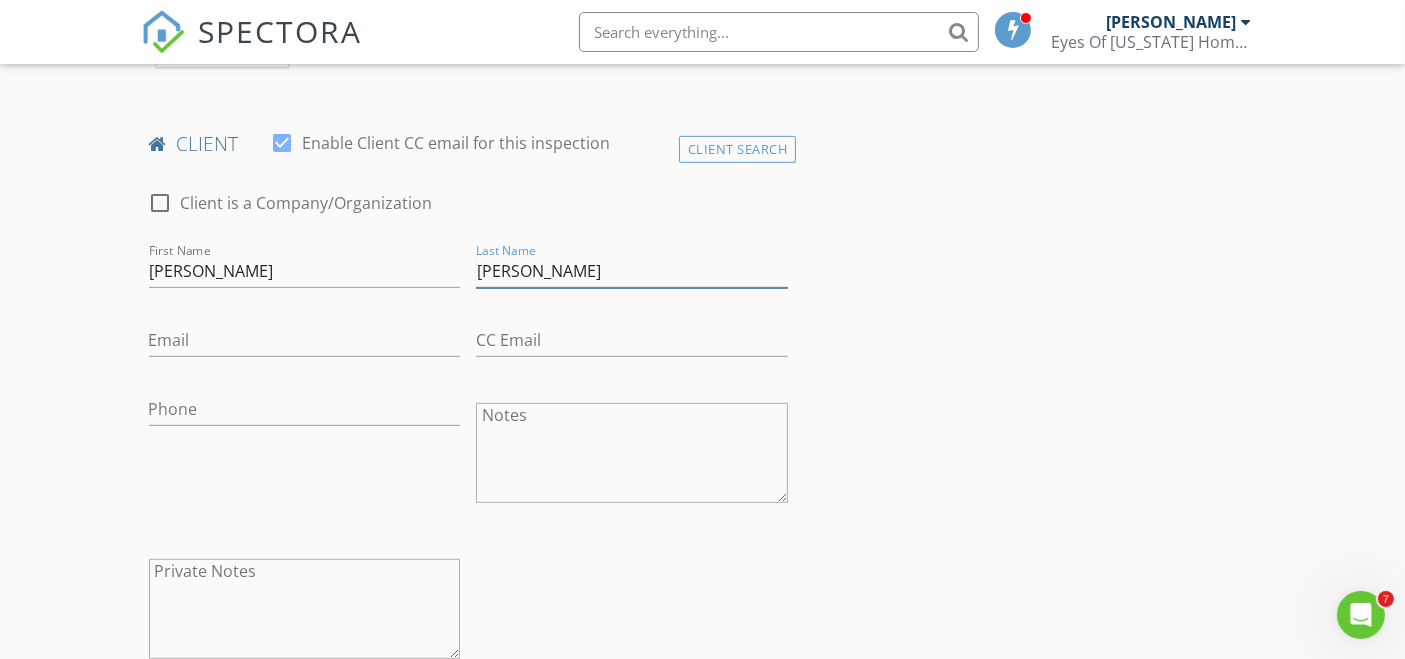 type on "[PERSON_NAME]" 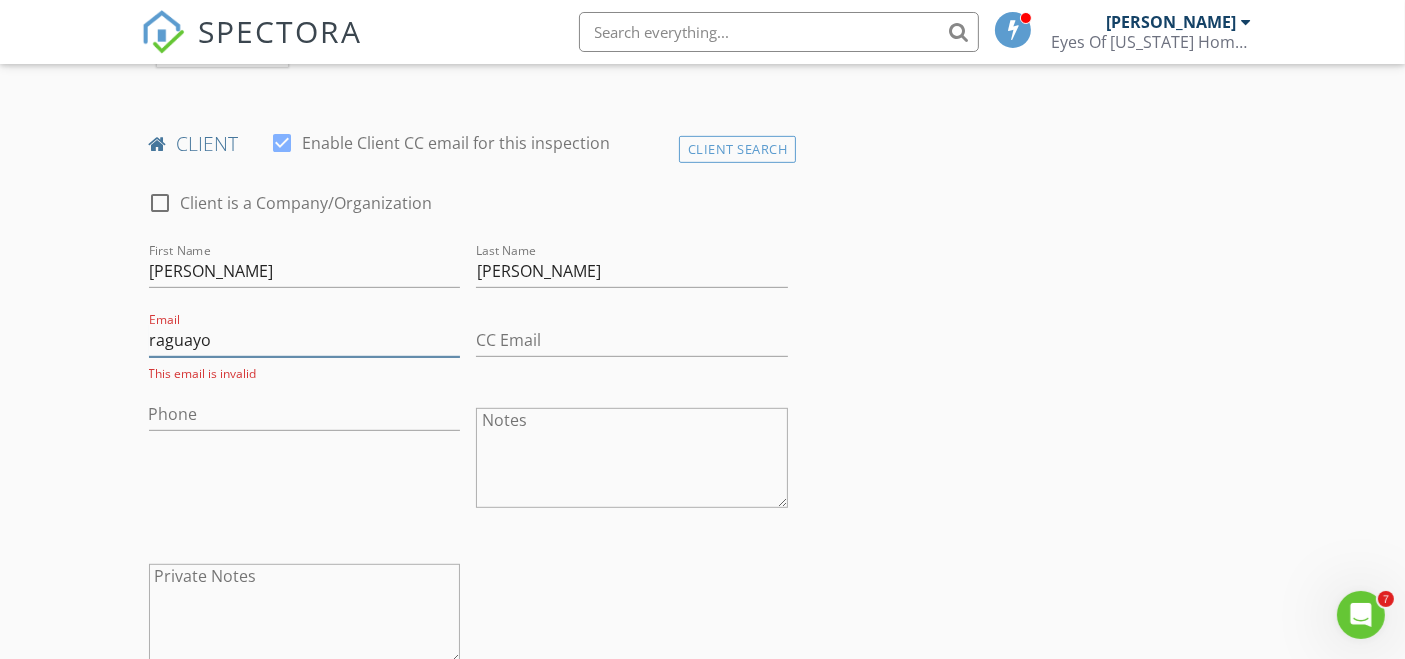 type on "[EMAIL_ADDRESS][DOMAIN_NAME]" 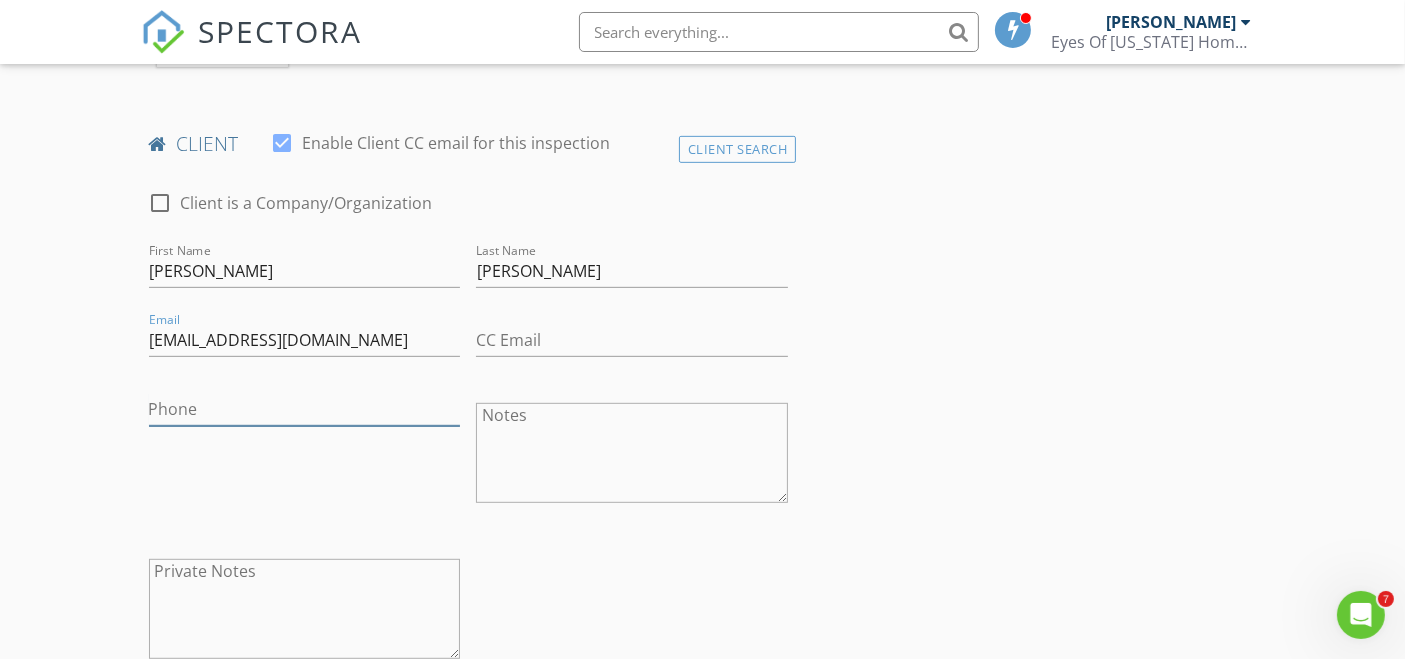 click on "Phone" at bounding box center [305, 409] 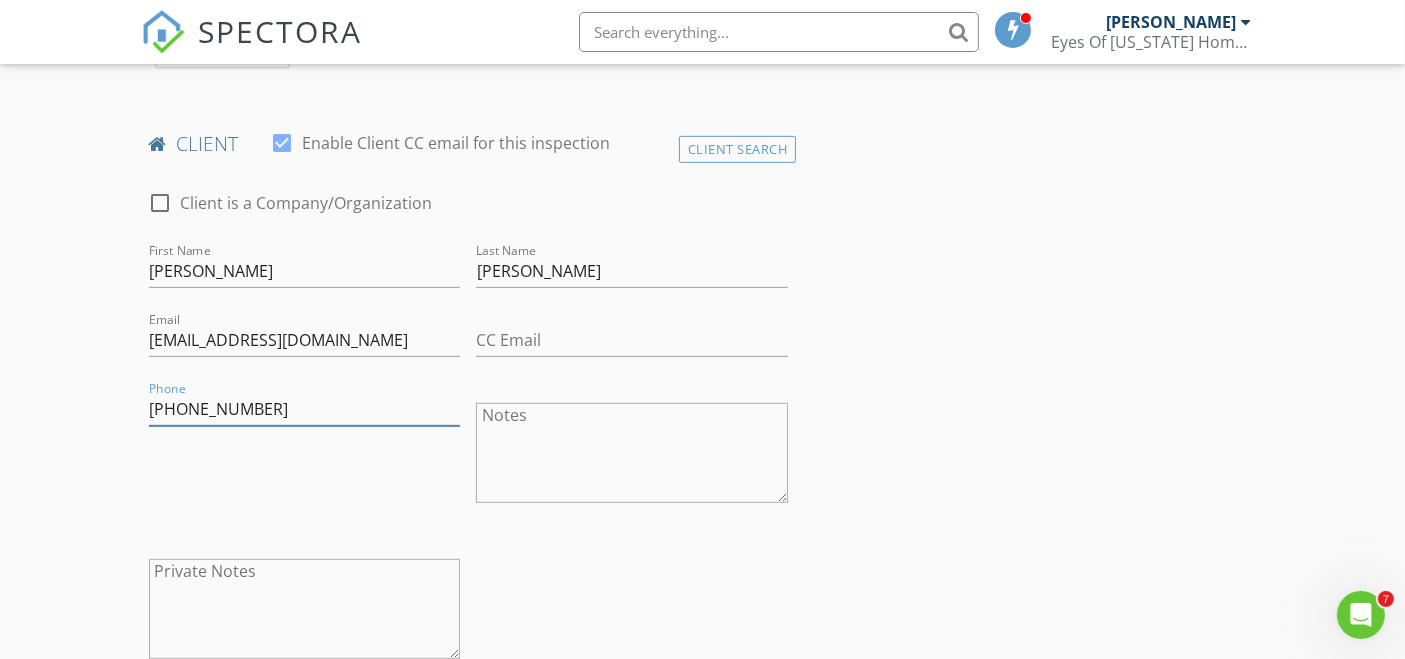 click on "526-621-800695" at bounding box center (305, 409) 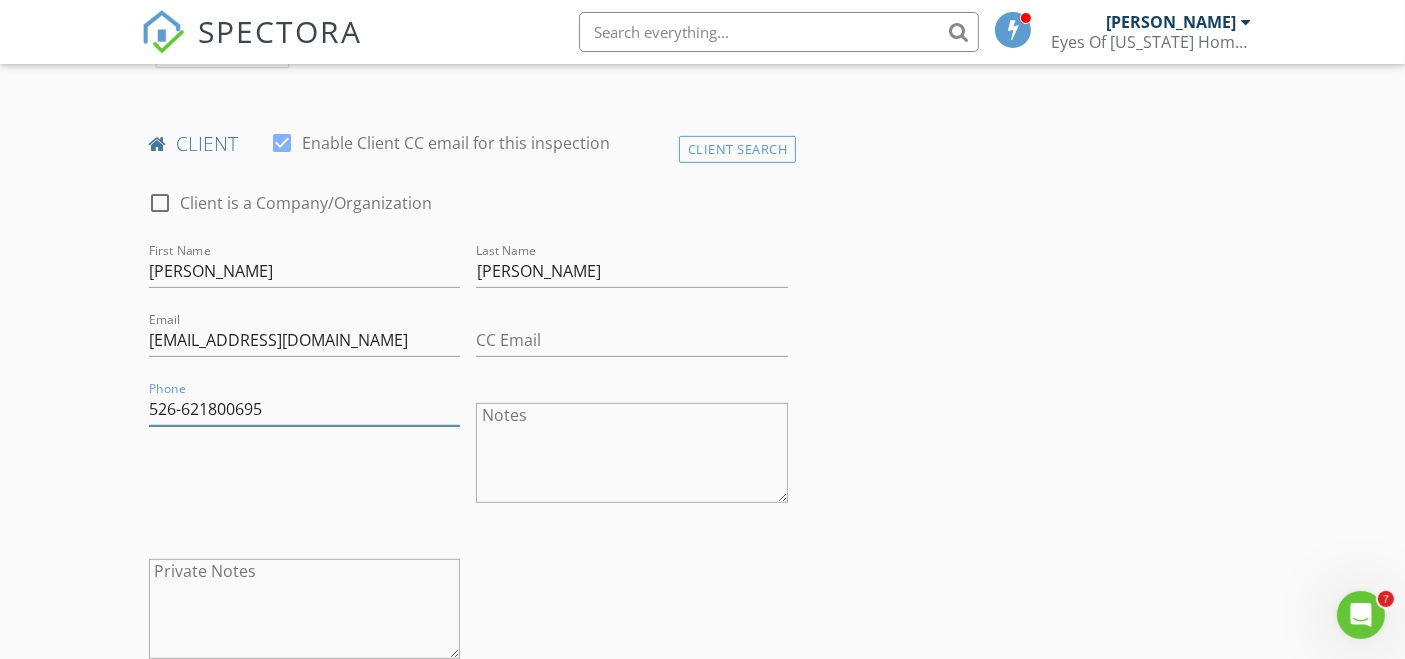 click on "526-621800695" at bounding box center (305, 409) 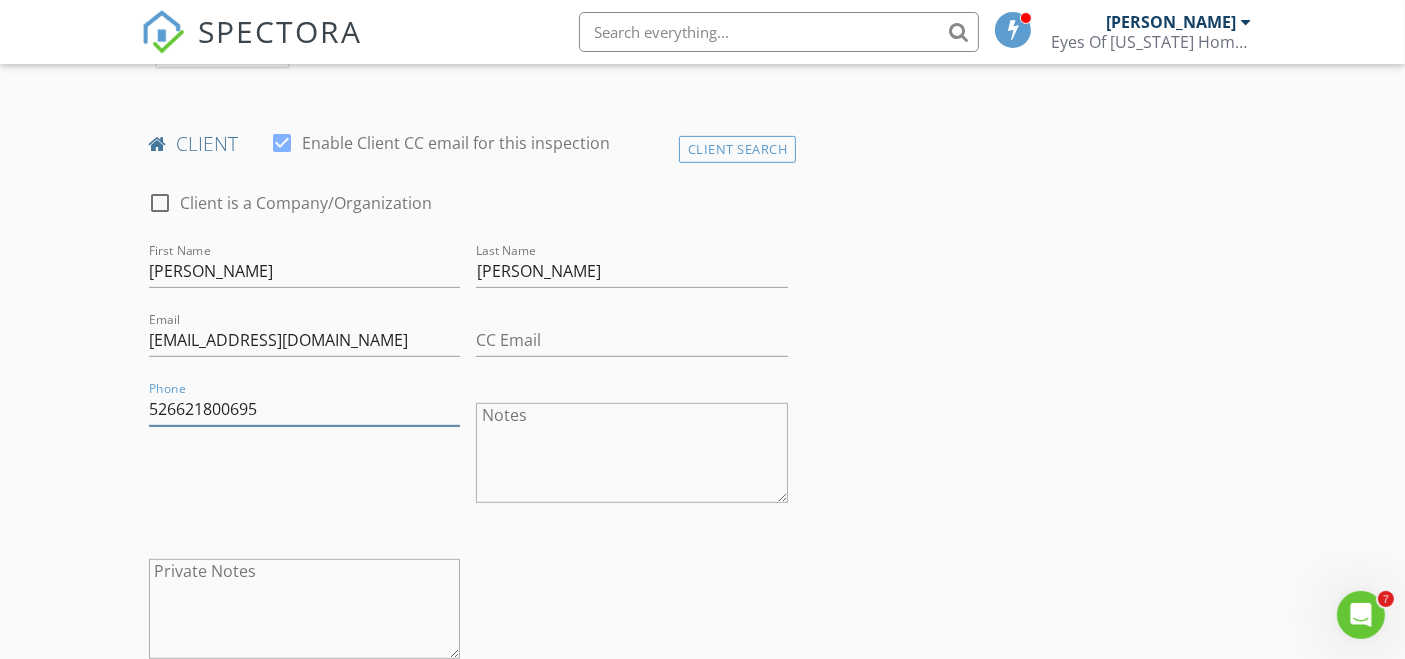click on "526621800695" at bounding box center (305, 409) 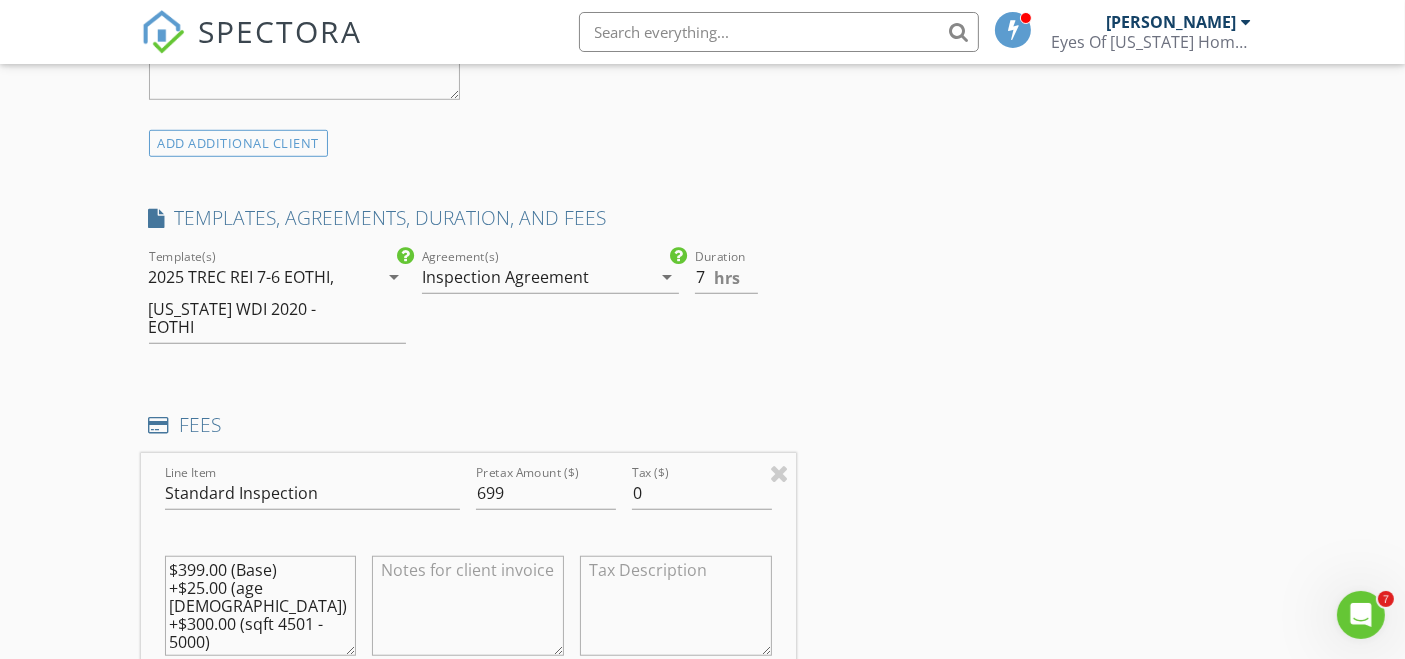 scroll, scrollTop: 1505, scrollLeft: 0, axis: vertical 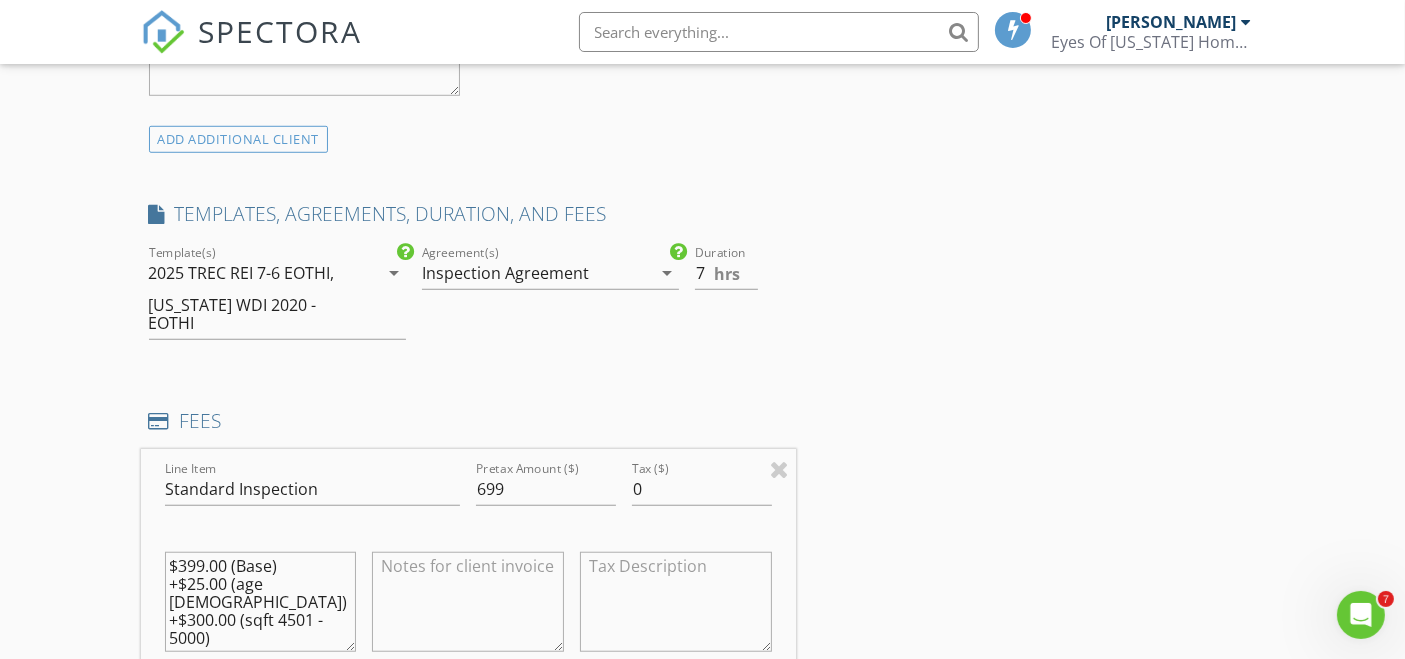 type on "52 6621800695" 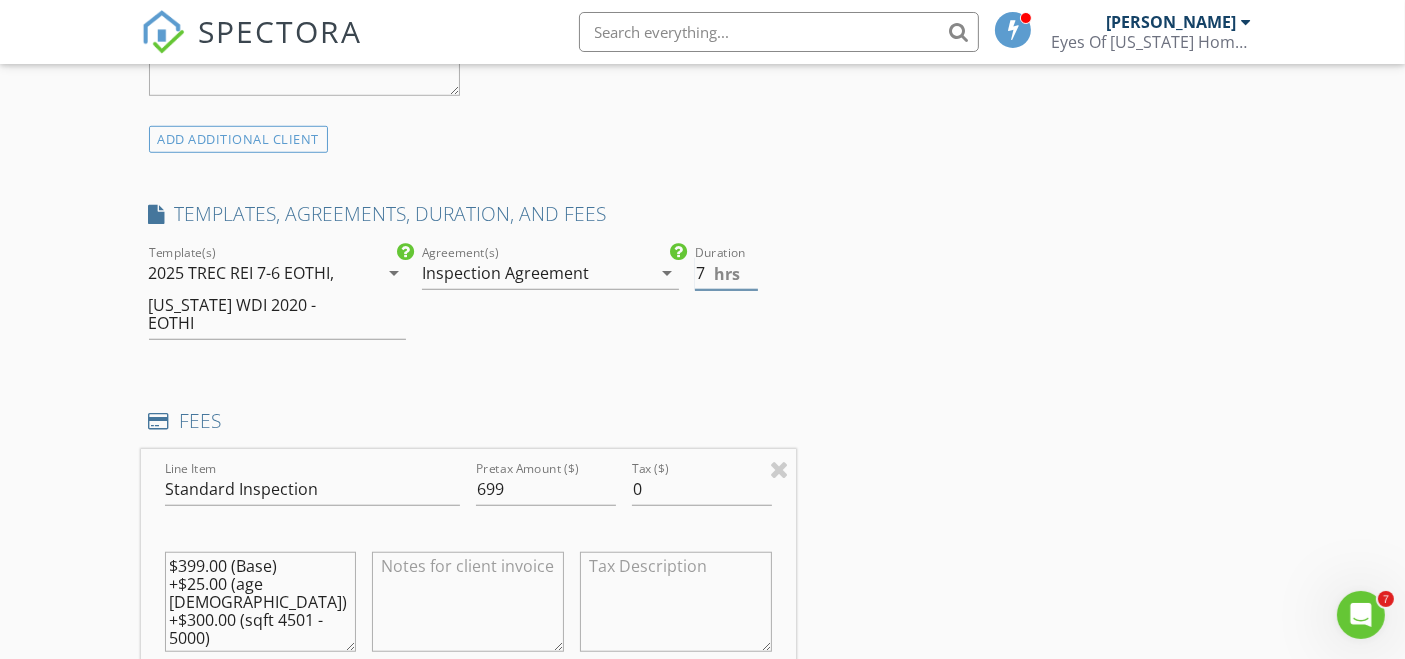 click on "hrs" at bounding box center [727, 274] 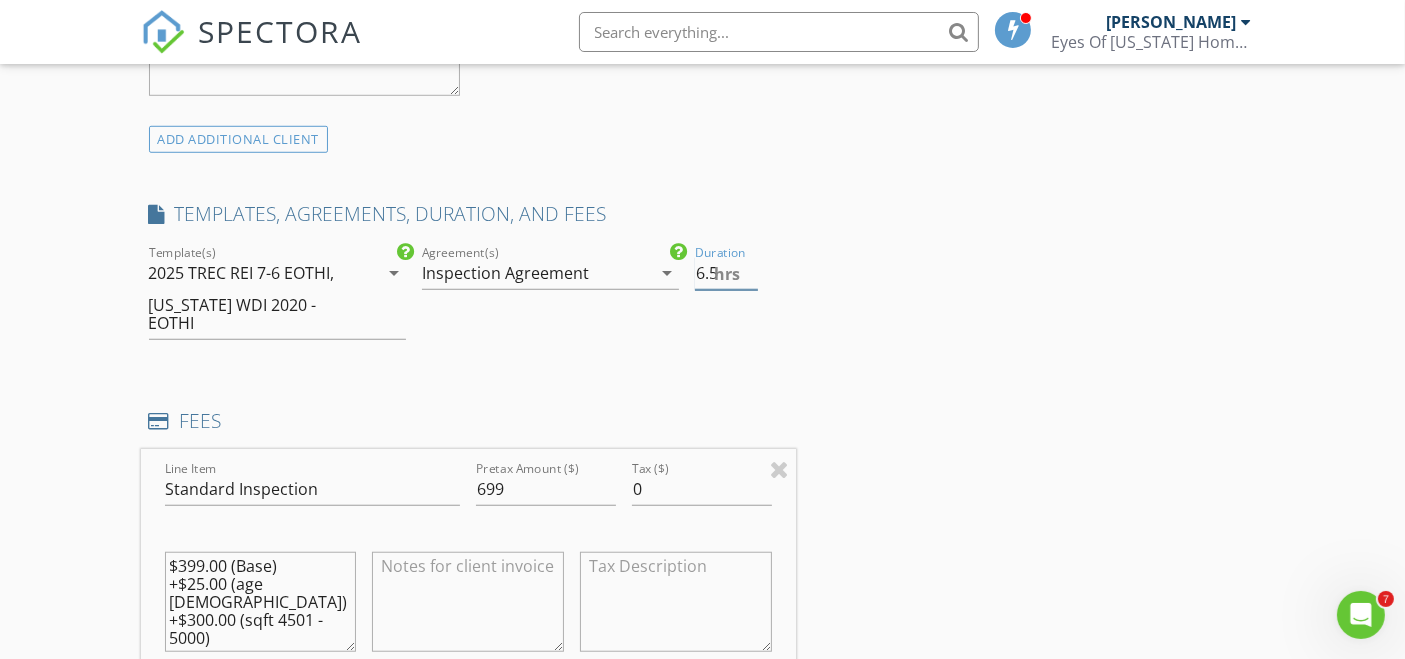 click on "6.5" at bounding box center (726, 273) 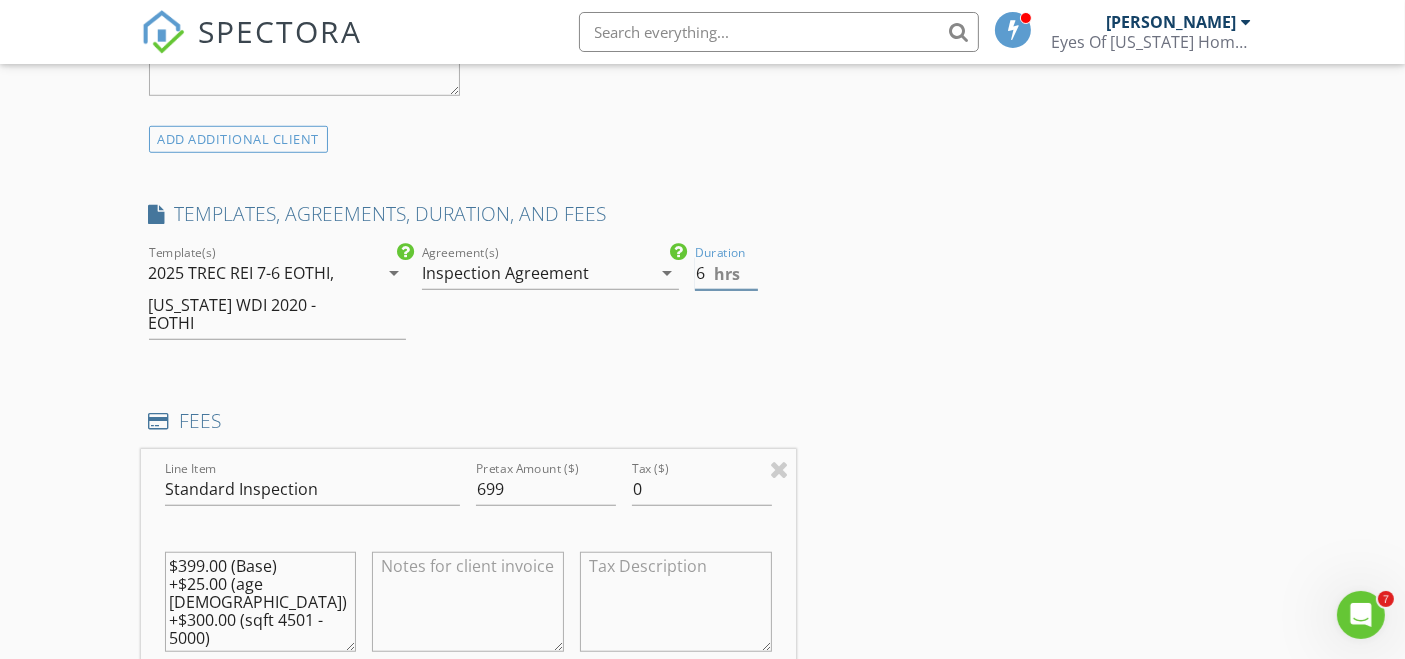 type on "6" 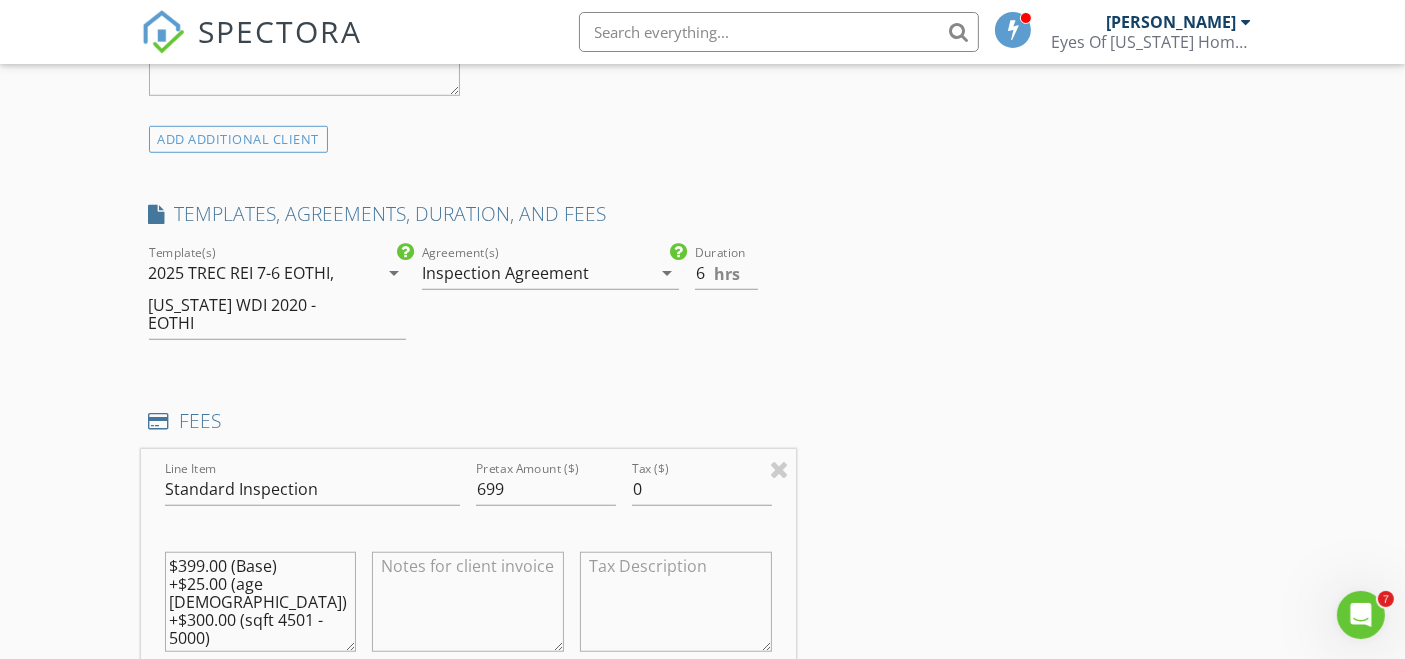 click on "INSPECTOR(S)
check_box   Lago Lopez   PRIMARY   Lago Lopez arrow_drop_down   check_box_outline_blank Lago Lopez specifically requested
Date/Time
07/14/2025 9:00 AM
Location
Address Search       Address 8634 Navidad Dr   Unit   City Austin   State TX   Zip 78735   County Travis     Square Feet 4997   Year Built 1998   Foundation Slab arrow_drop_down     Lago Lopez     16.3 miles     (28 minutes)
client
check_box Enable Client CC email for this inspection   Client Search     check_box_outline_blank Client is a Company/Organization     First Name Roberto   Last Name Aguayo   Email raguayodiaz@gmail.com   CC Email   Phone 52 6621800695           Notes   Private Notes
ADD ADDITIONAL client
SERVICES
check_box   Standard Inspection    Home Inspection and WDI Report" at bounding box center (703, 637) 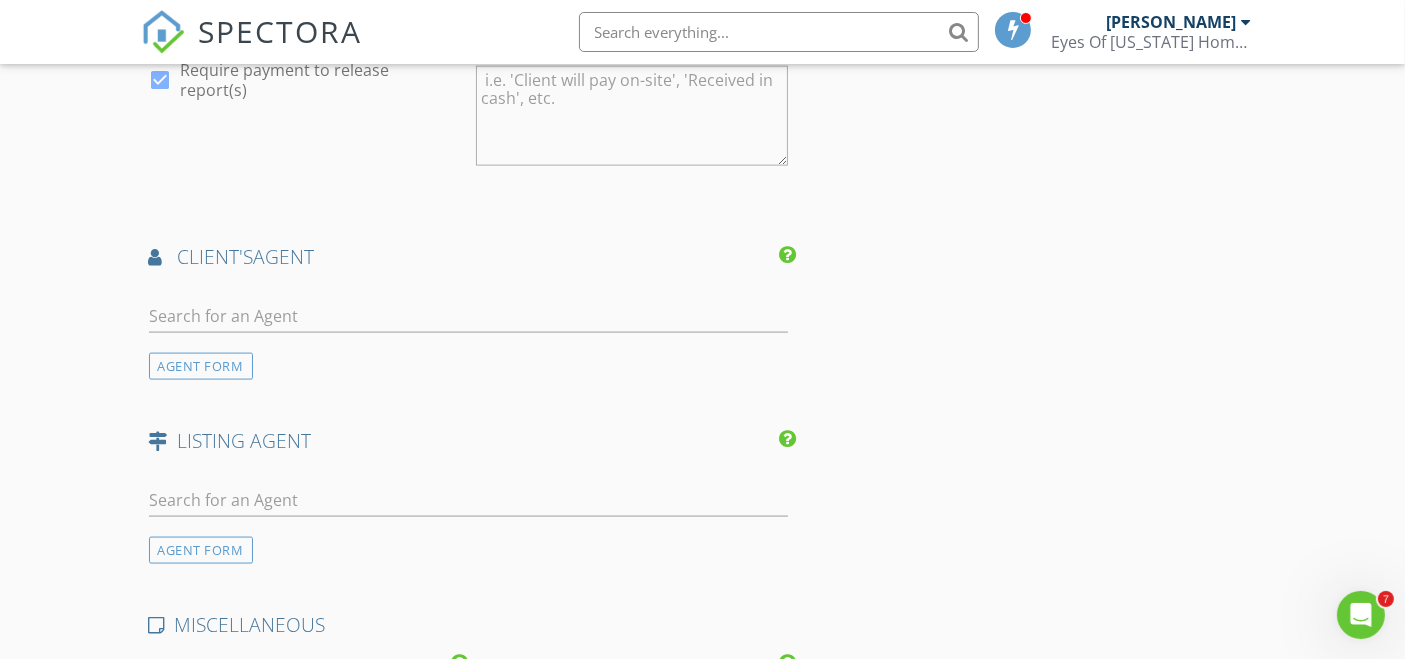 scroll, scrollTop: 2790, scrollLeft: 0, axis: vertical 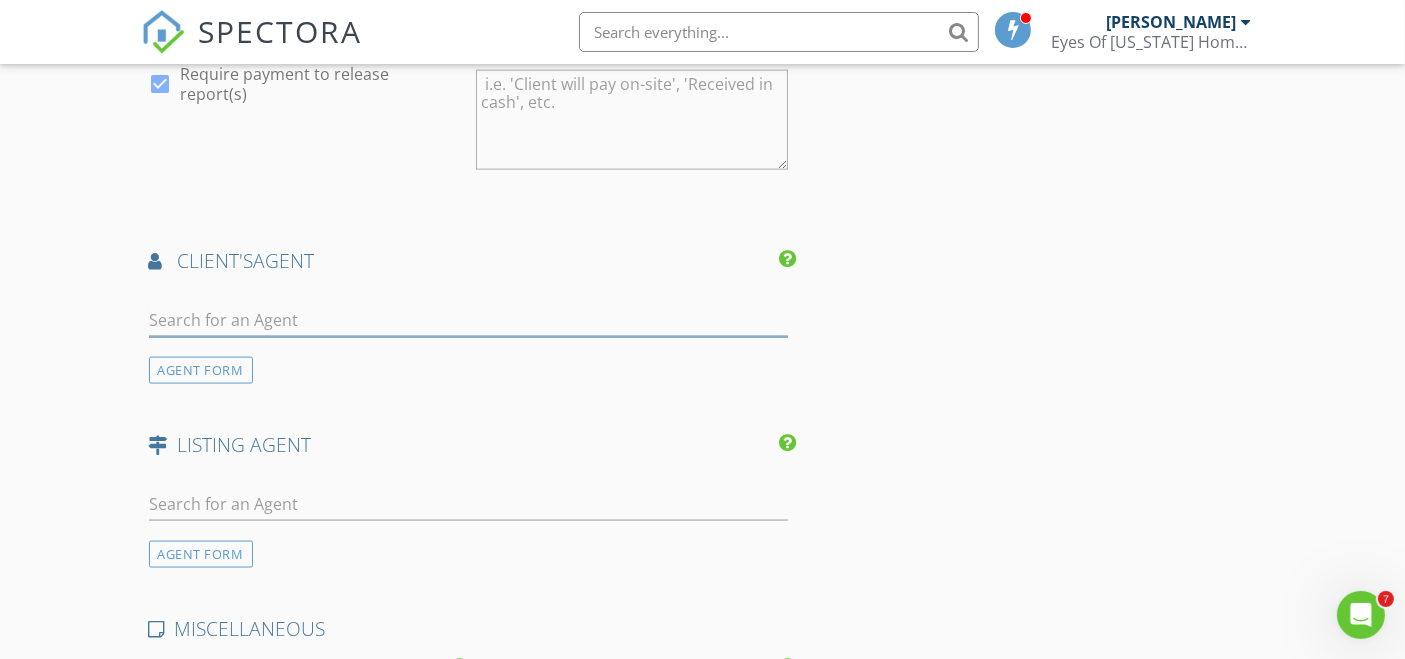 click at bounding box center (469, 320) 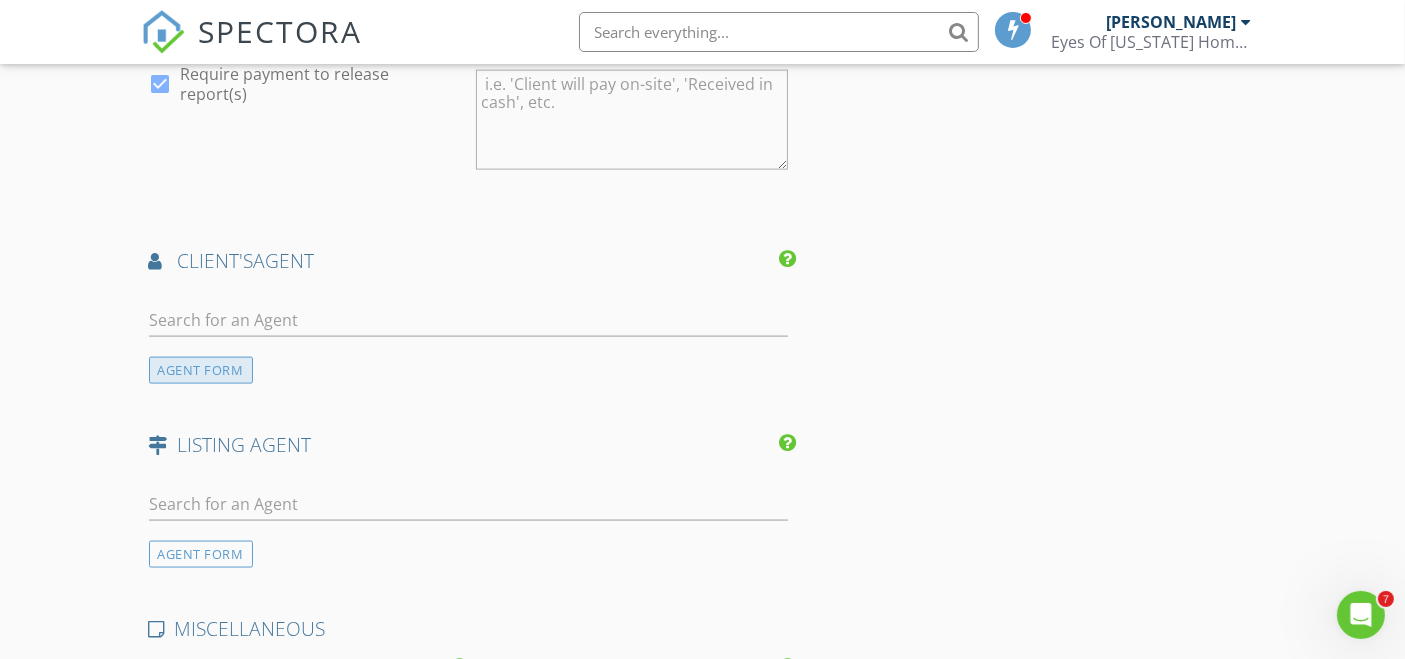 click on "AGENT FORM" at bounding box center (201, 370) 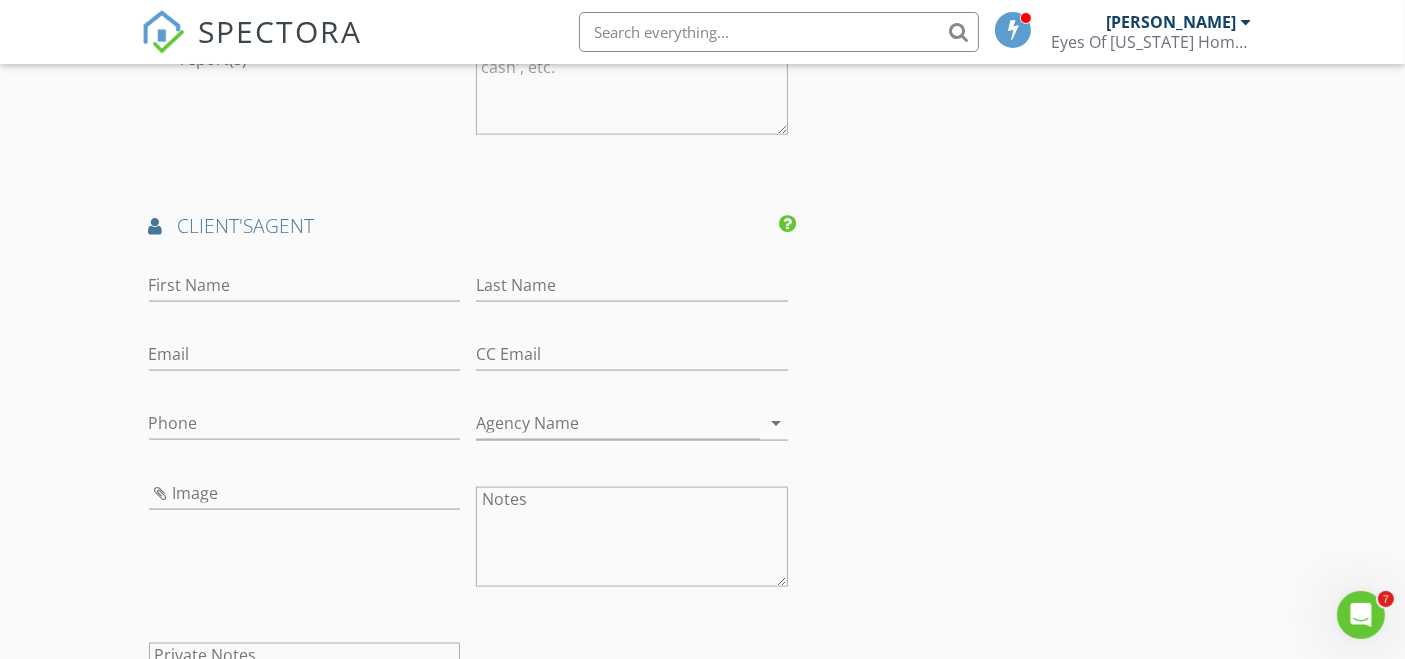 scroll, scrollTop: 2820, scrollLeft: 0, axis: vertical 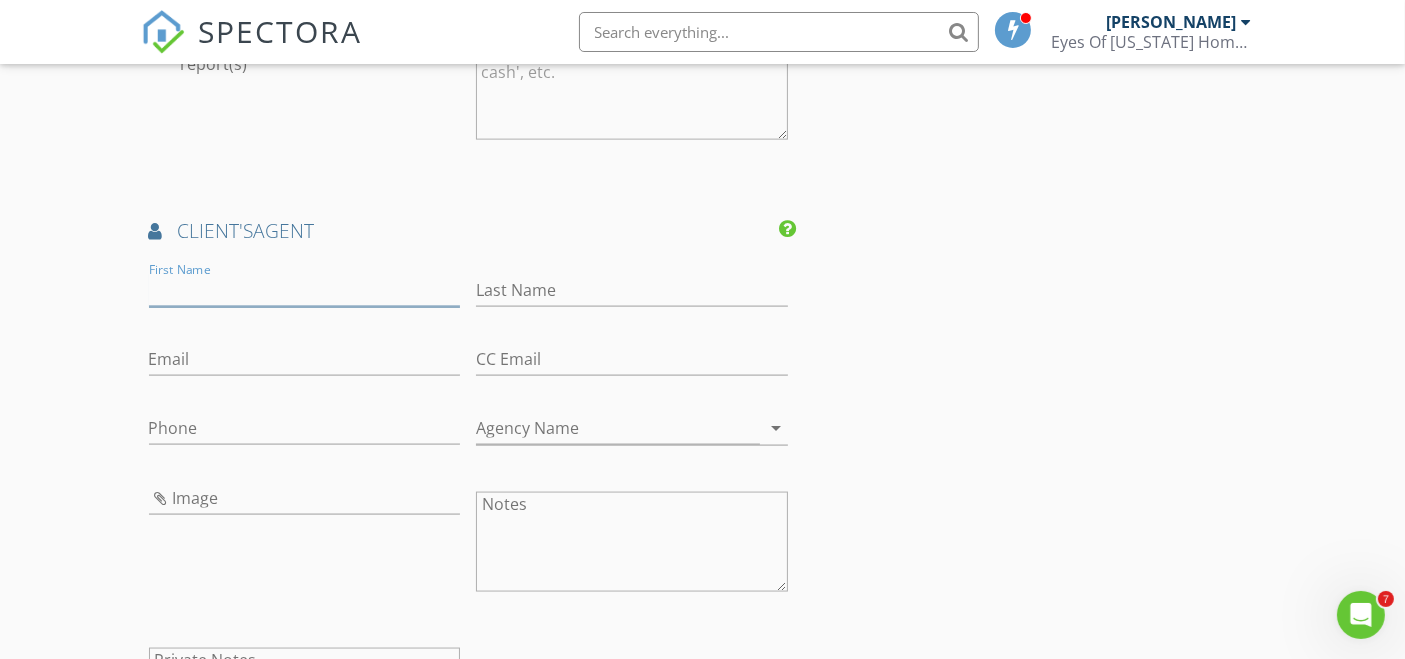 click on "First Name" at bounding box center (305, 290) 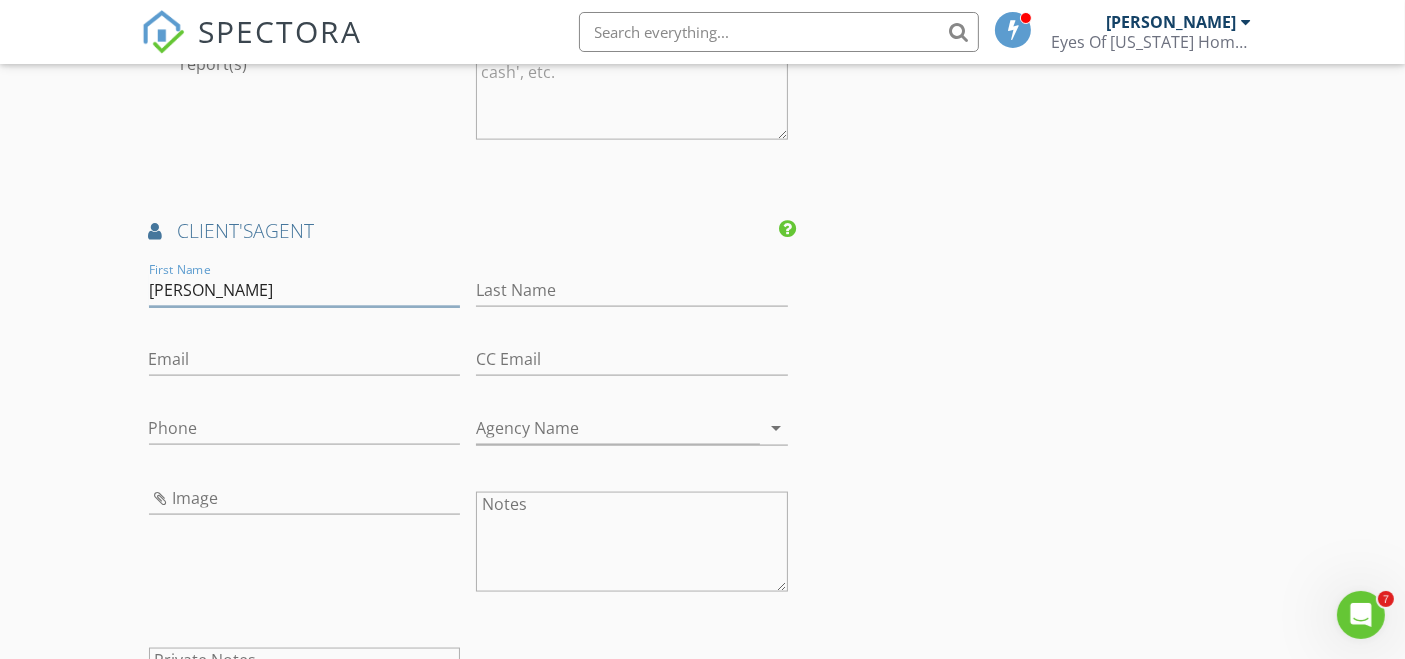 type on "[PERSON_NAME]" 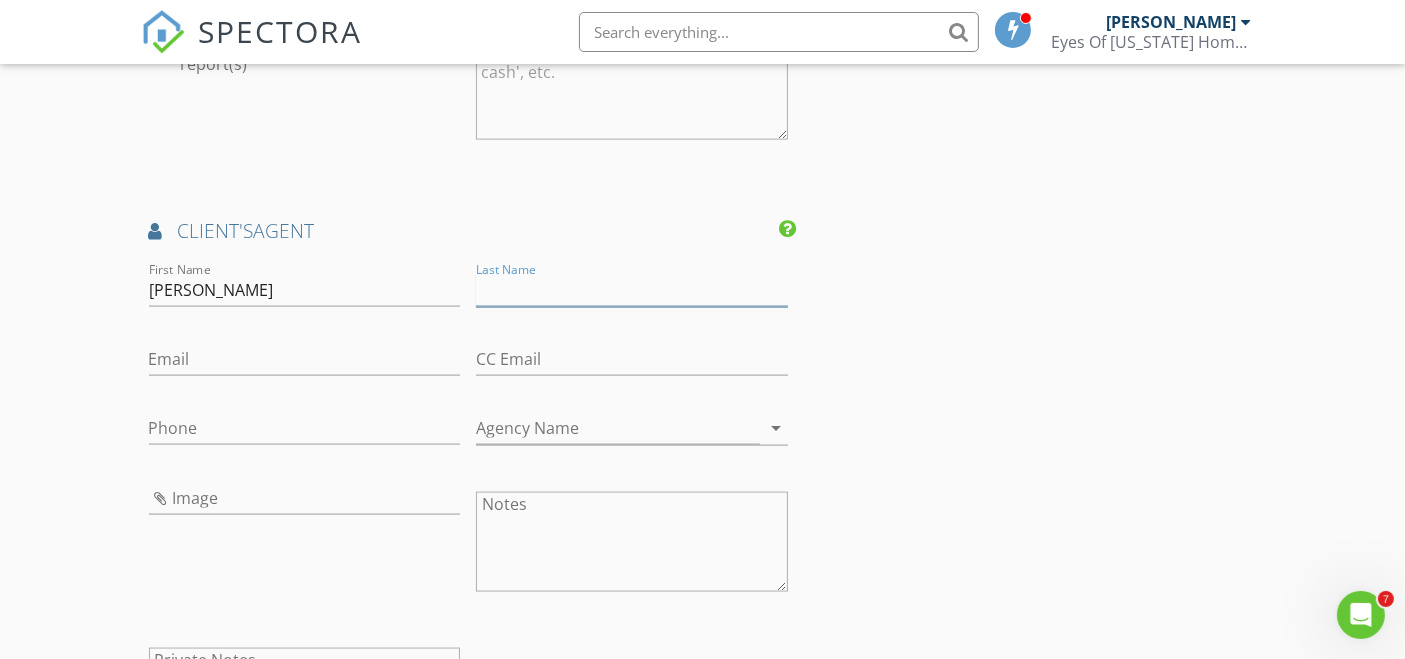 type on "m" 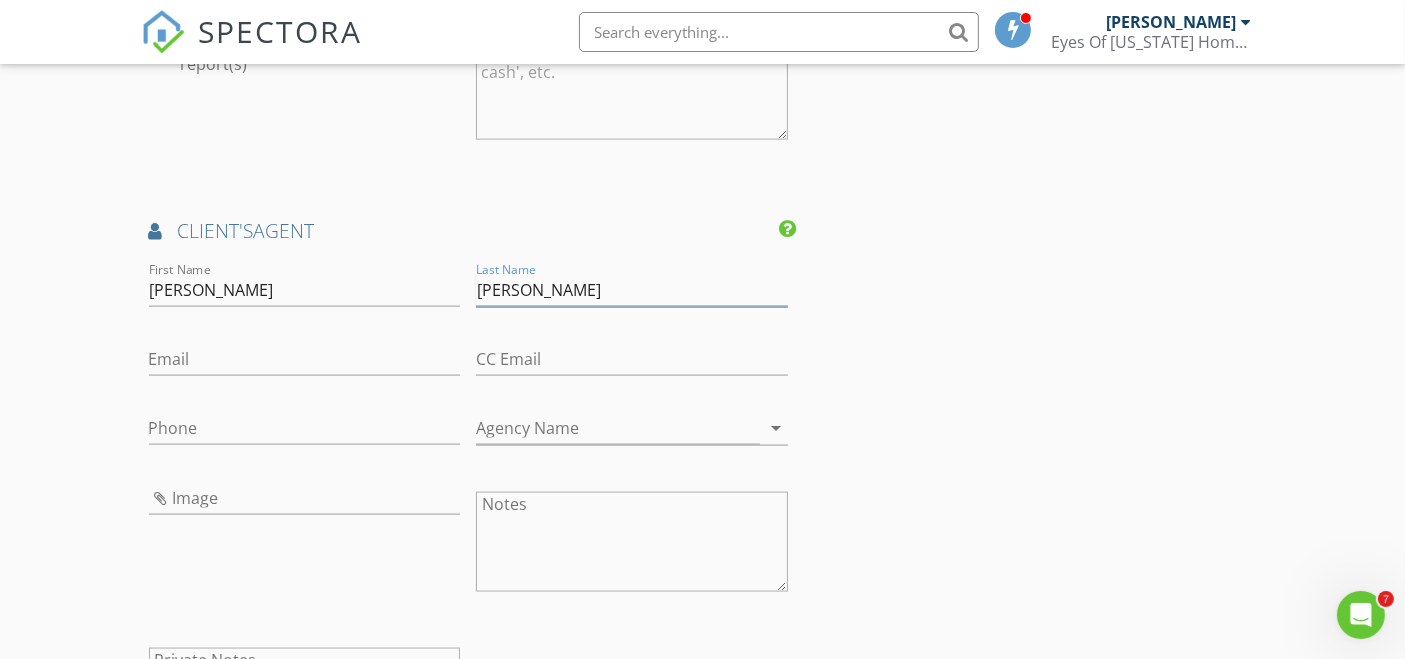type on "[PERSON_NAME]" 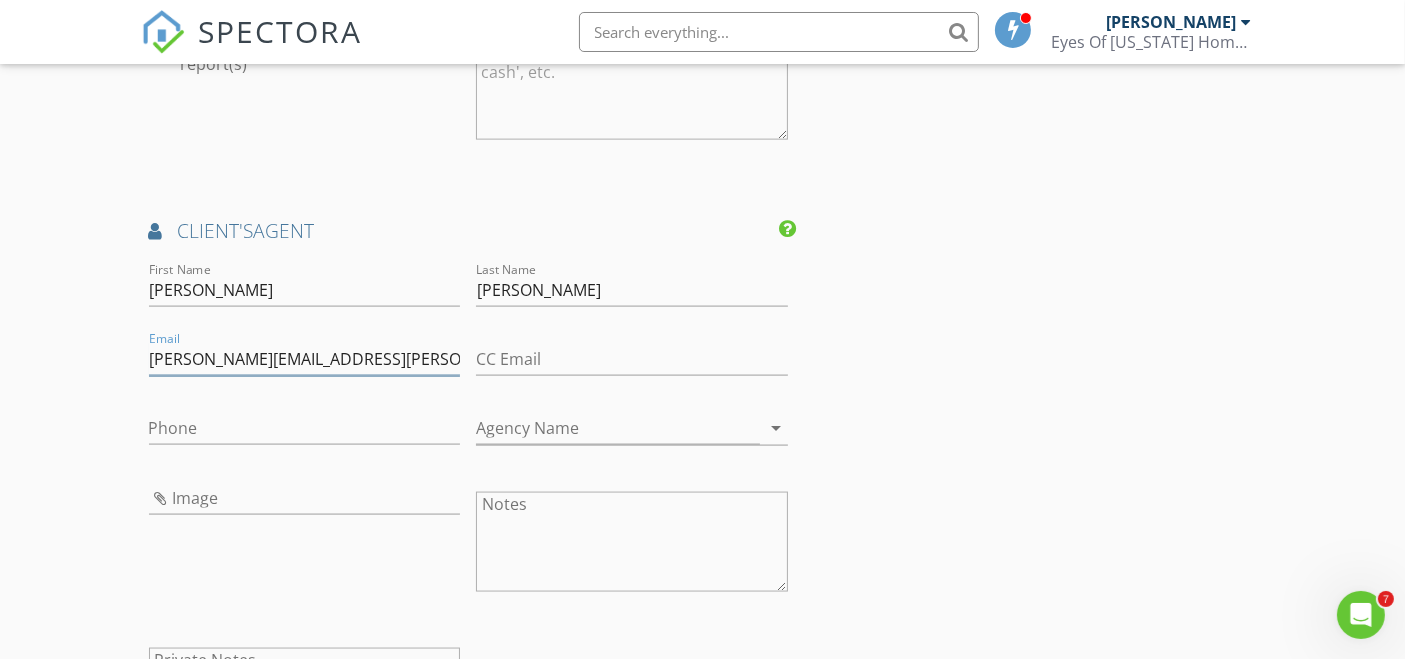 type on "[PERSON_NAME][EMAIL_ADDRESS][PERSON_NAME][DOMAIN_NAME]" 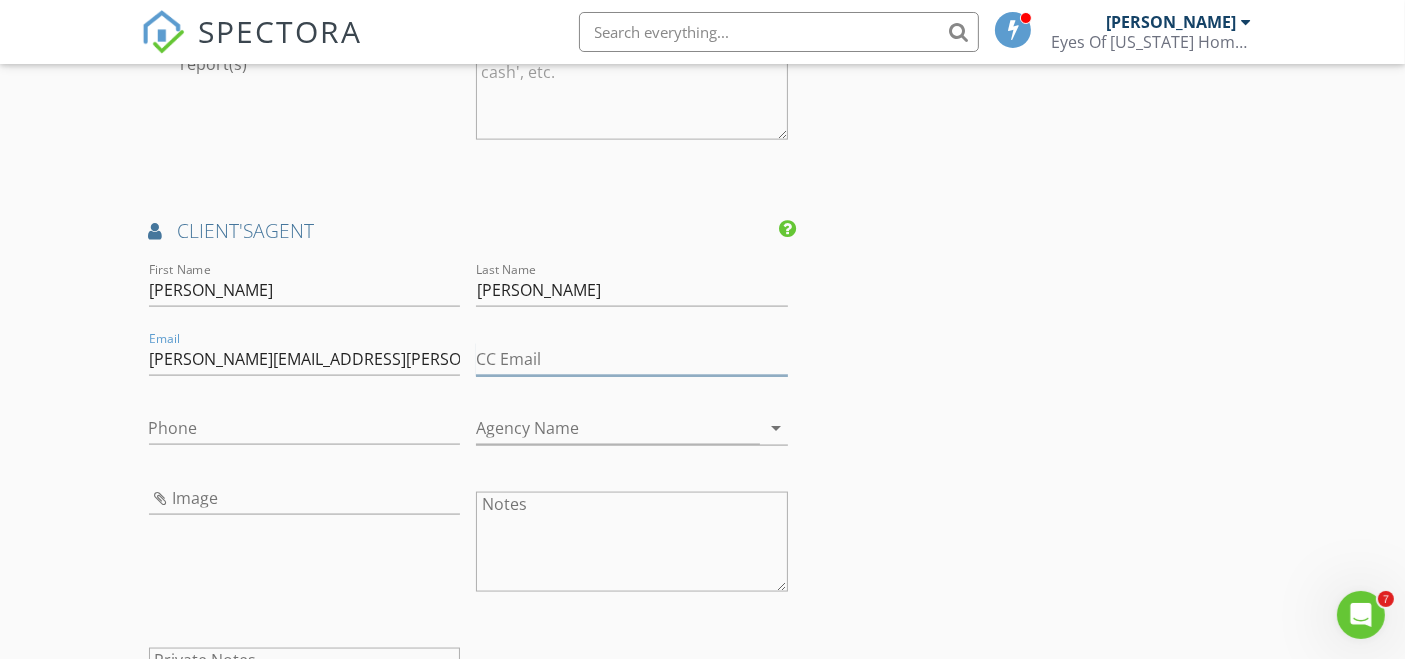 click on "CC Email" at bounding box center [632, 359] 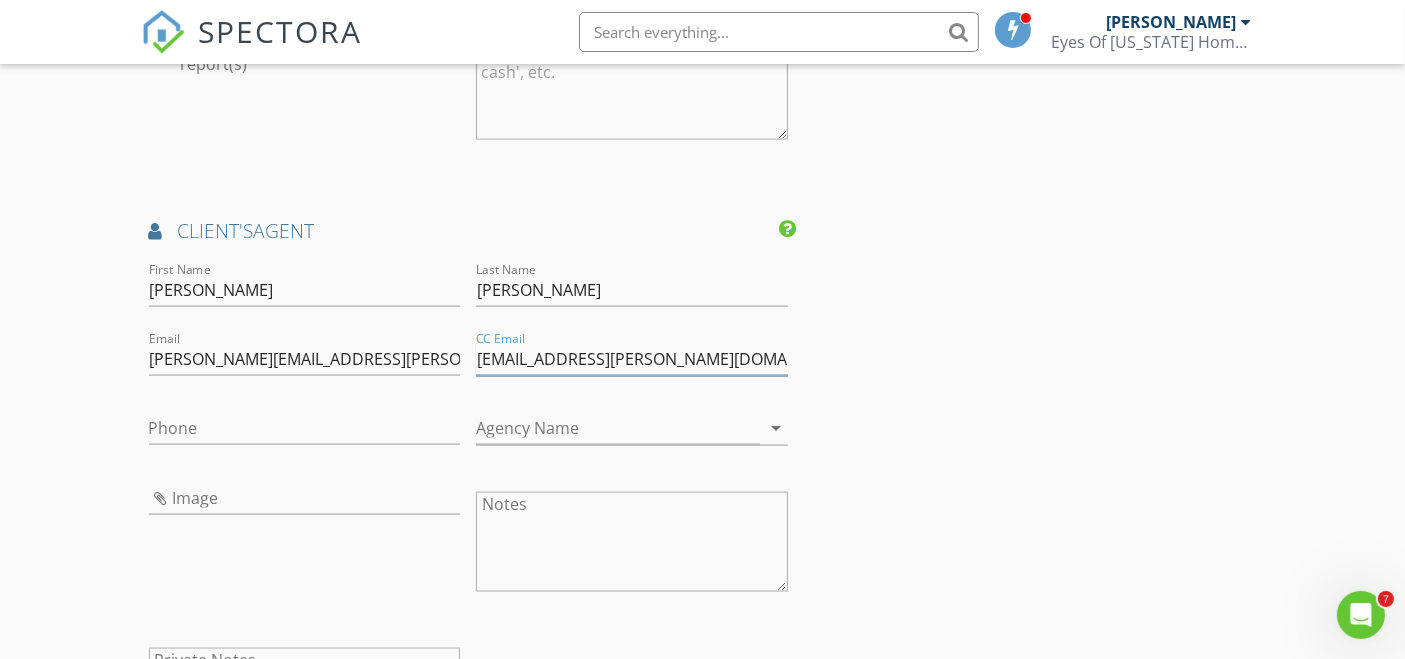 type on "[EMAIL_ADDRESS][PERSON_NAME][DOMAIN_NAME]" 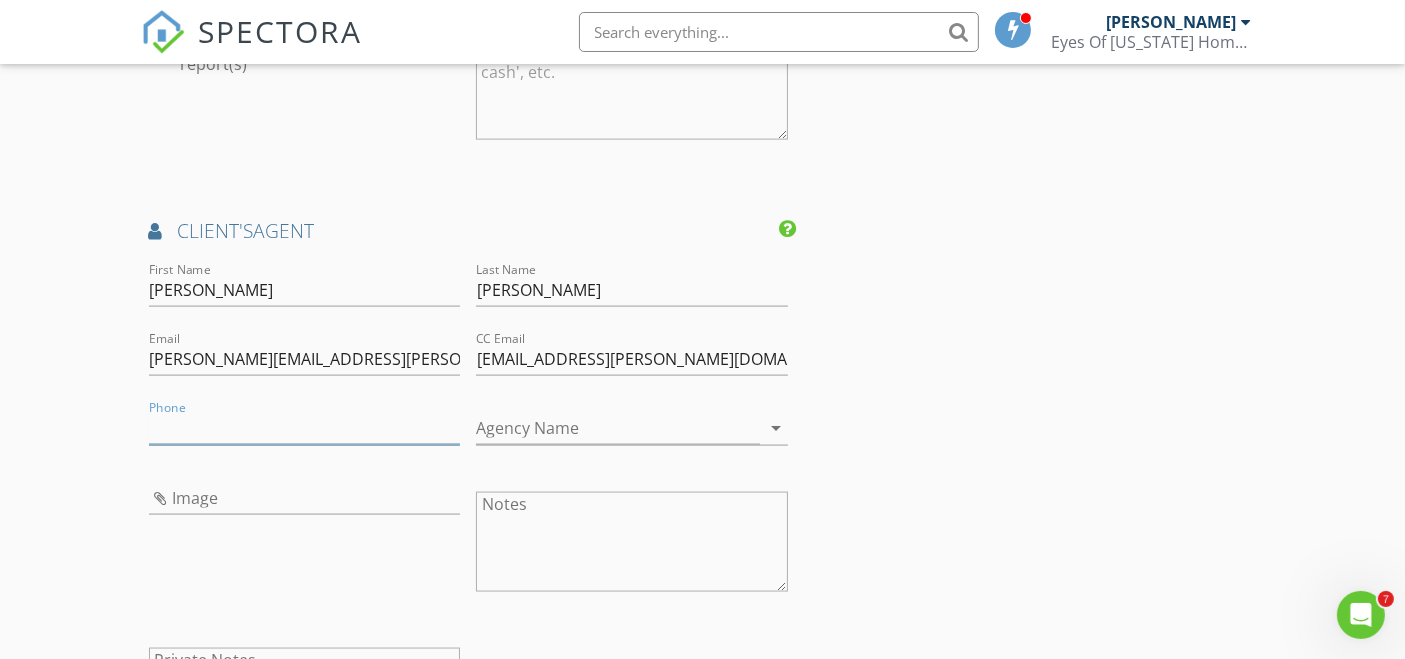 click on "Phone" at bounding box center (305, 428) 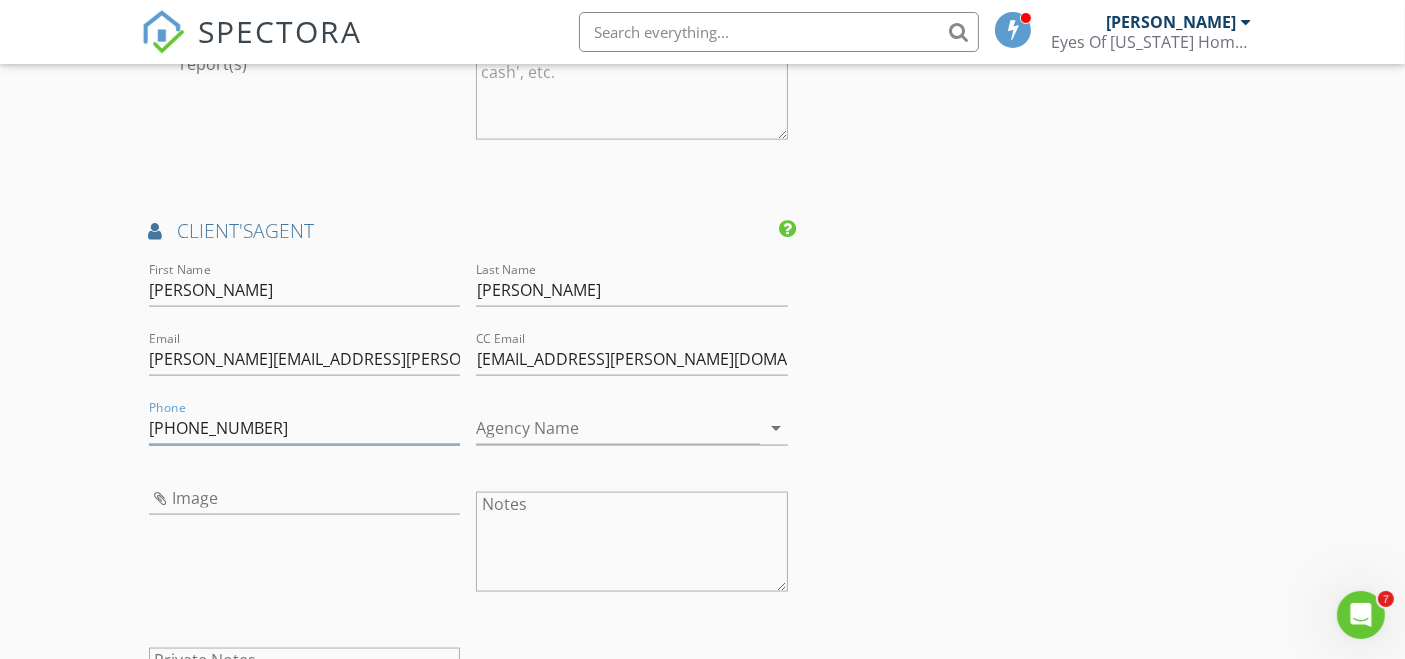 type on "[PHONE_NUMBER]" 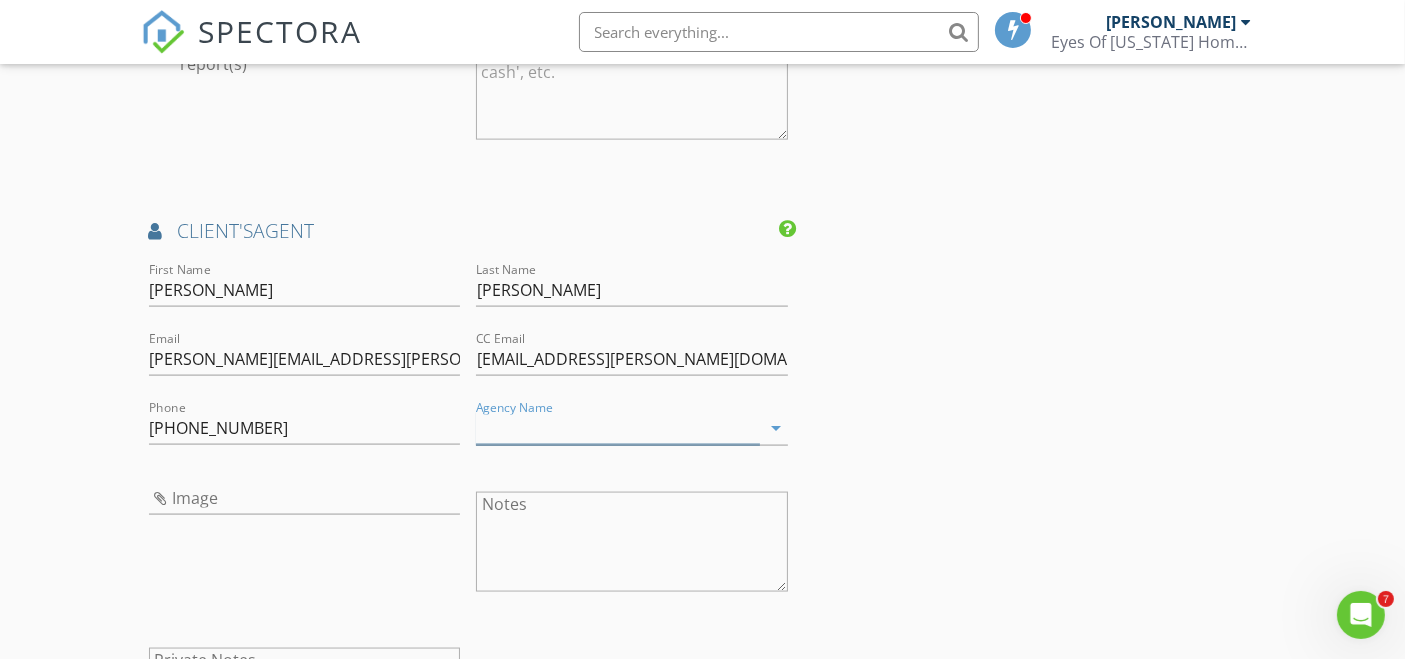click on "Agency Name" at bounding box center (618, 428) 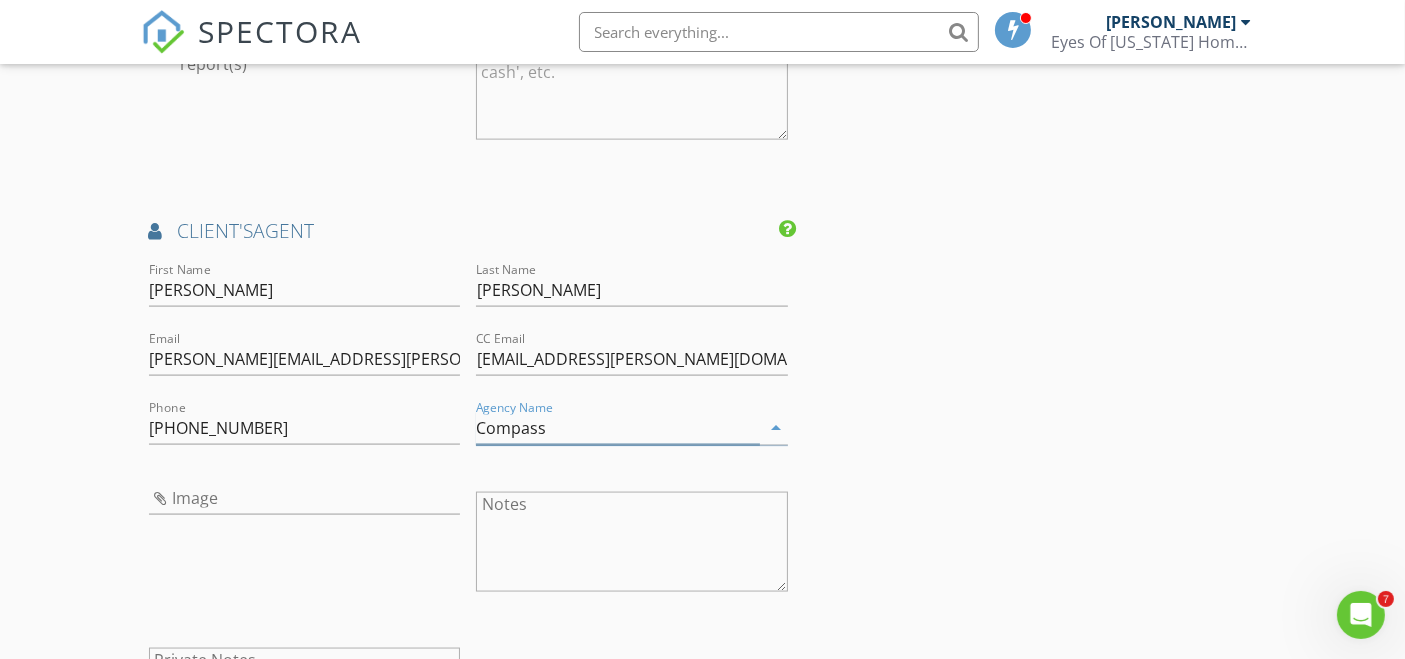 type on "Compass" 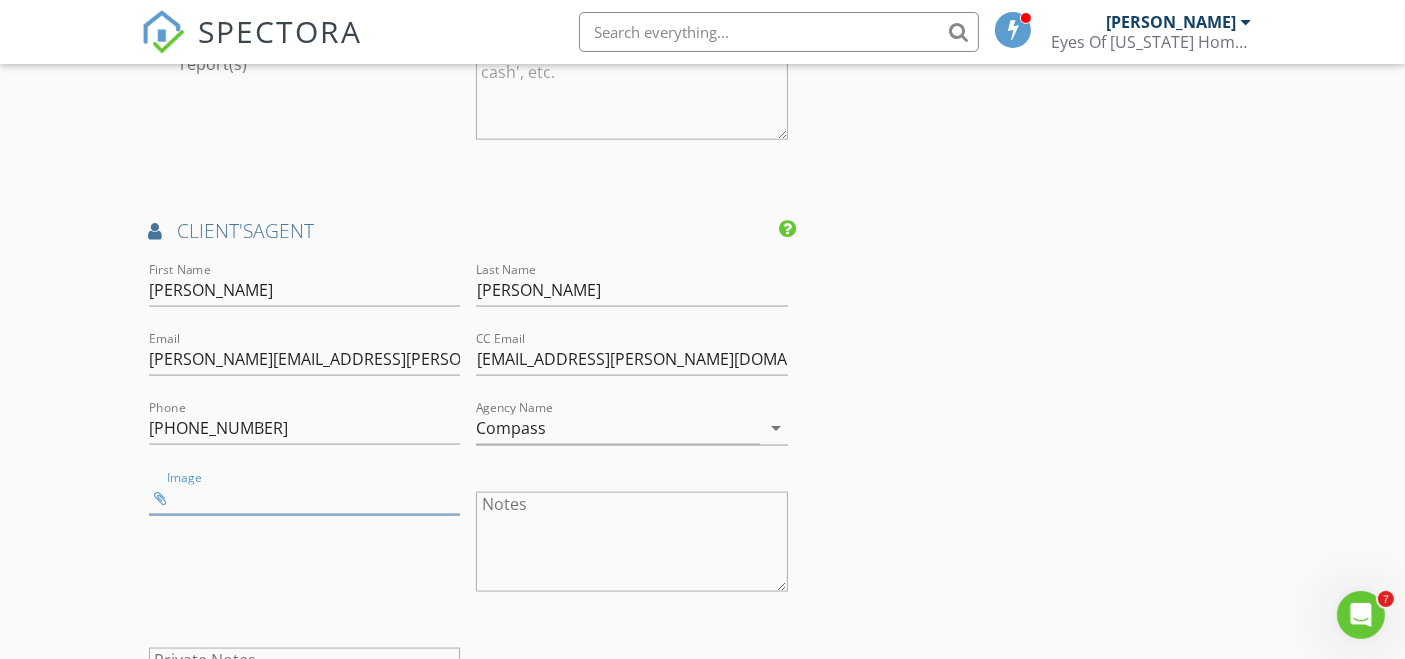 click at bounding box center (305, 498) 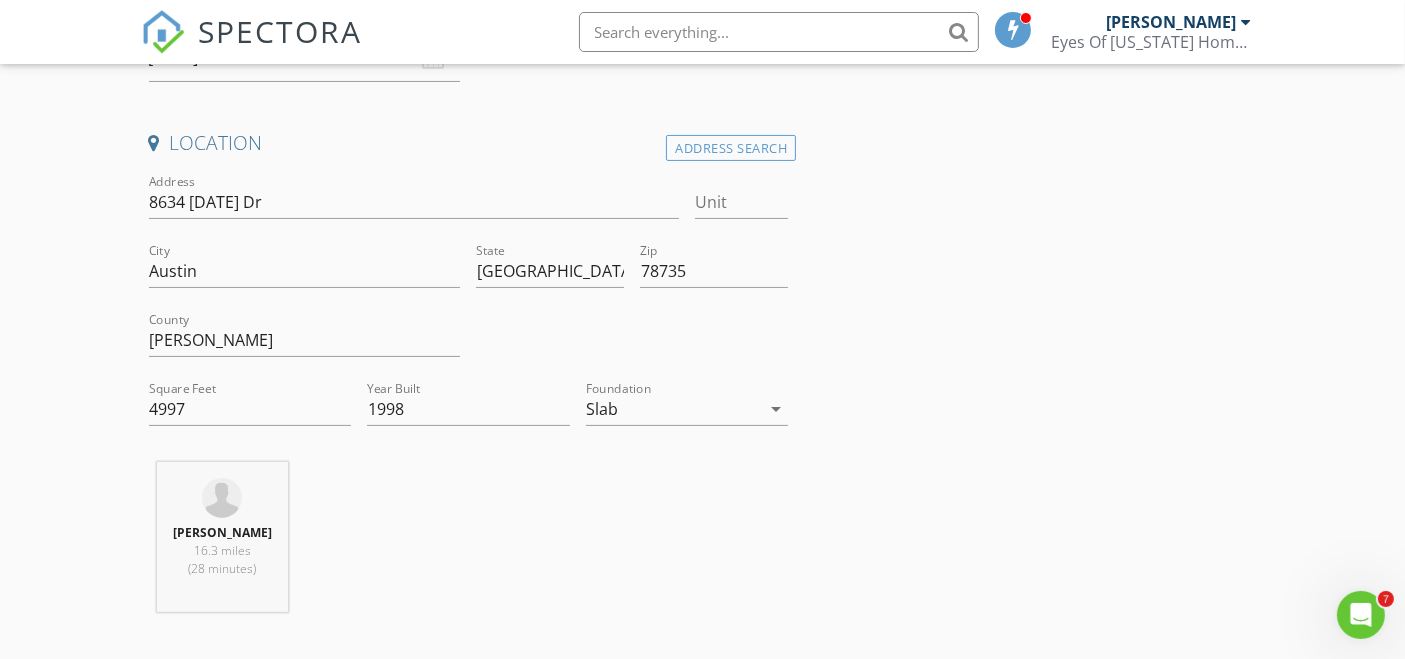 scroll, scrollTop: 402, scrollLeft: 0, axis: vertical 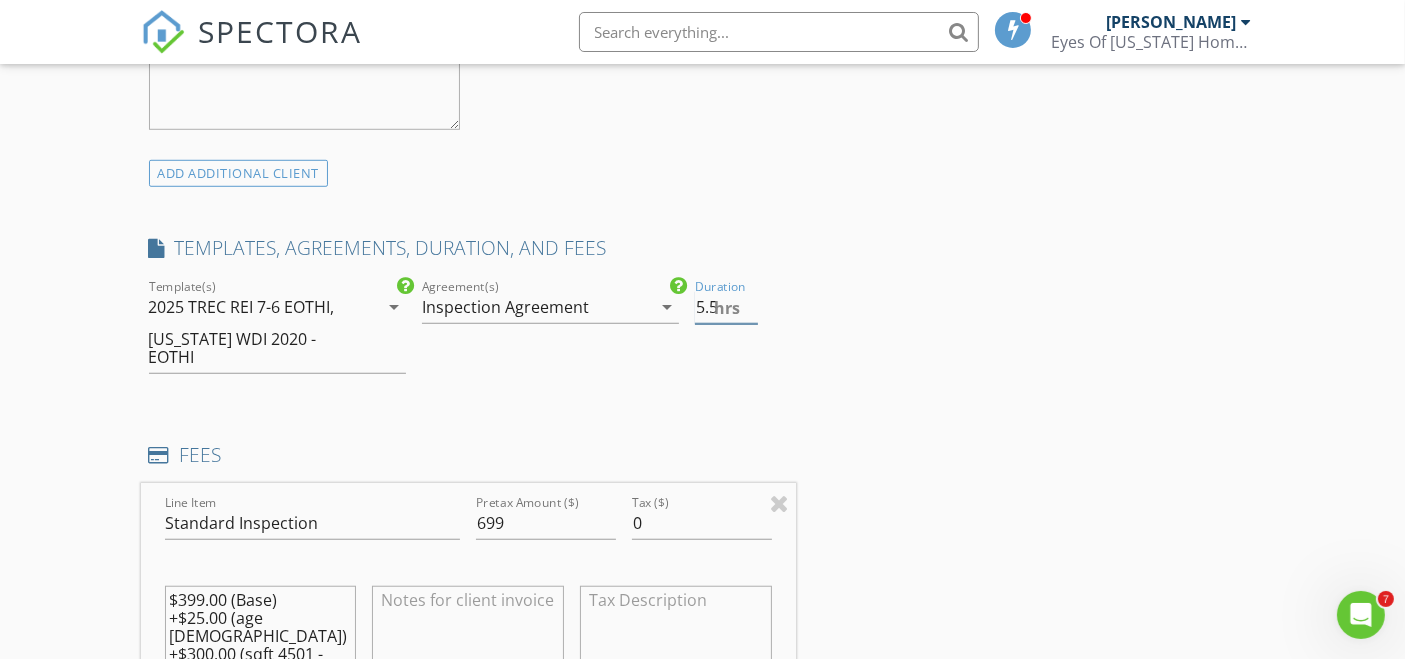 click on "5.5" at bounding box center (726, 307) 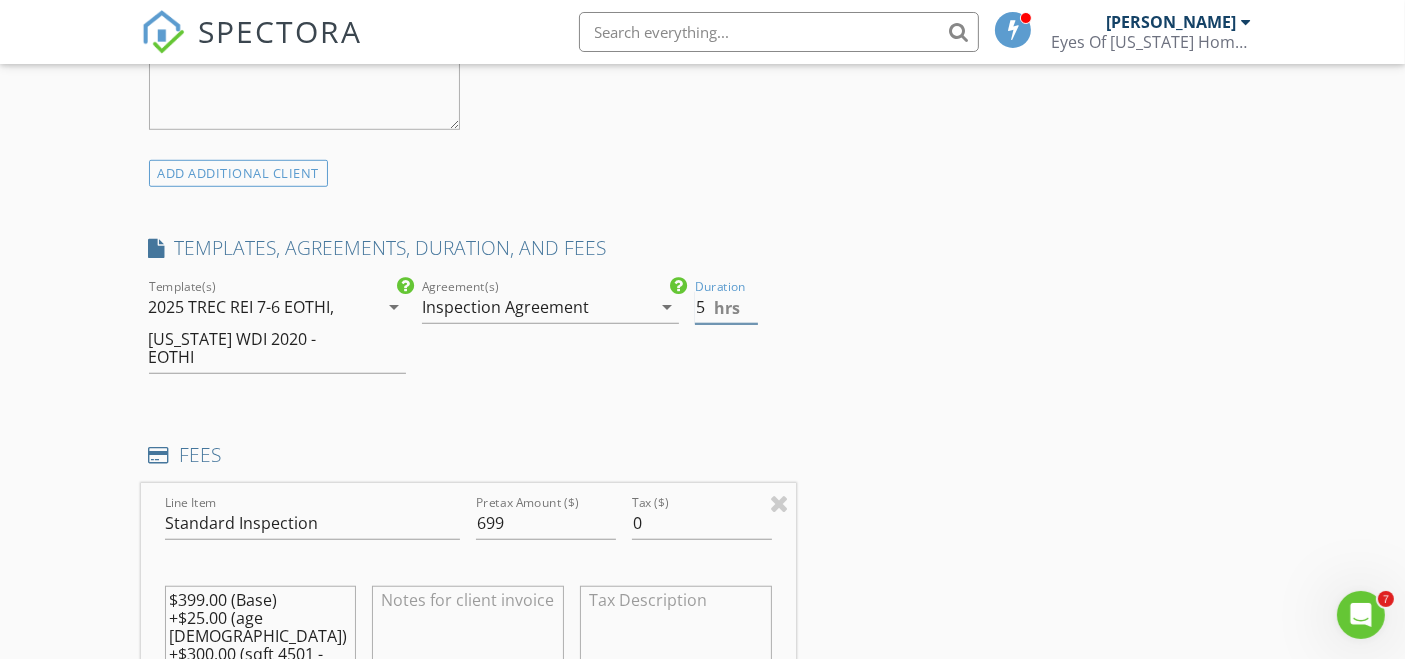 type on "5" 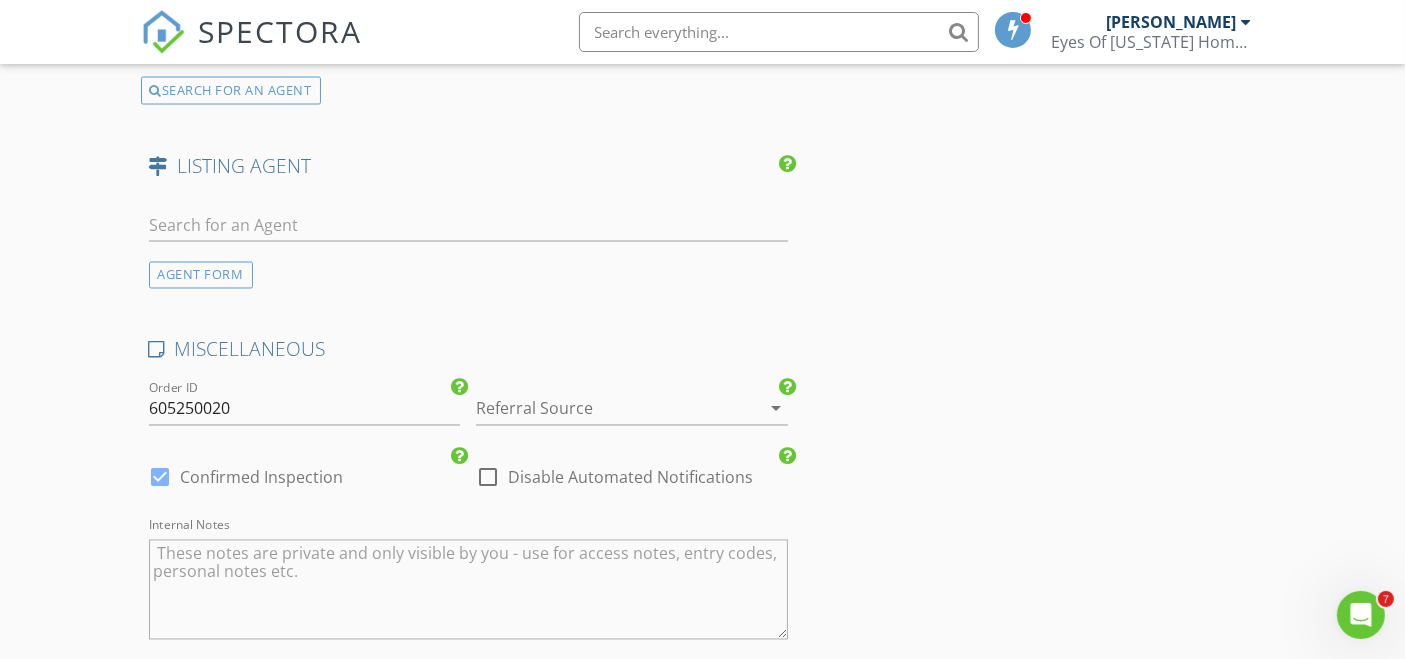 scroll, scrollTop: 3575, scrollLeft: 0, axis: vertical 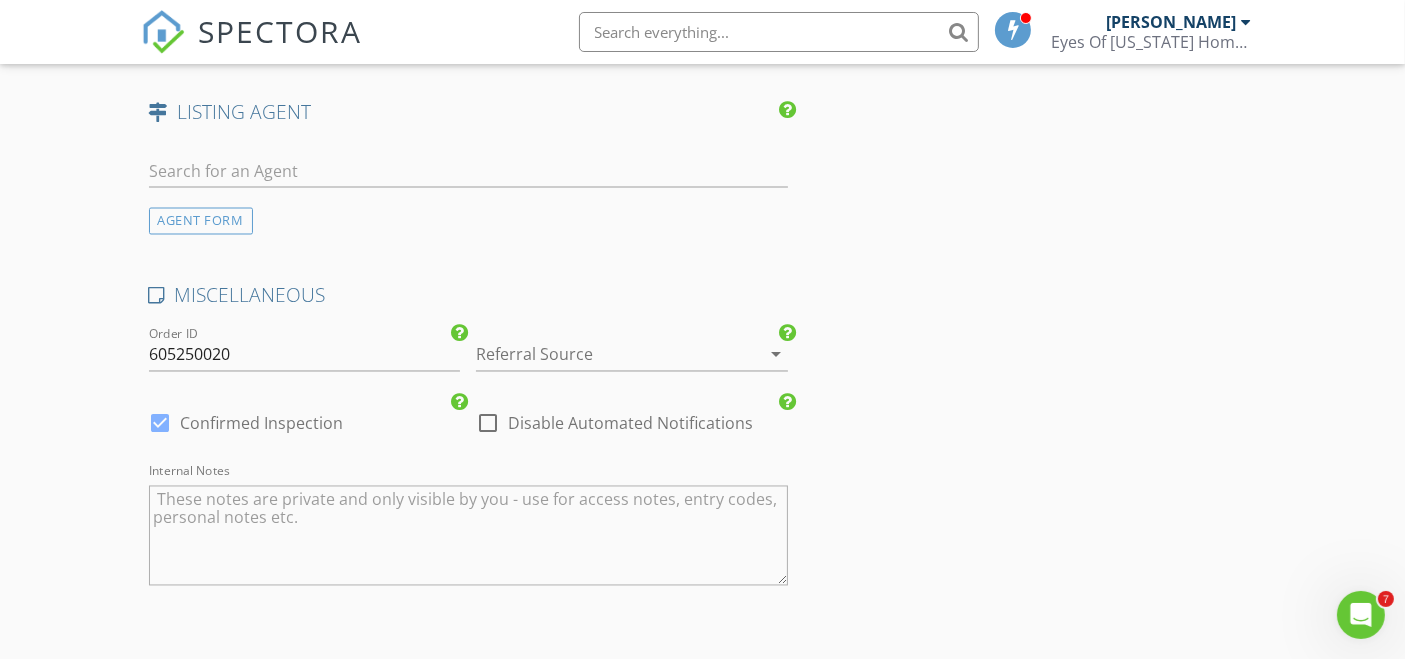 click on "arrow_drop_down" at bounding box center (776, 355) 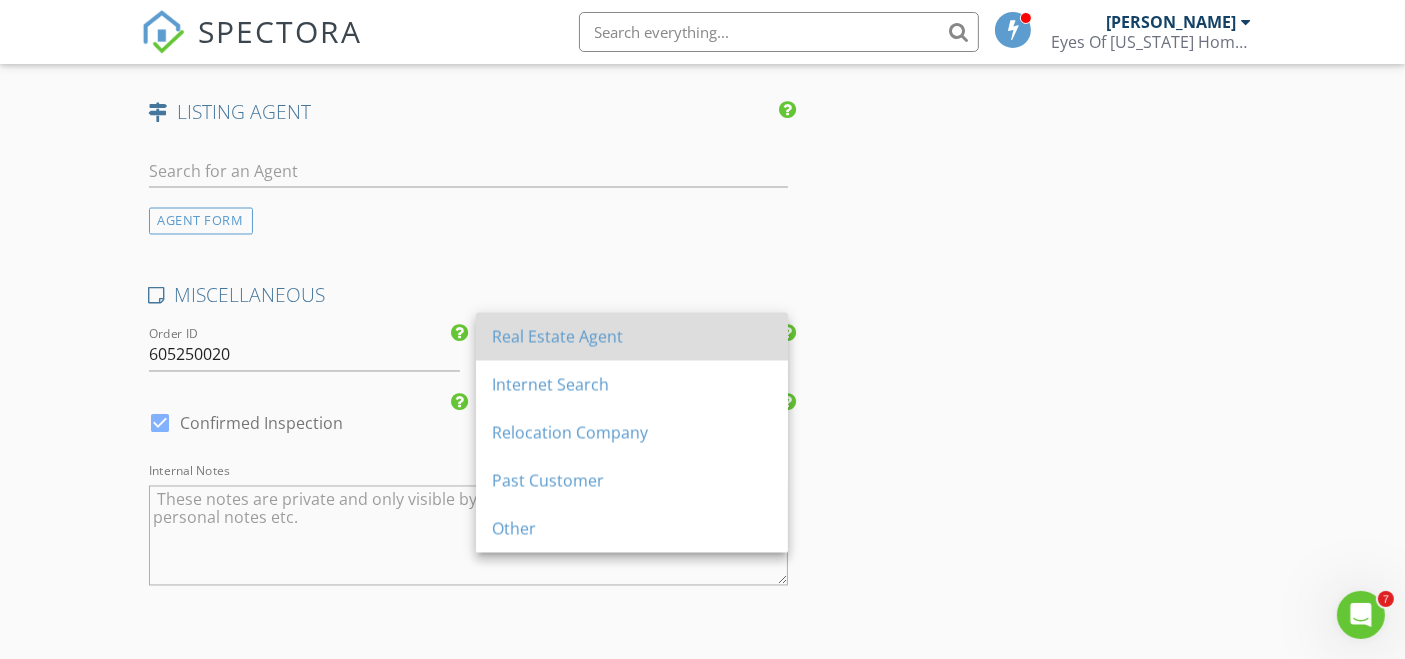 click on "Real Estate Agent" at bounding box center [632, 337] 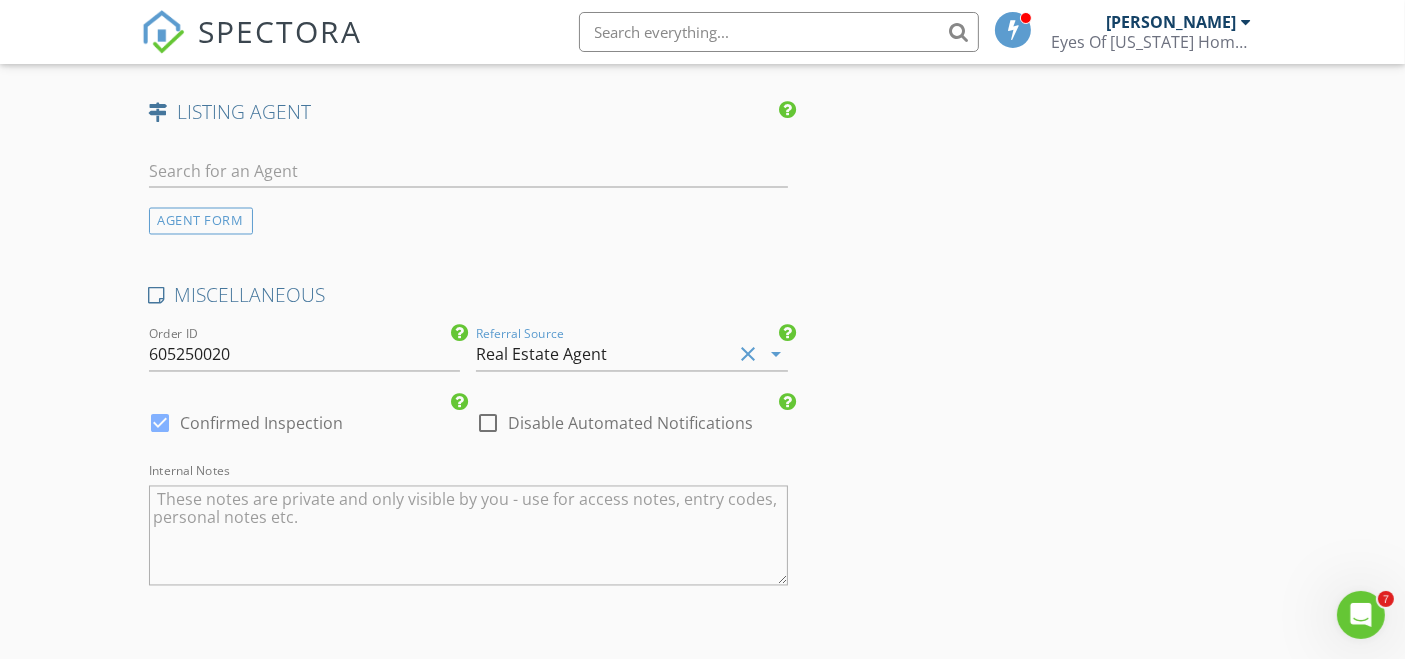 click on "INSPECTOR(S)
check_box   Lago Lopez   PRIMARY   Lago Lopez arrow_drop_down   check_box_outline_blank Lago Lopez specifically requested
Date/Time
07/14/2025 9:00 AM
Location
Address Search       Address 8634 Navidad Dr   Unit   City Austin   State TX   Zip 78735   County Travis     Square Feet 4997   Year Built 1998   Foundation Slab arrow_drop_down     Lago Lopez     16.3 miles     (28 minutes)
client
check_box Enable Client CC email for this inspection   Client Search     check_box_outline_blank Client is a Company/Organization     First Name Roberto   Last Name Aguayo   Email raguayodiaz@gmail.com   CC Email   Phone 52 6621800695           Notes   Private Notes
ADD ADDITIONAL client
SERVICES
check_box   Standard Inspection    Home Inspection and WDI Report" at bounding box center [703, -1207] 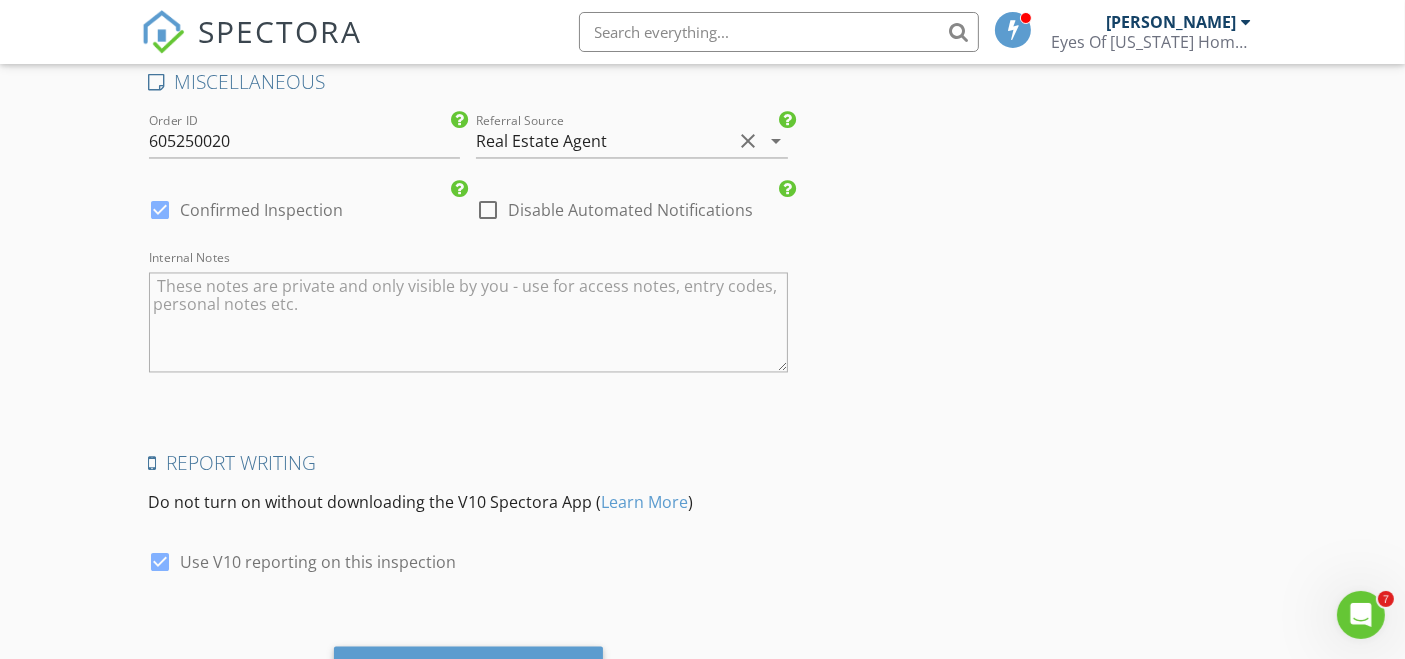 scroll, scrollTop: 3865, scrollLeft: 0, axis: vertical 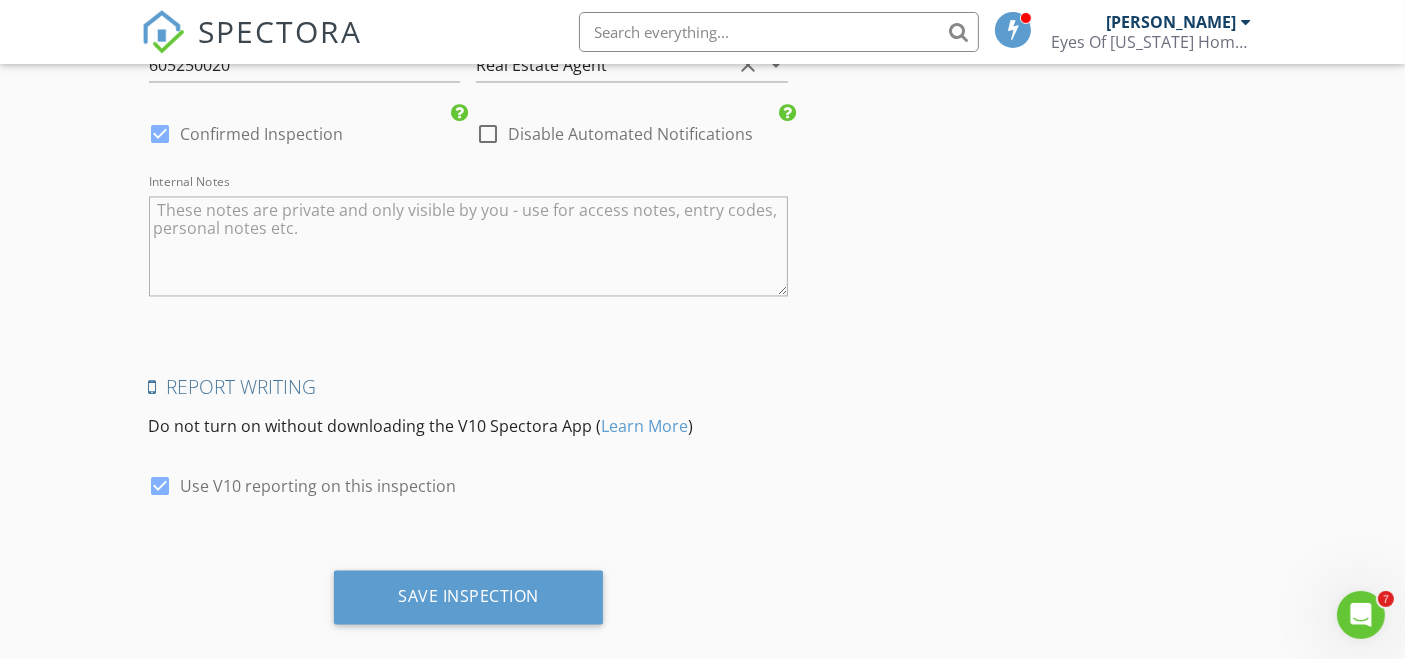 drag, startPoint x: 1414, startPoint y: 567, endPoint x: 19, endPoint y: 28, distance: 1495.5087 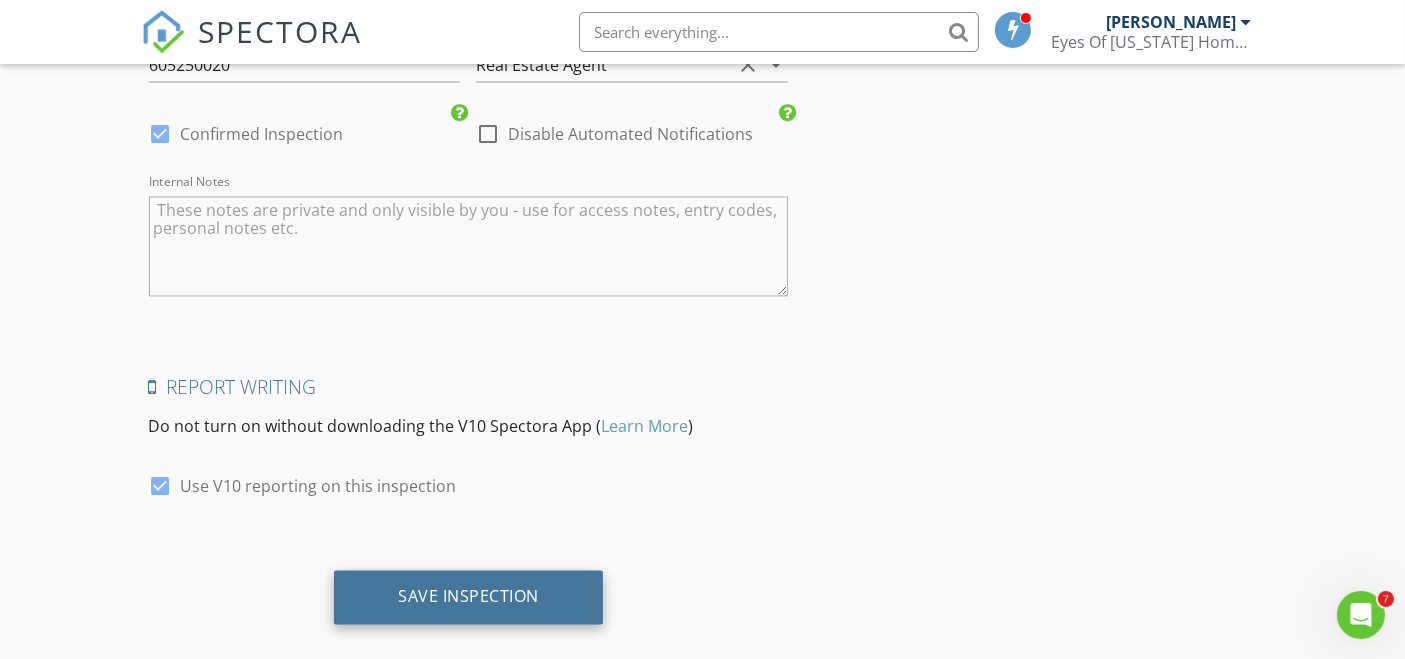 click on "Save Inspection" at bounding box center [468, 596] 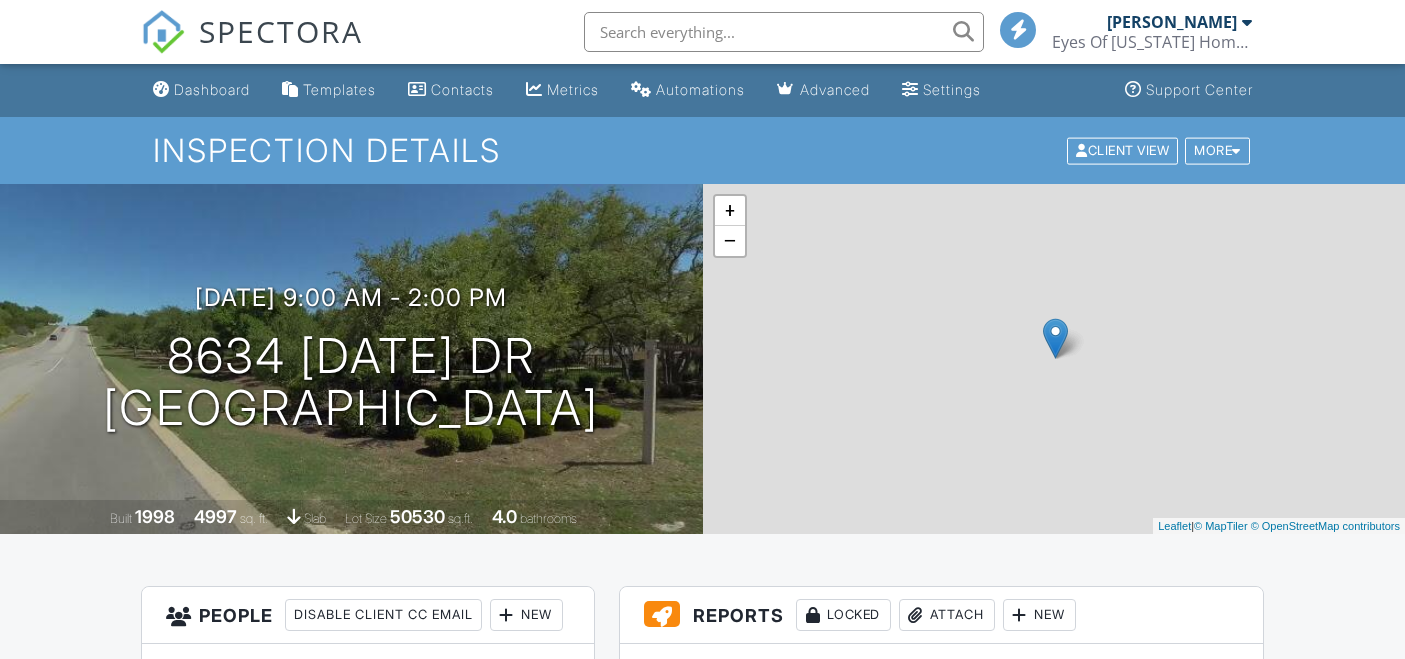scroll, scrollTop: 0, scrollLeft: 0, axis: both 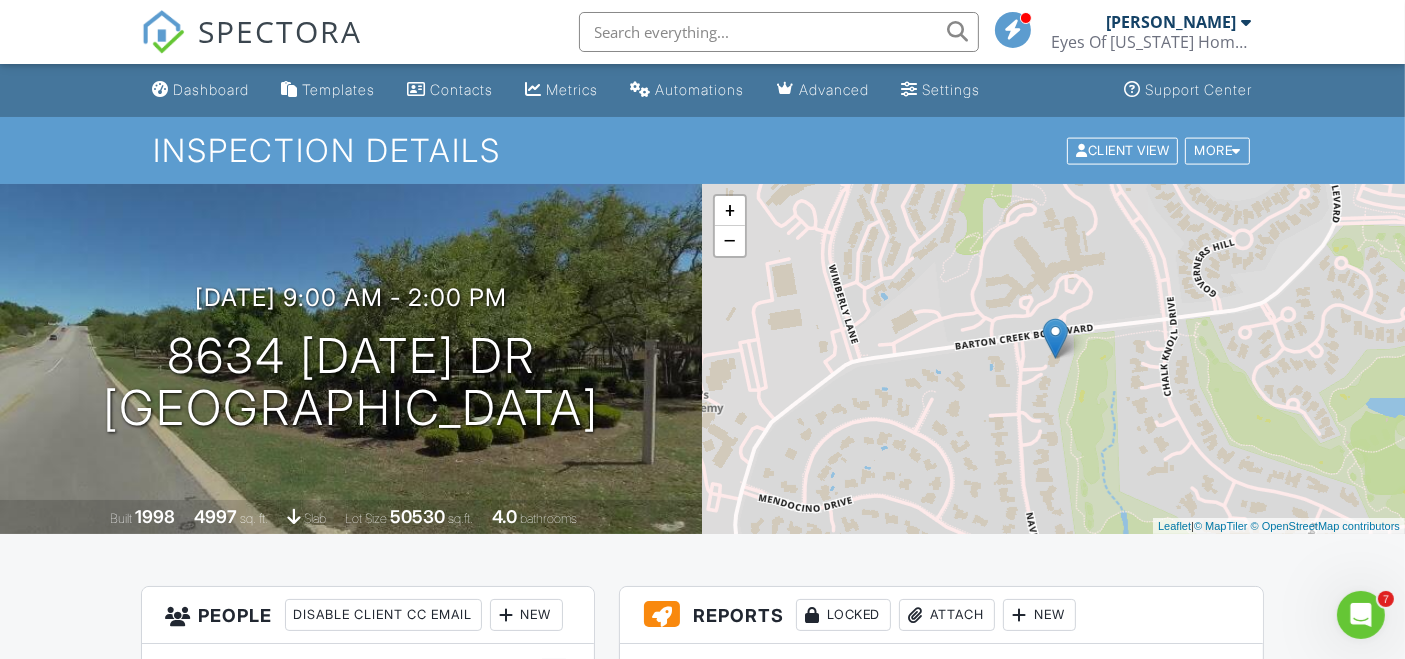 click 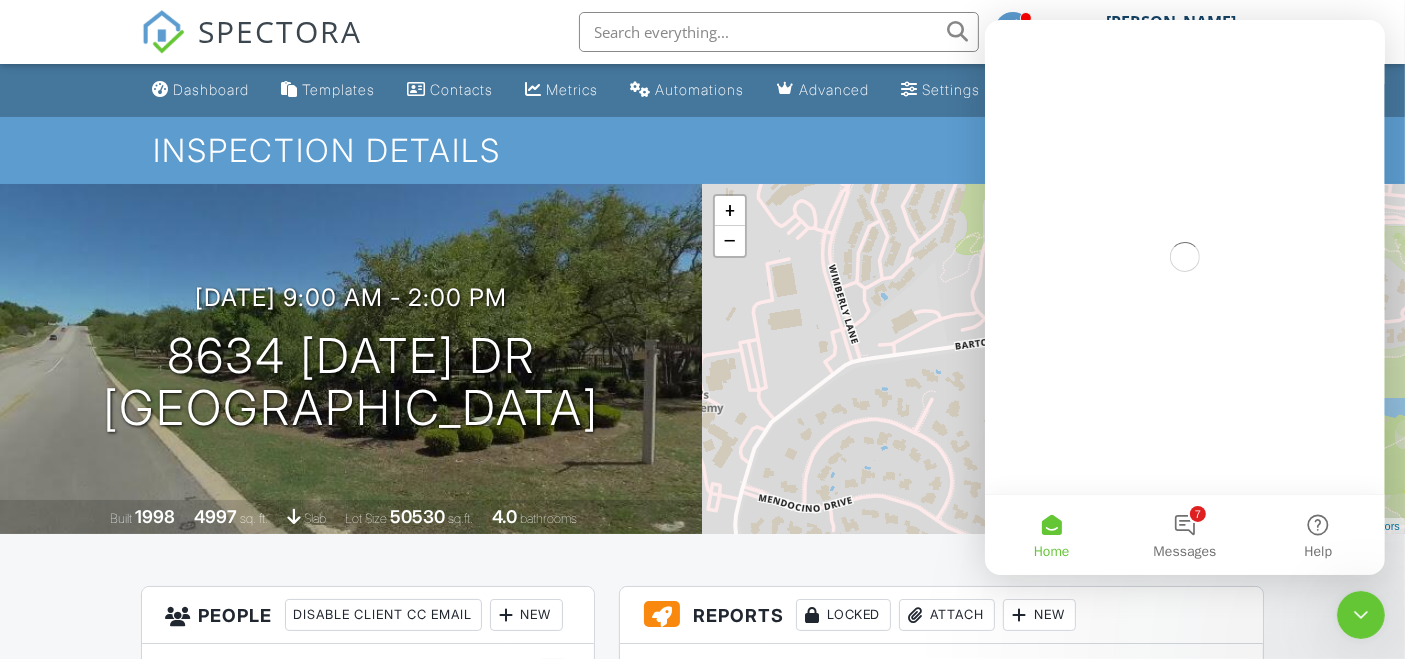 scroll, scrollTop: 0, scrollLeft: 0, axis: both 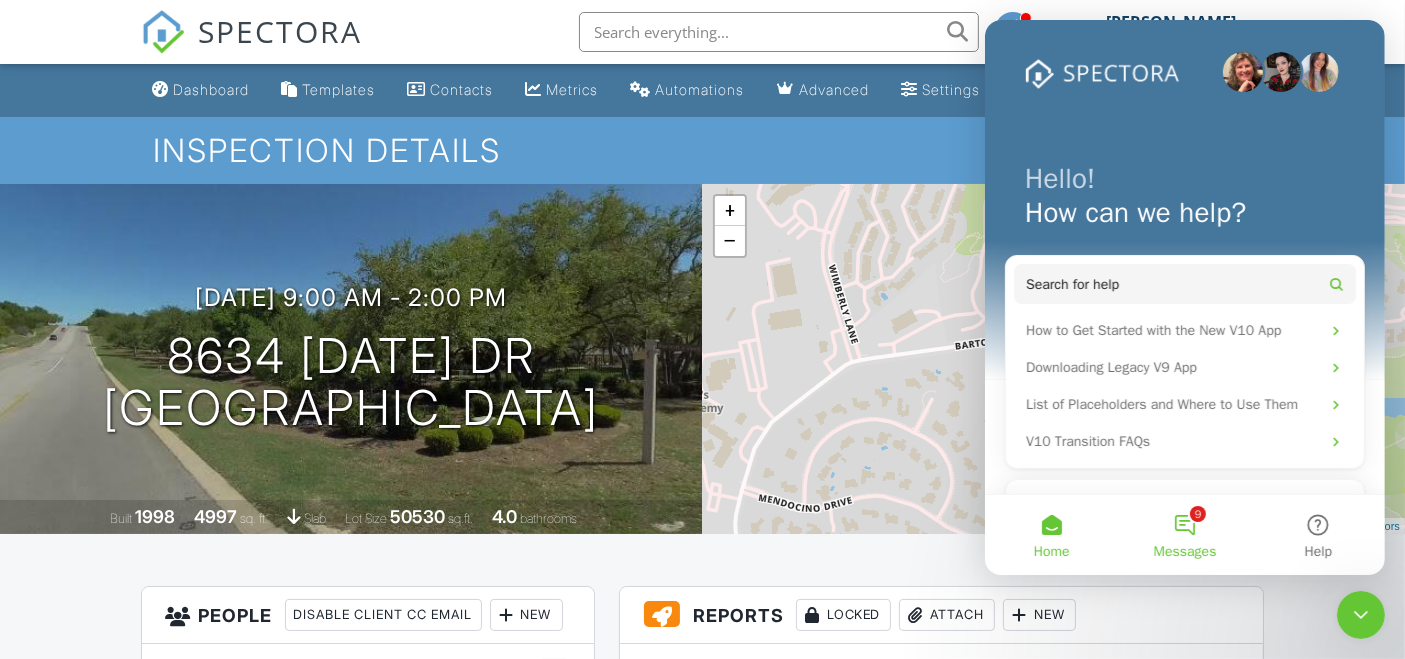 click on "9 Messages" at bounding box center (1183, 535) 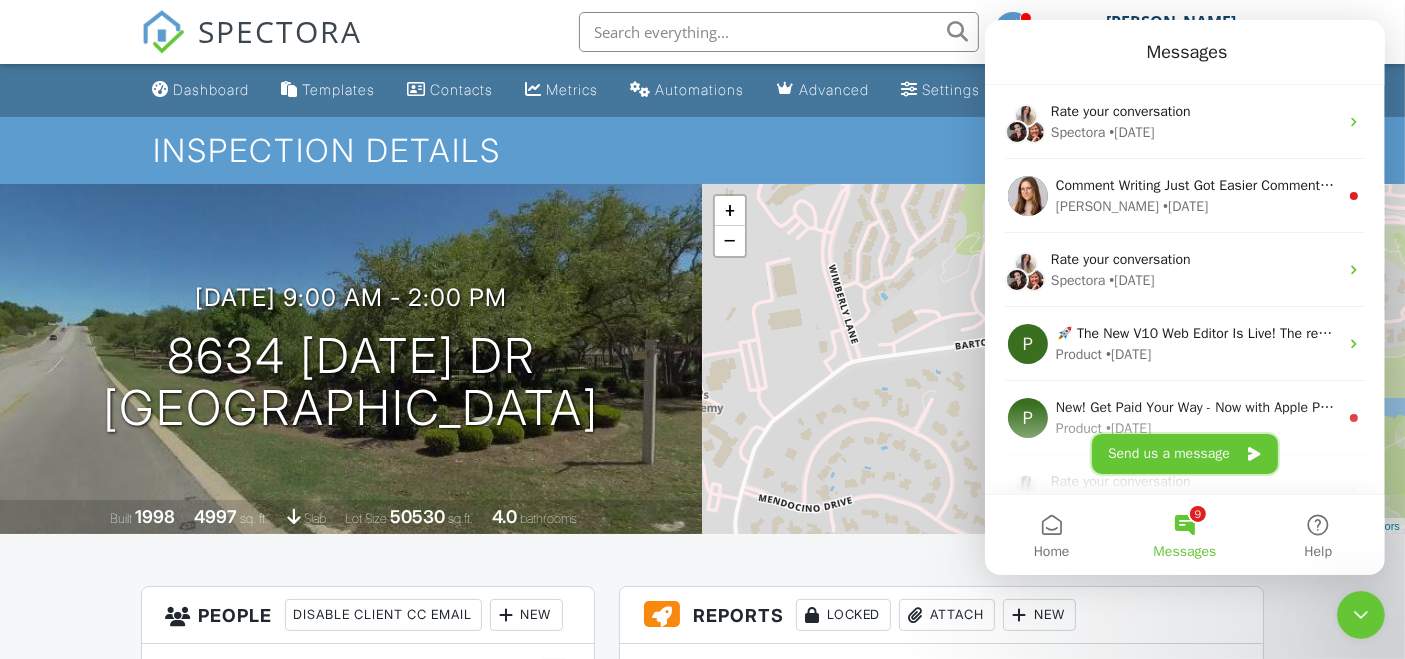 click on "Send us a message" at bounding box center (1184, 454) 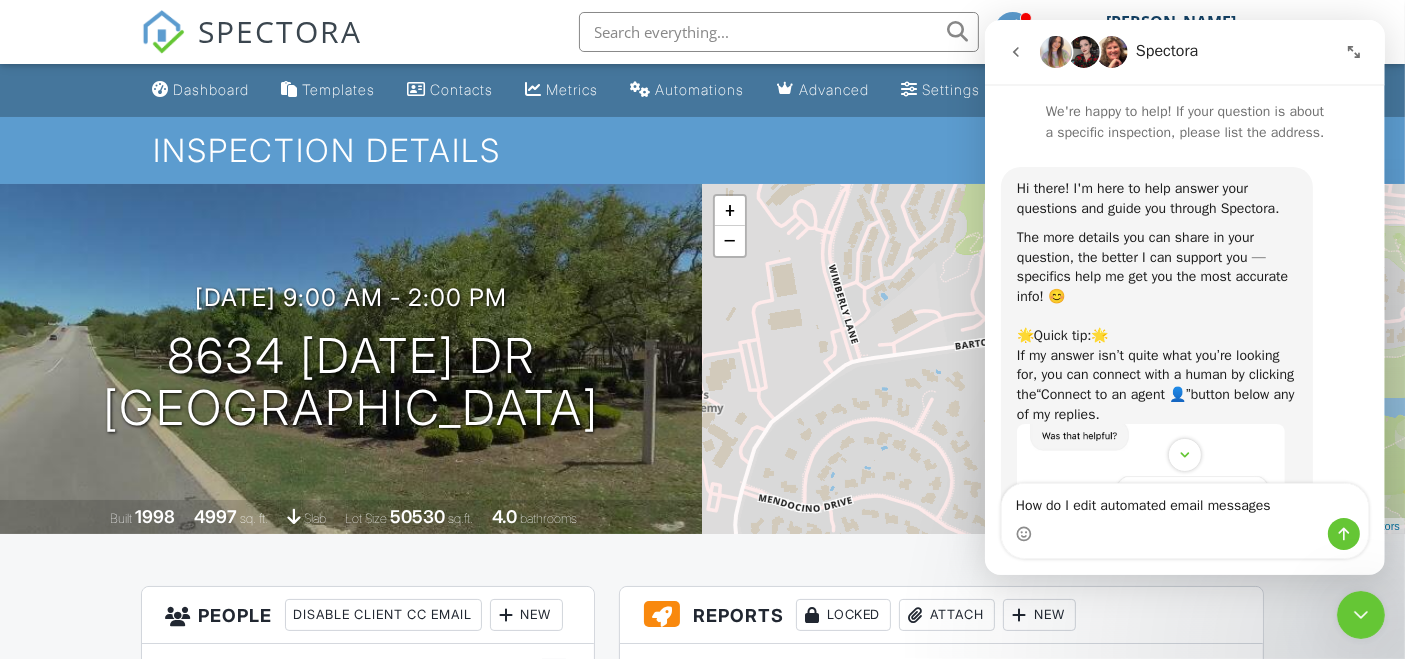 type on "How do I edit automated email messages?" 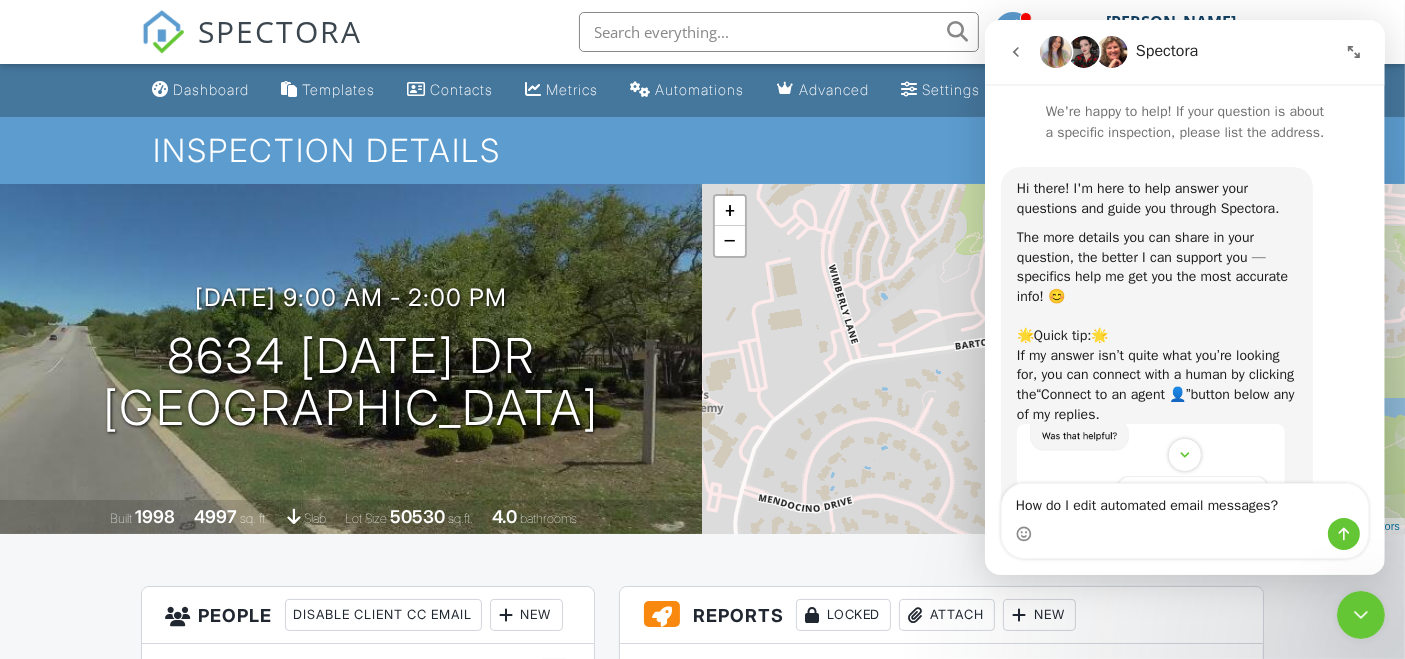 type 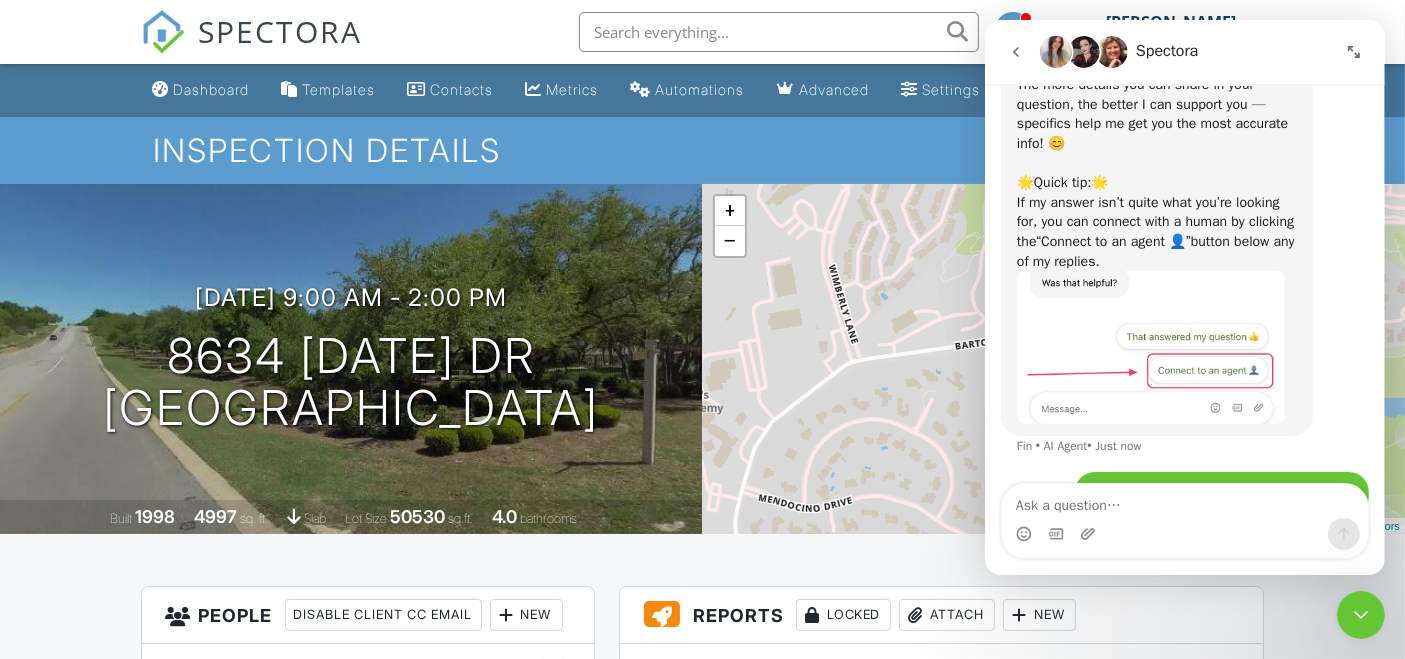 scroll, scrollTop: 0, scrollLeft: 0, axis: both 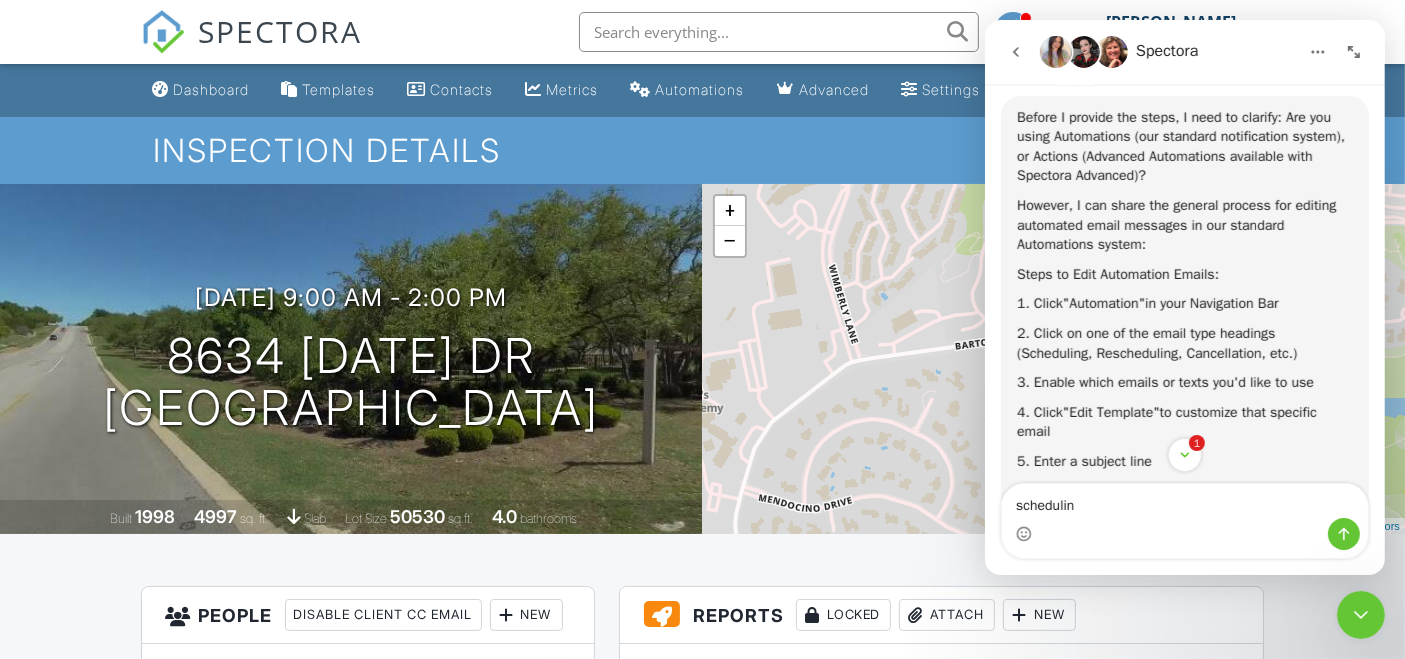 type on "scheduling" 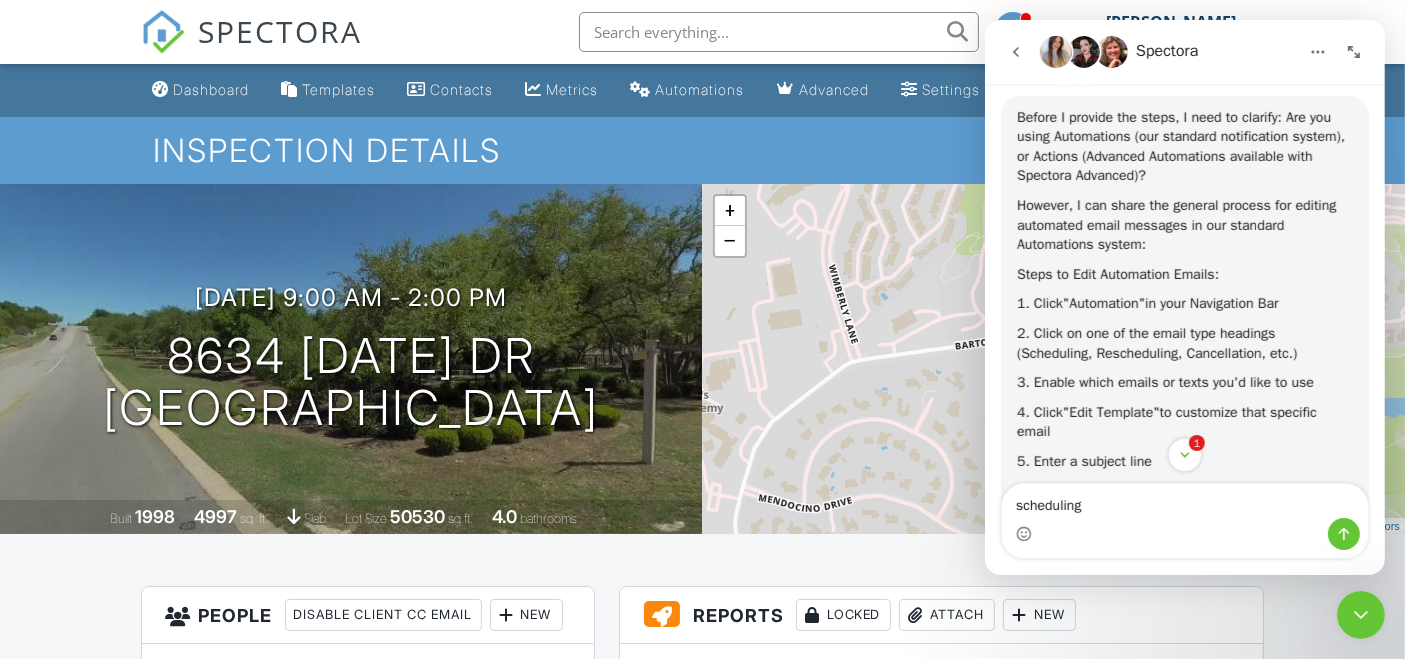 type 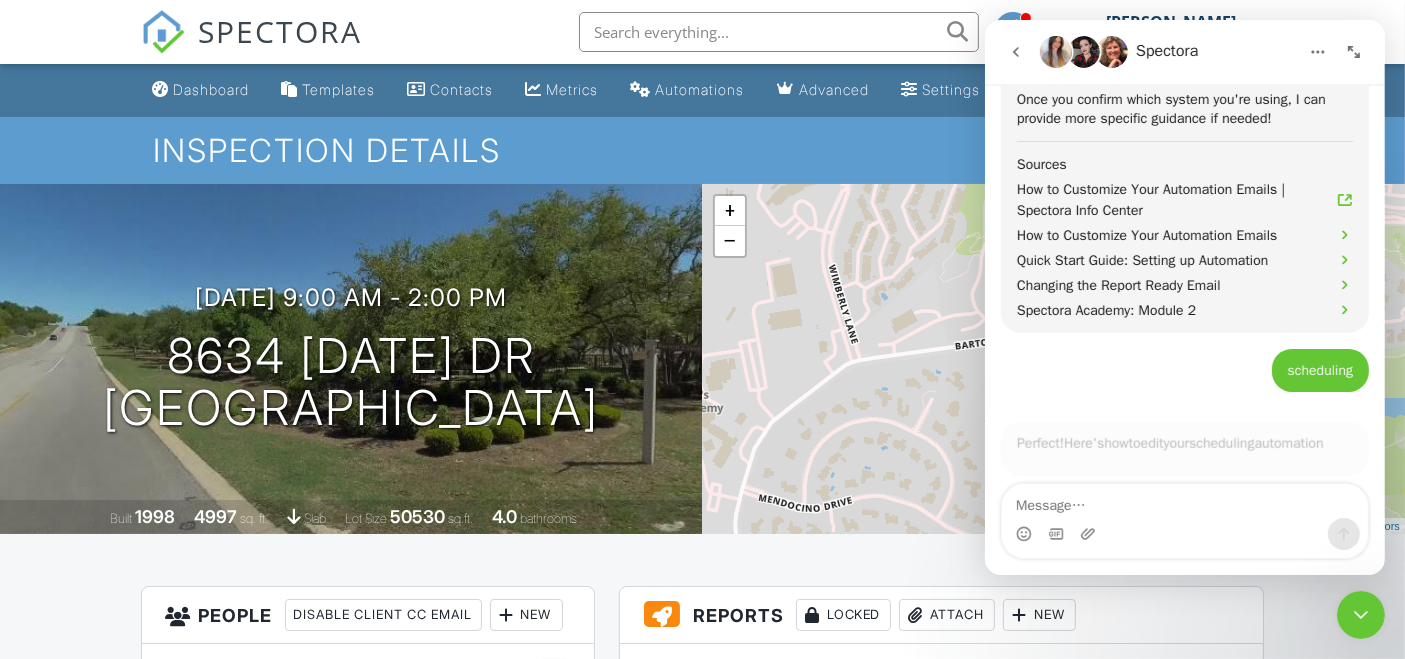 scroll, scrollTop: 1386, scrollLeft: 0, axis: vertical 